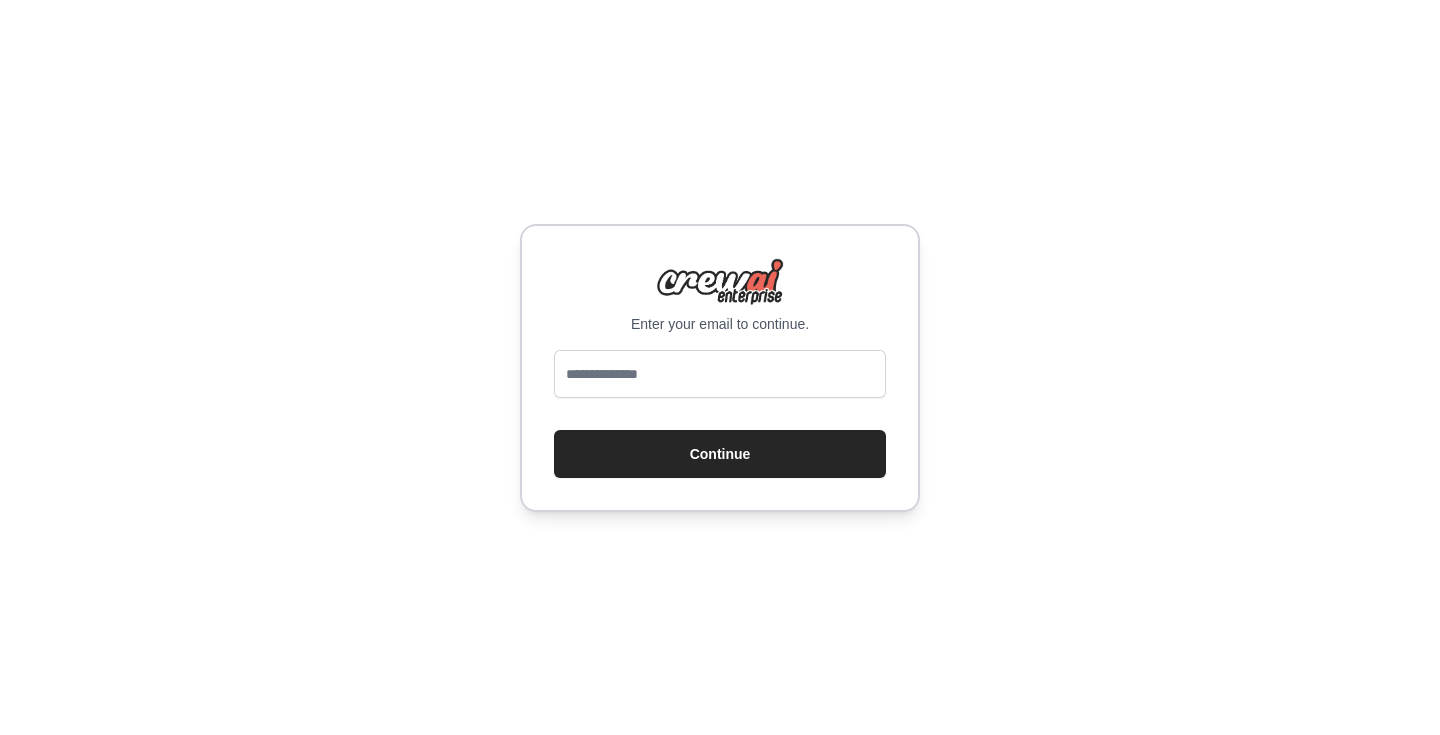 scroll, scrollTop: 0, scrollLeft: 0, axis: both 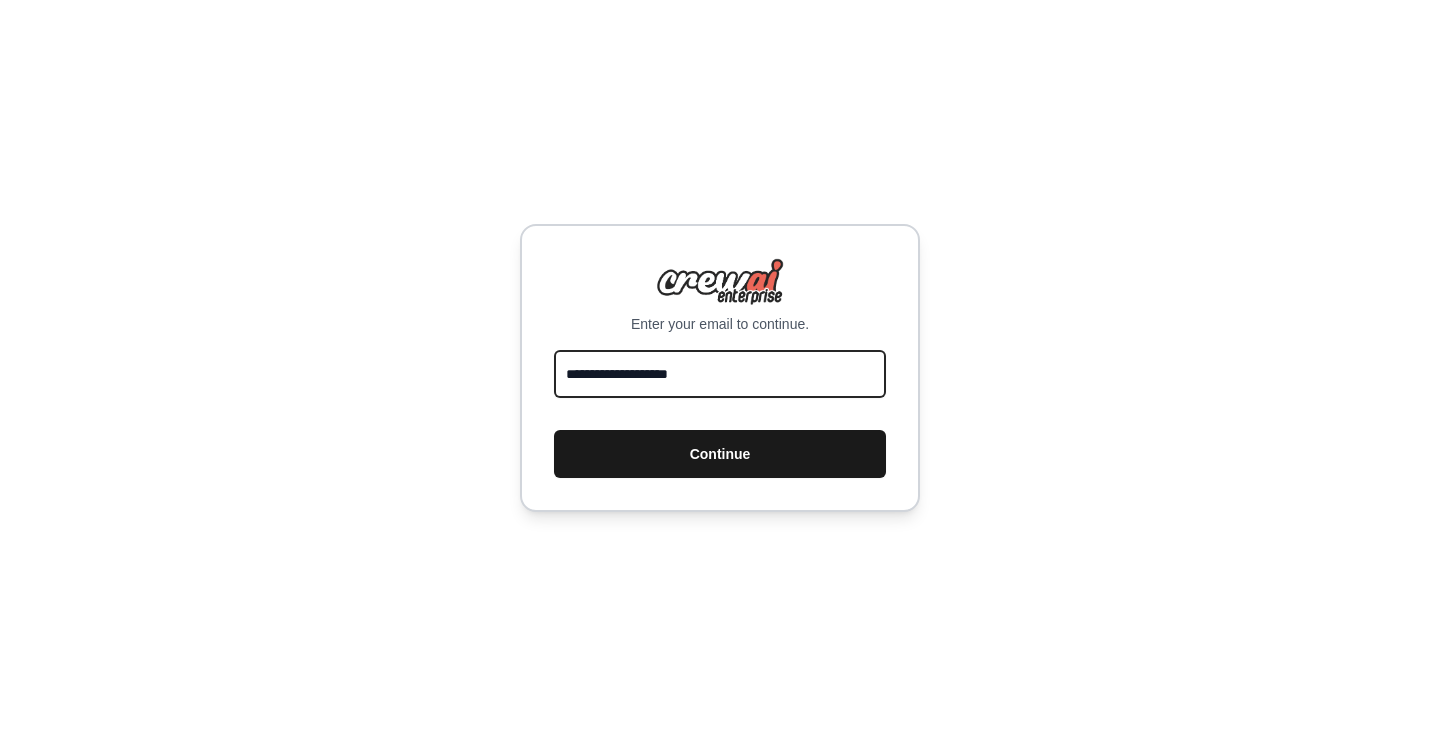 type on "**********" 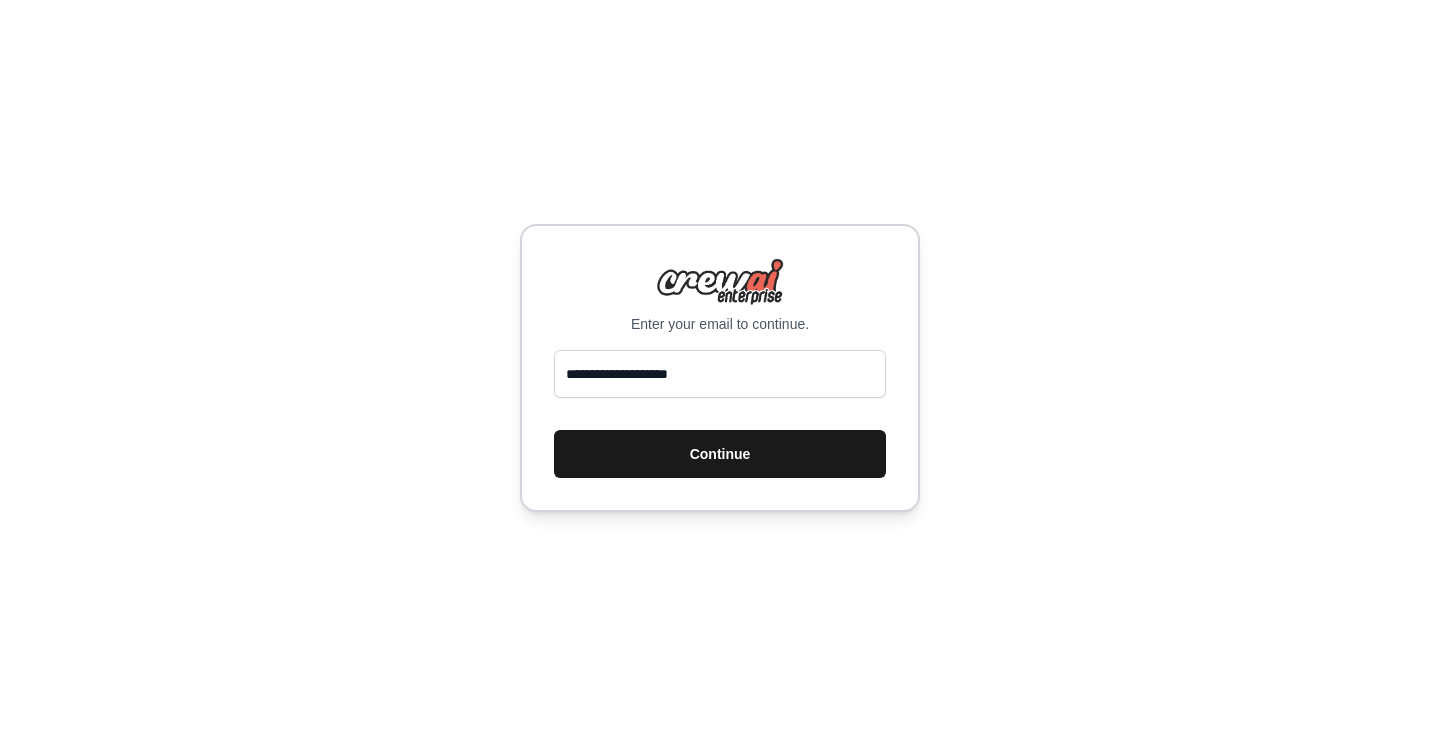 click on "Continue" at bounding box center (720, 454) 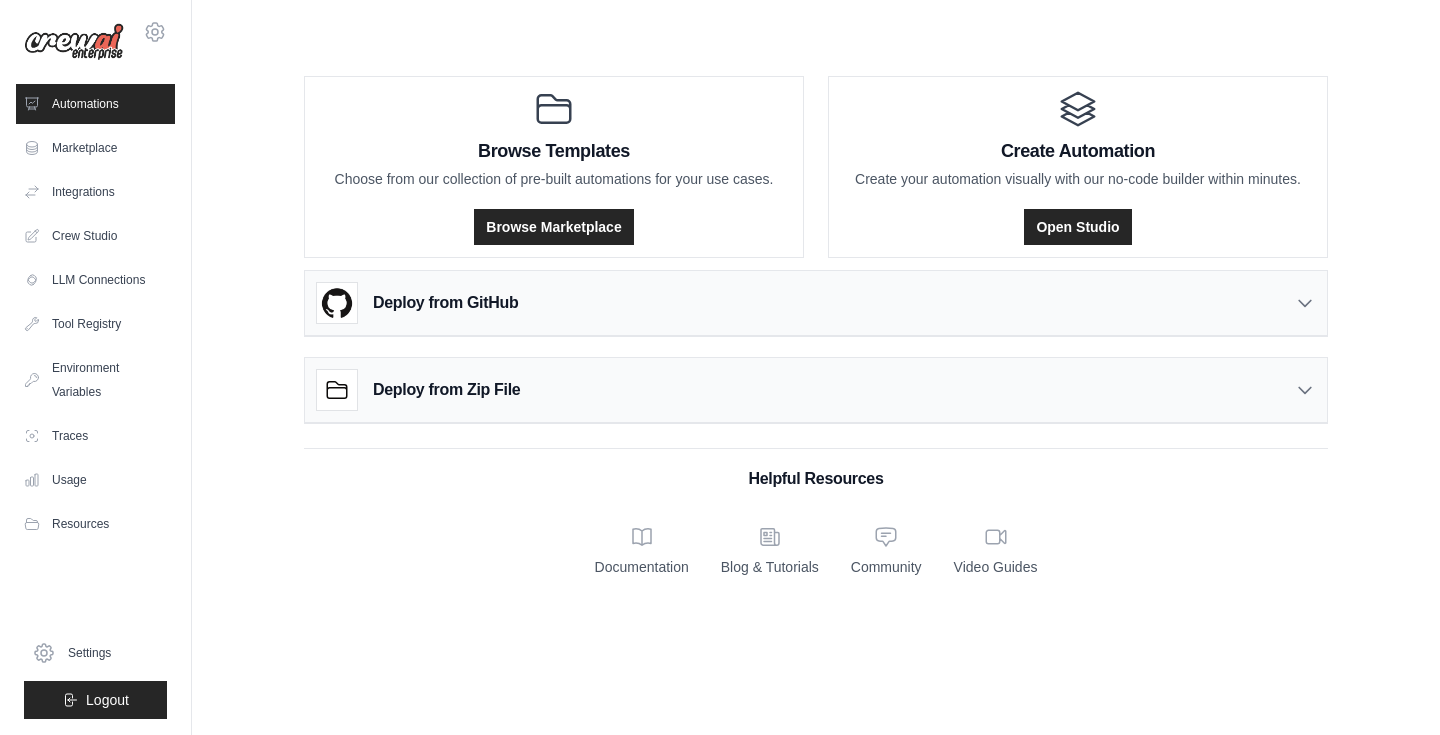 scroll, scrollTop: 0, scrollLeft: 0, axis: both 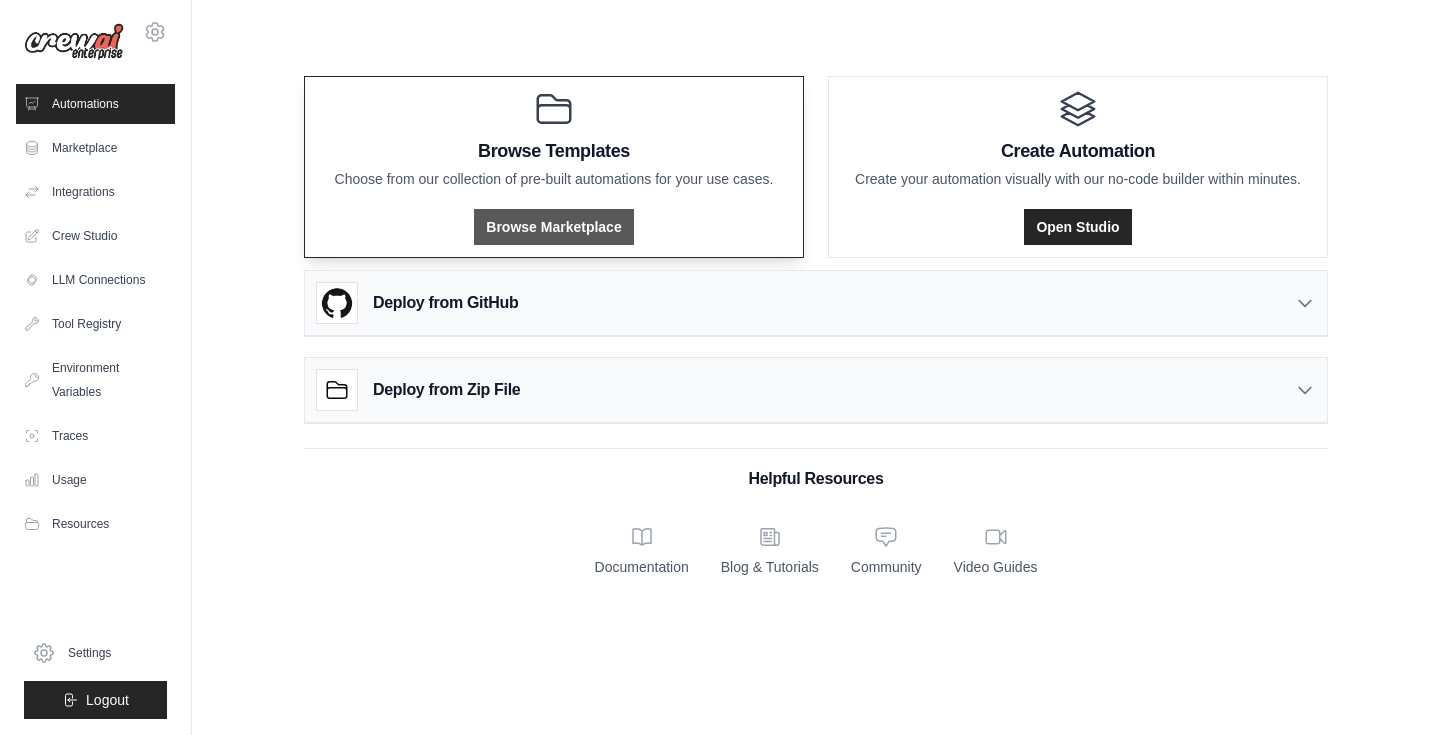 click on "Browse Marketplace" at bounding box center [553, 227] 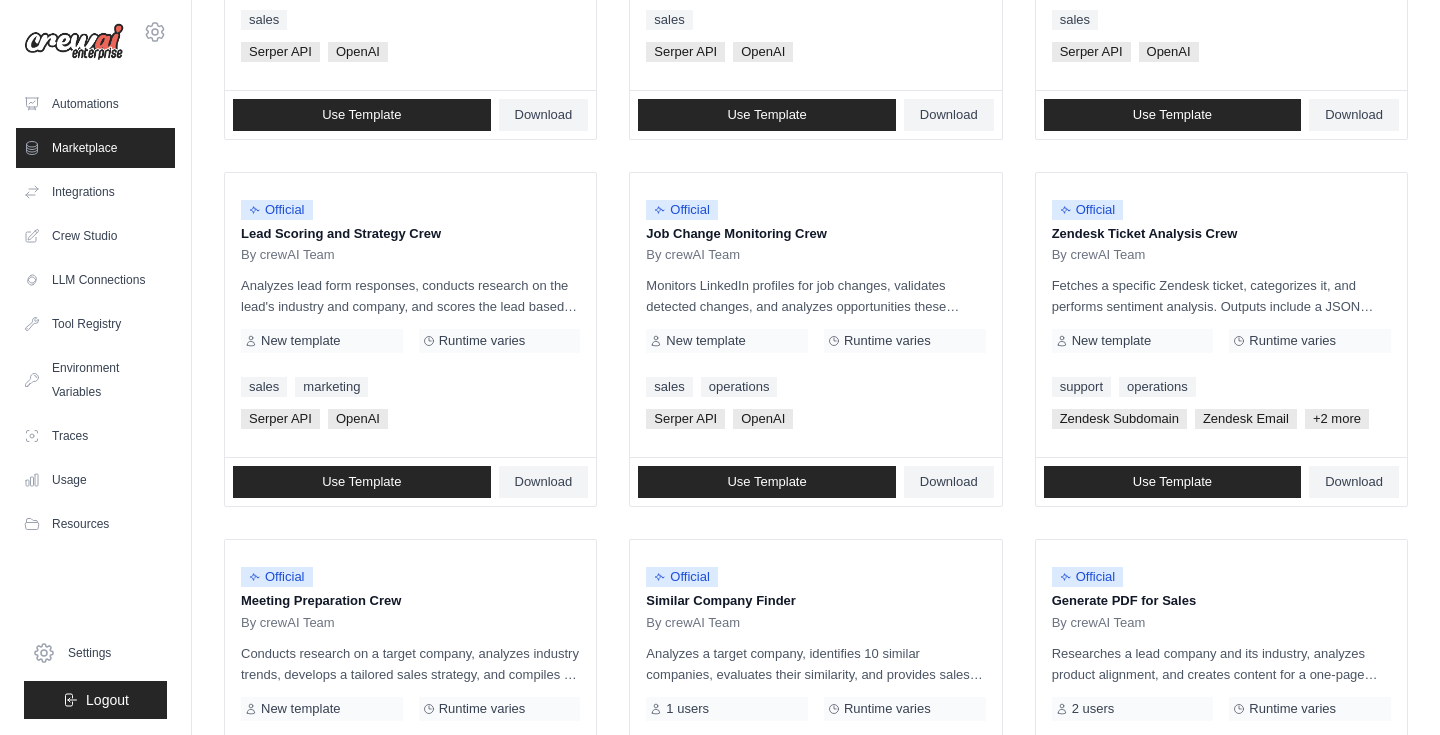 scroll, scrollTop: 842, scrollLeft: 0, axis: vertical 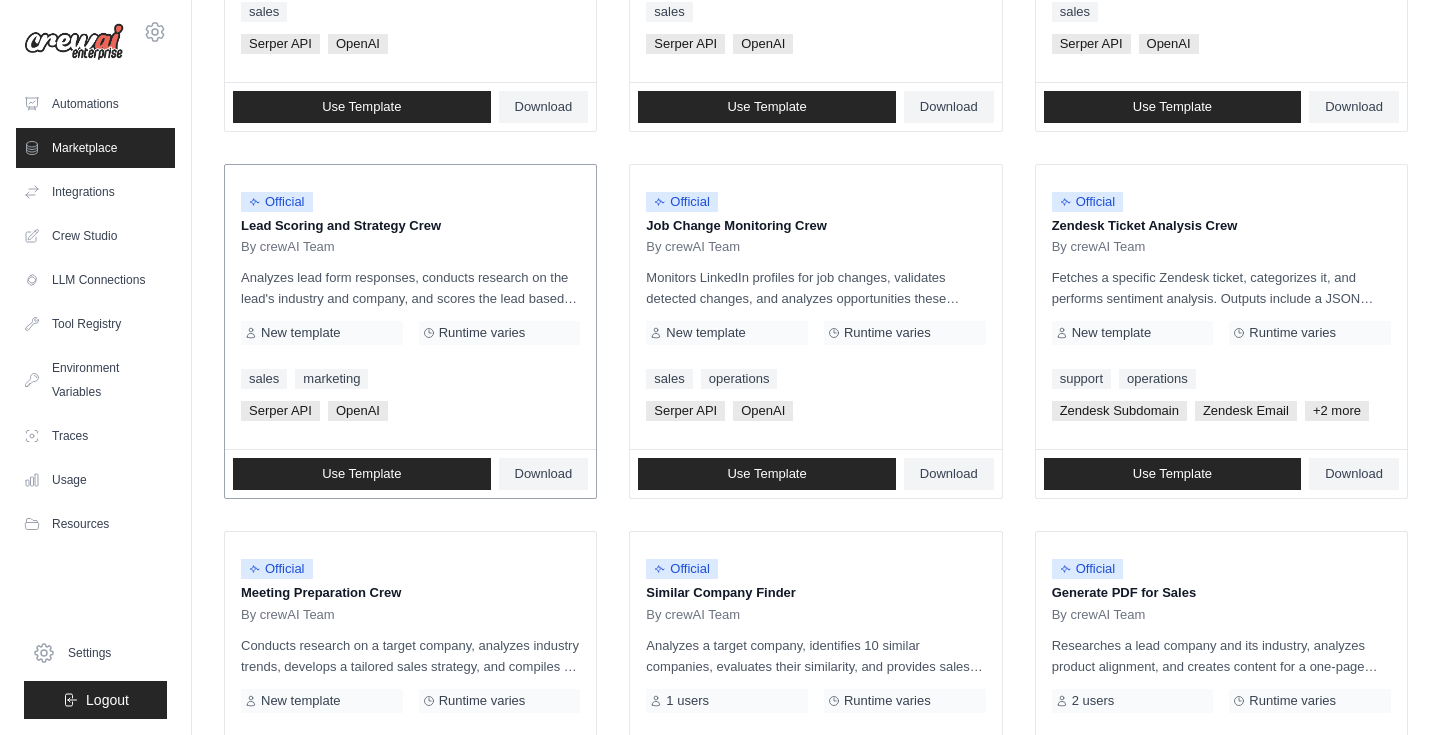 click on "Analyzes lead form responses, conducts research on the lead's industry and company, and scores the lead based on relevance and fit. Outputs include key insights from the form, a concise research report, a lead score, and a tailored strategy, including talking points and engagement ideas to effectively pitch the product." at bounding box center (410, 288) 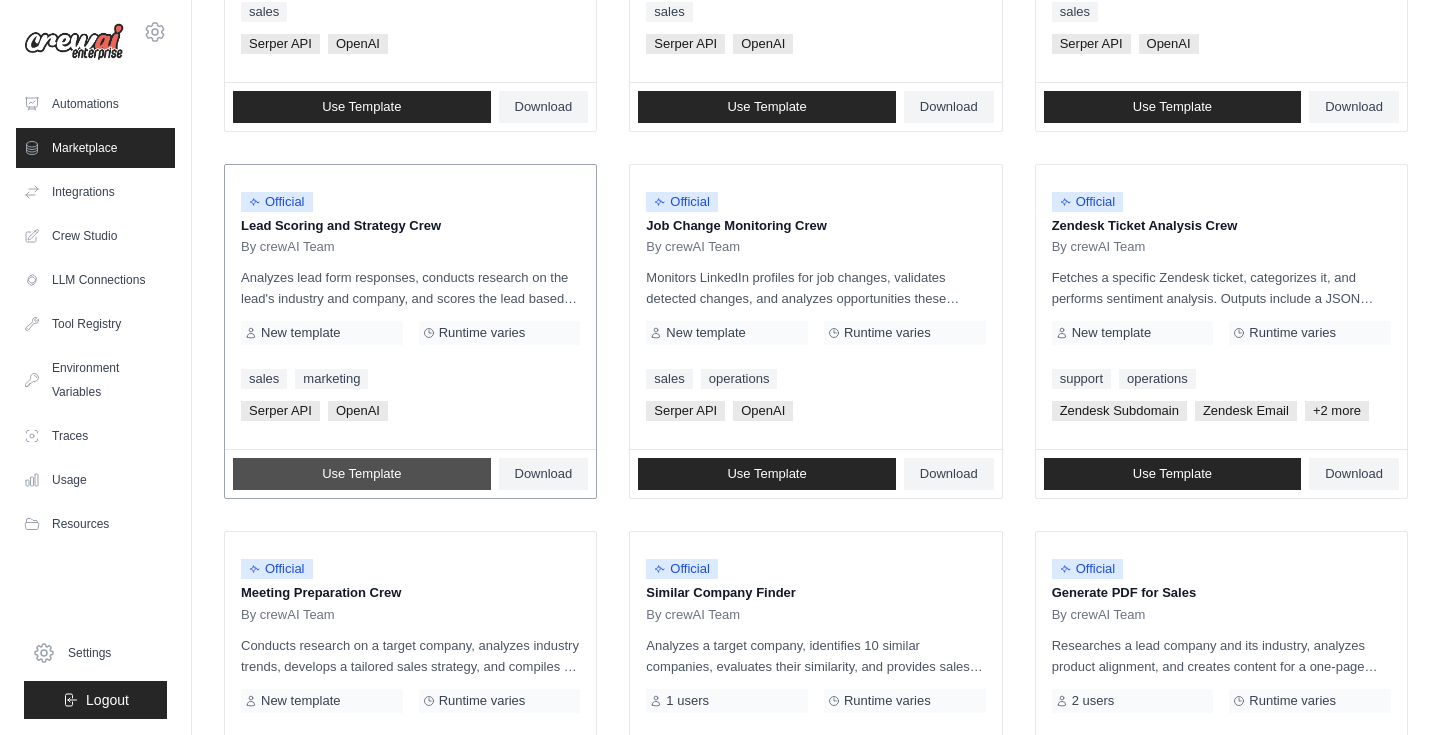 click on "Use Template" at bounding box center (362, 474) 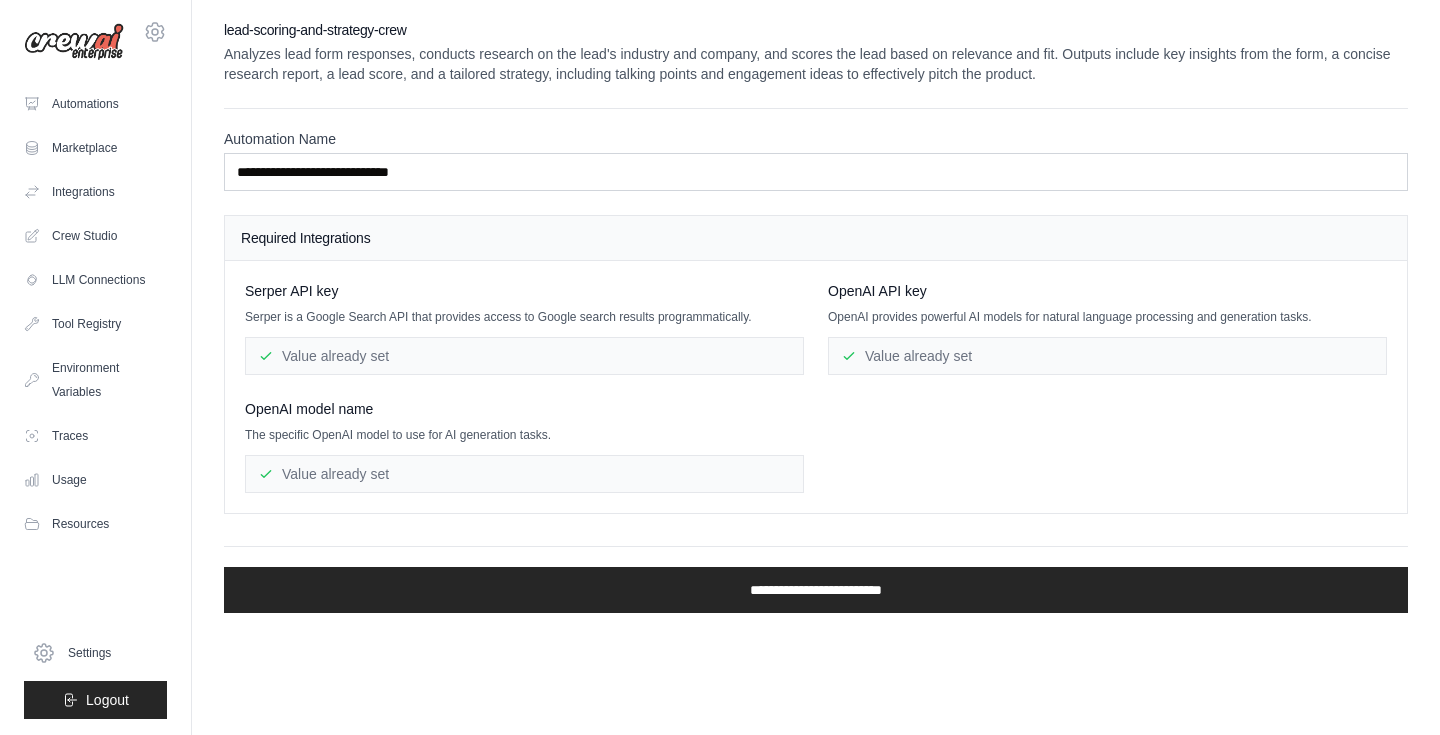 scroll, scrollTop: 0, scrollLeft: 0, axis: both 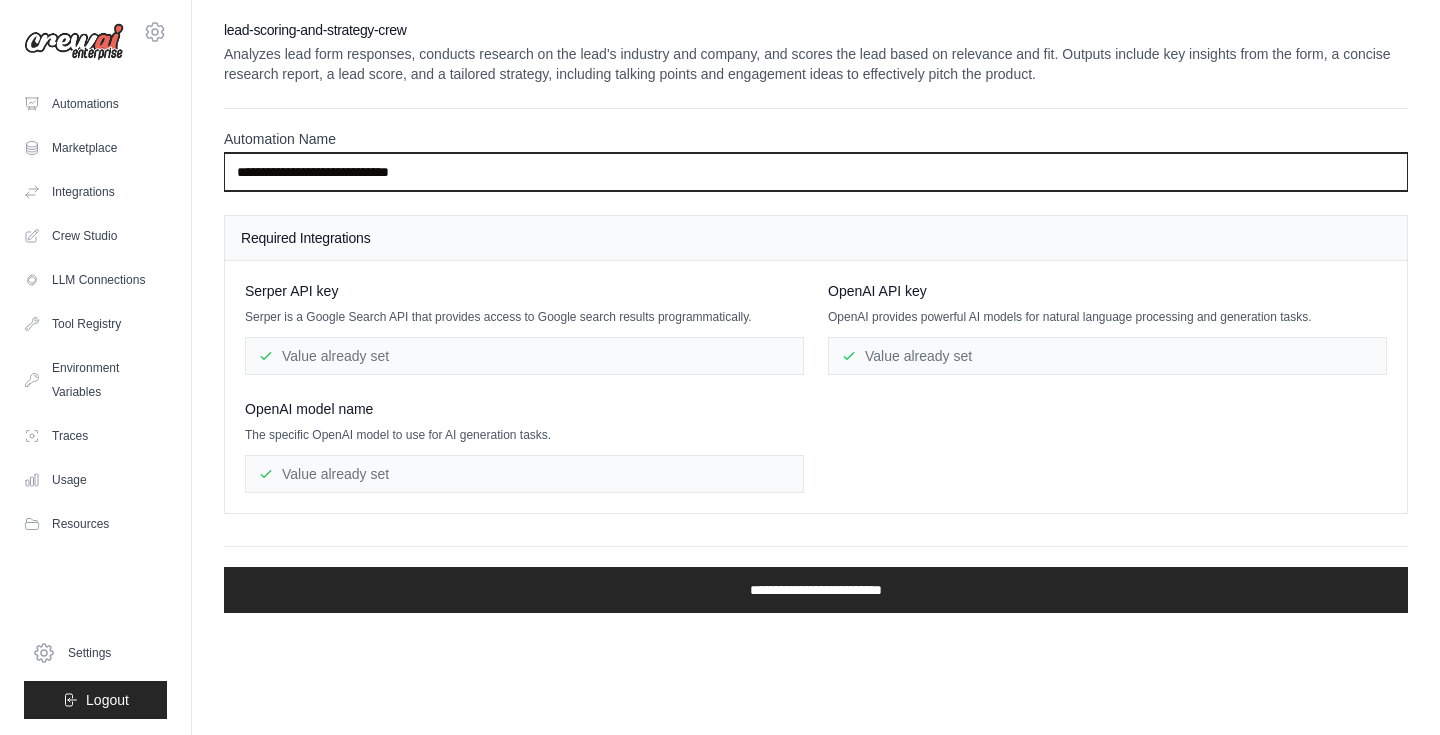 click on "**********" at bounding box center (816, 172) 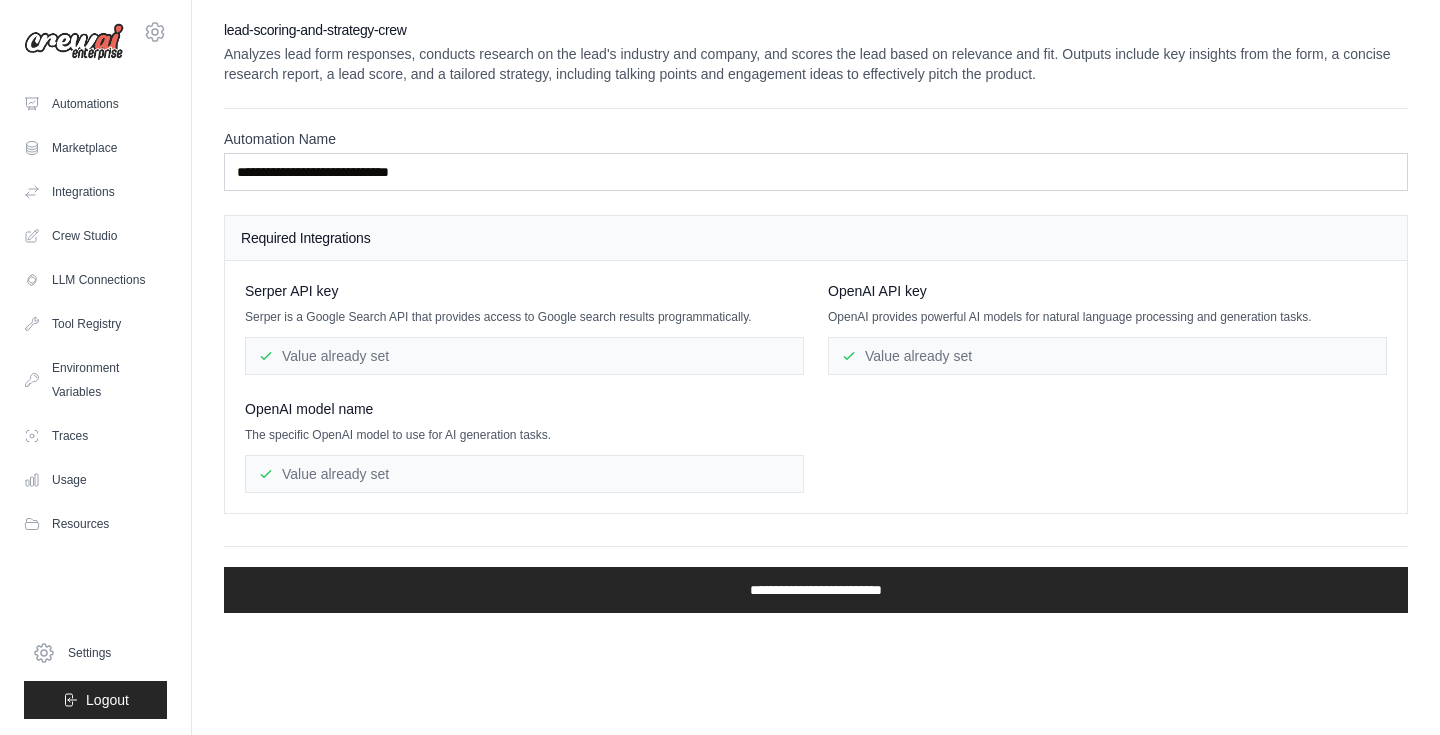 click on "Serper API key
Serper is a Google Search API that provides access to Google search results programmatically.
Value already set" at bounding box center [524, 328] 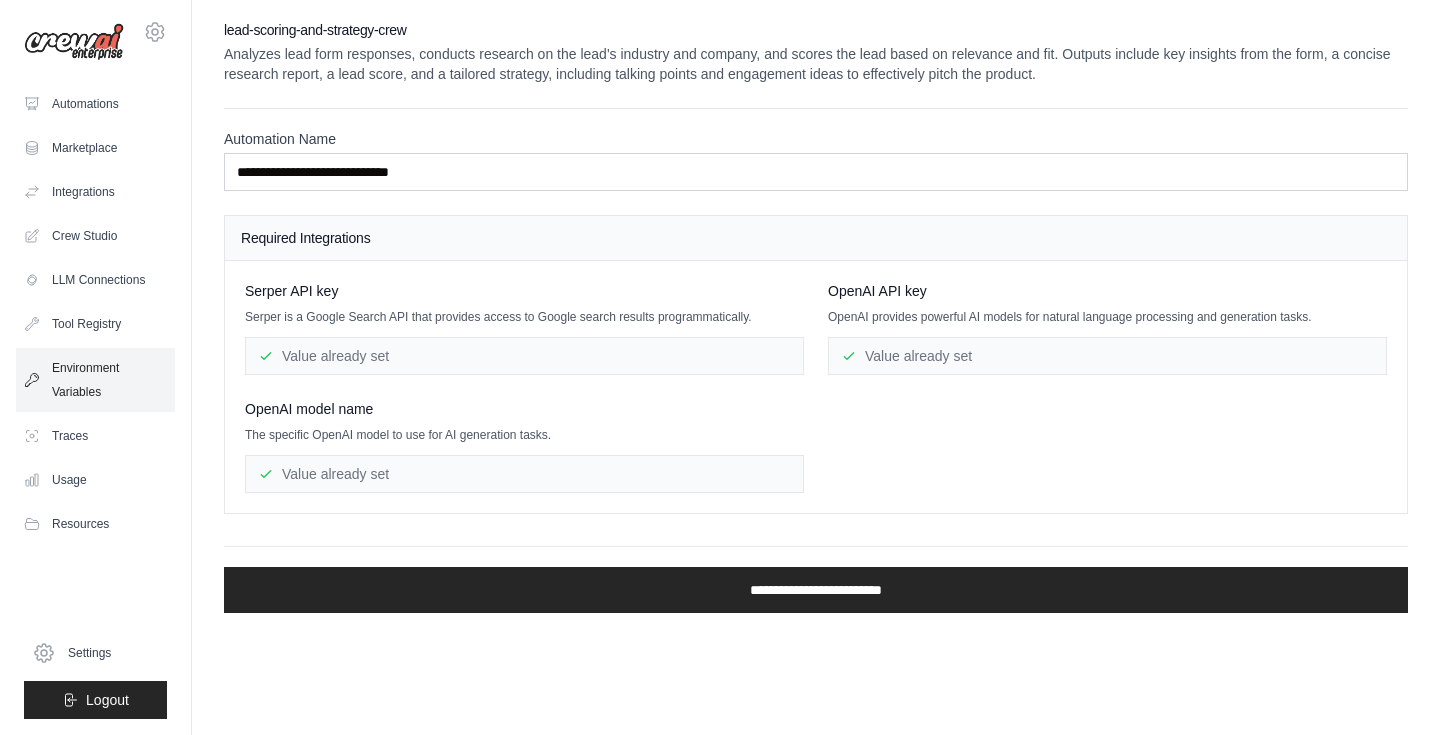 click on "Environment Variables" at bounding box center (95, 380) 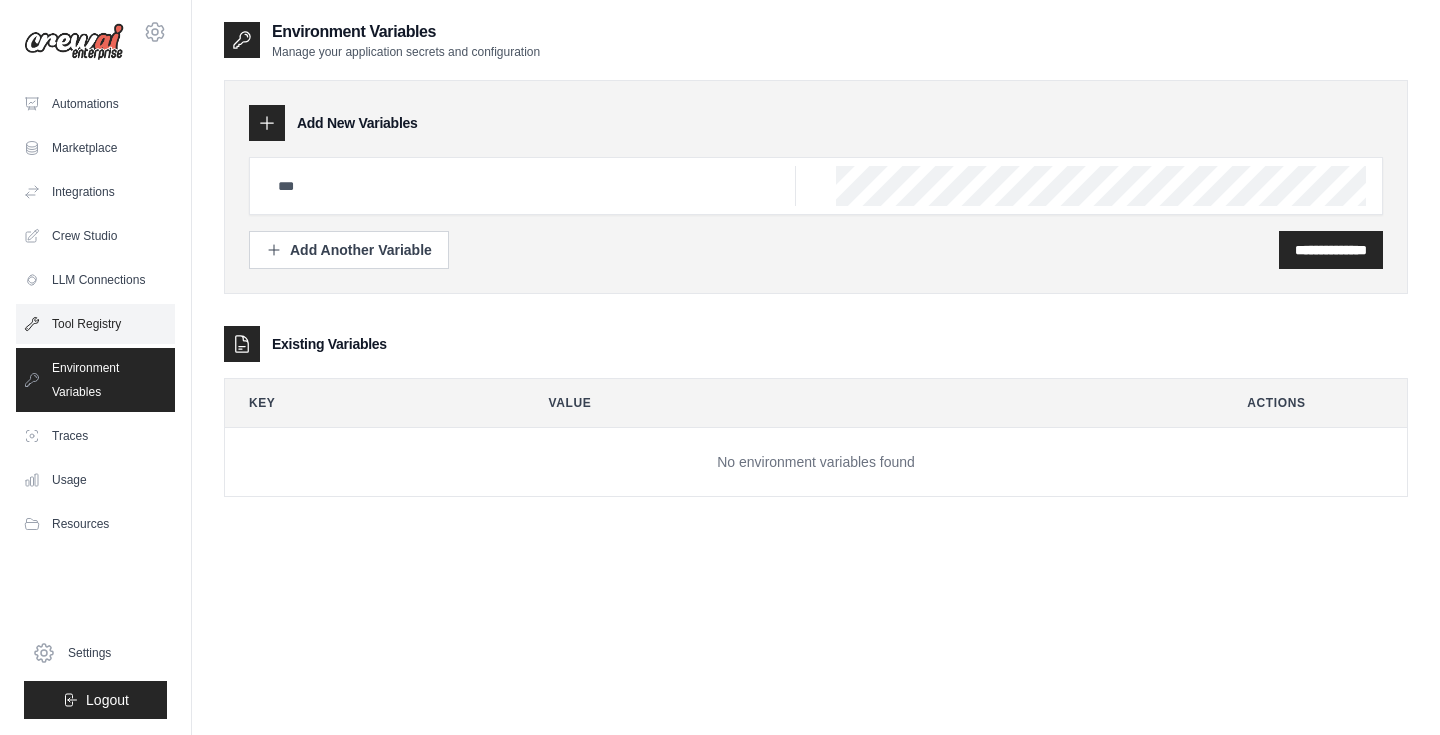 click on "Tool Registry" at bounding box center [95, 324] 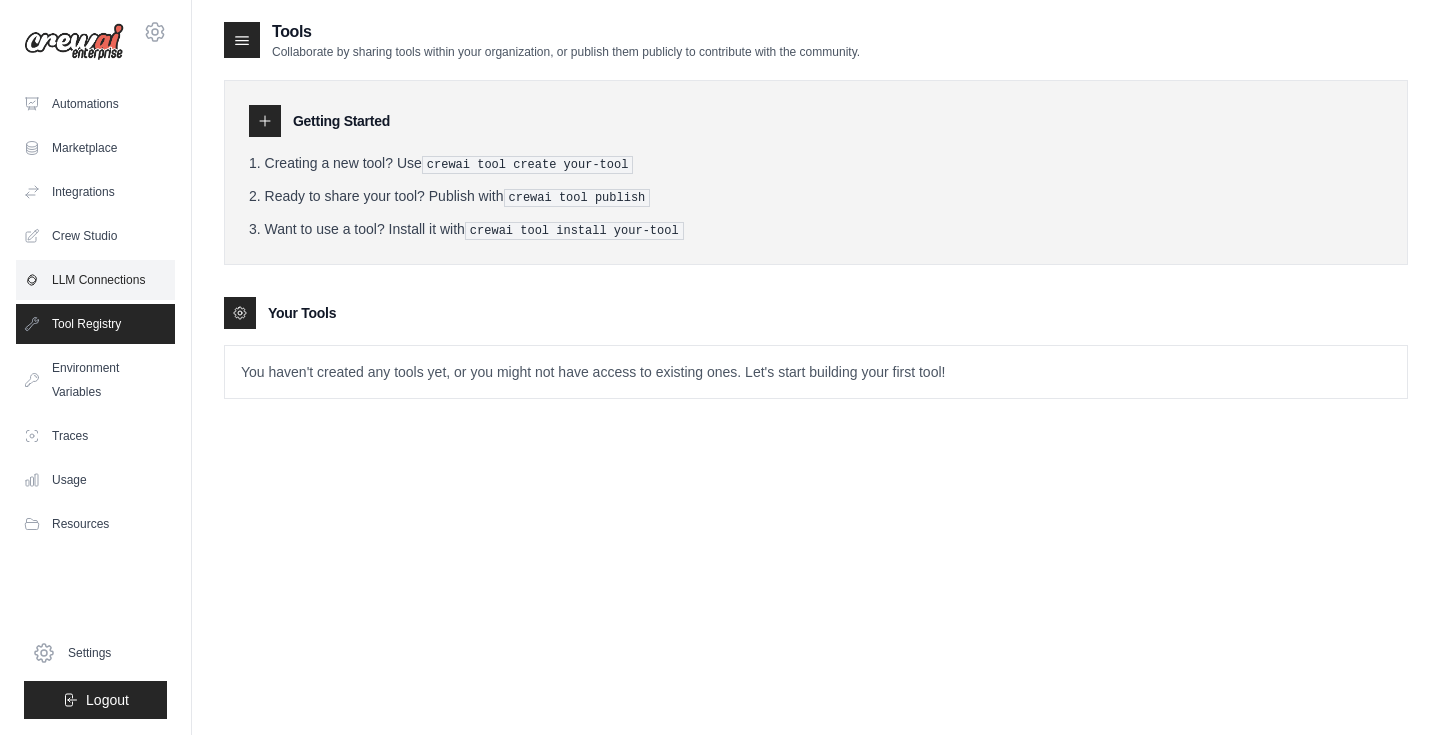 click on "LLM Connections" at bounding box center [95, 280] 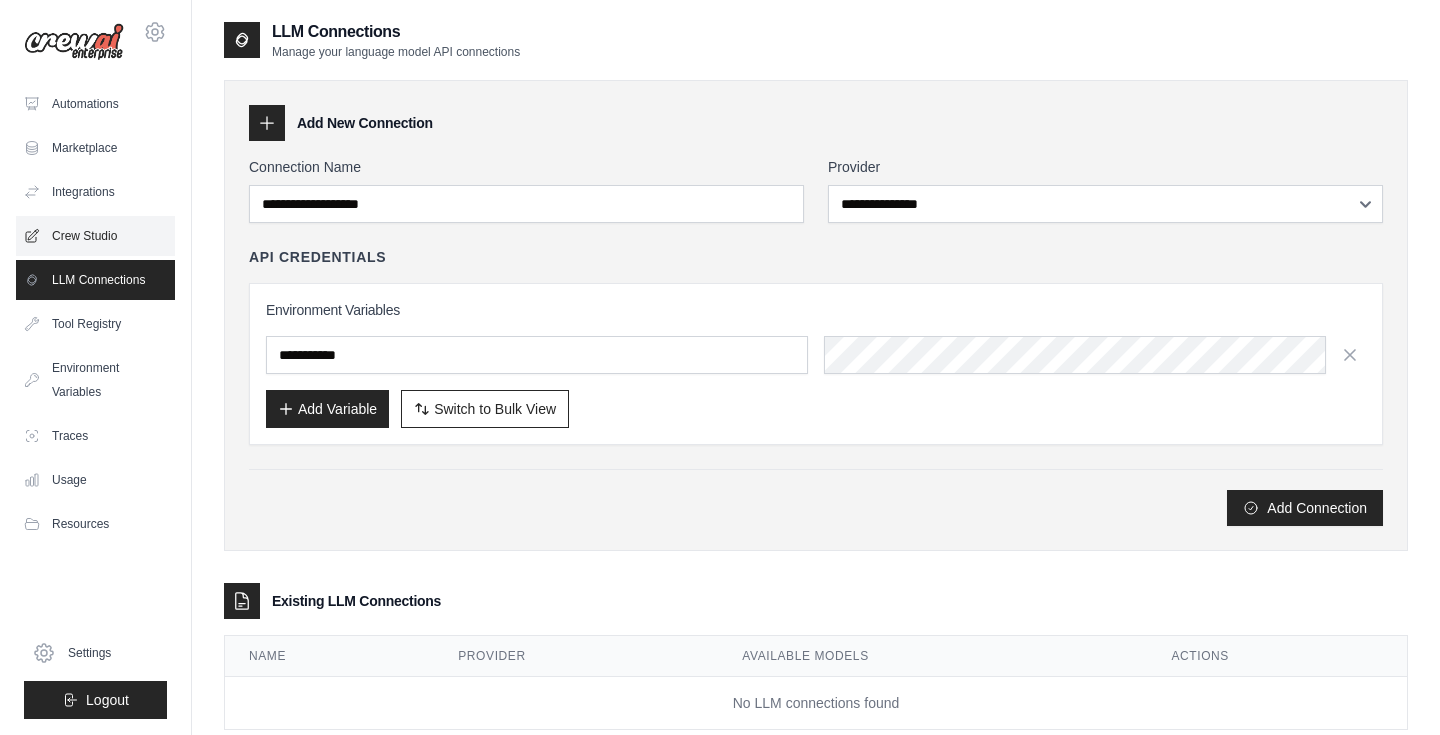 click on "Crew Studio" at bounding box center [95, 236] 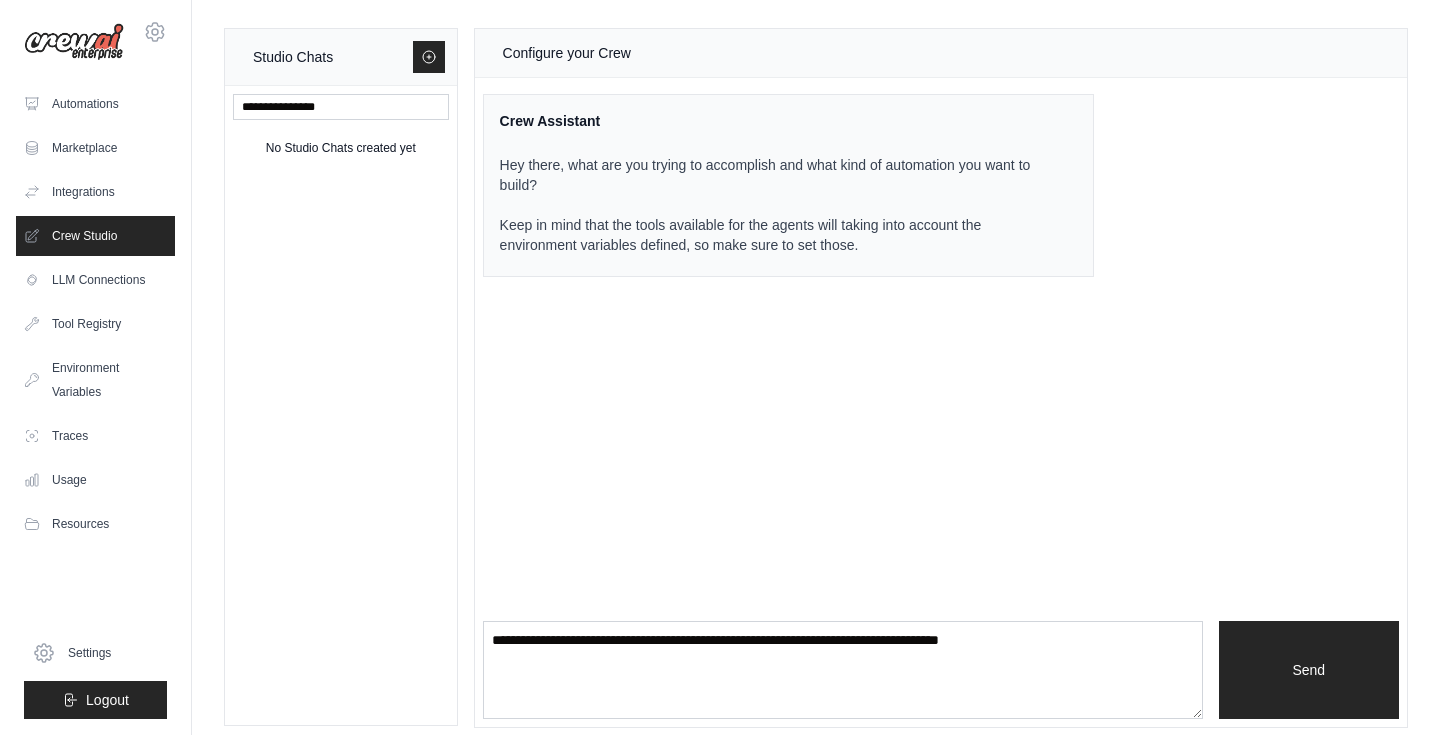 click on "Crew Studio" at bounding box center (95, 236) 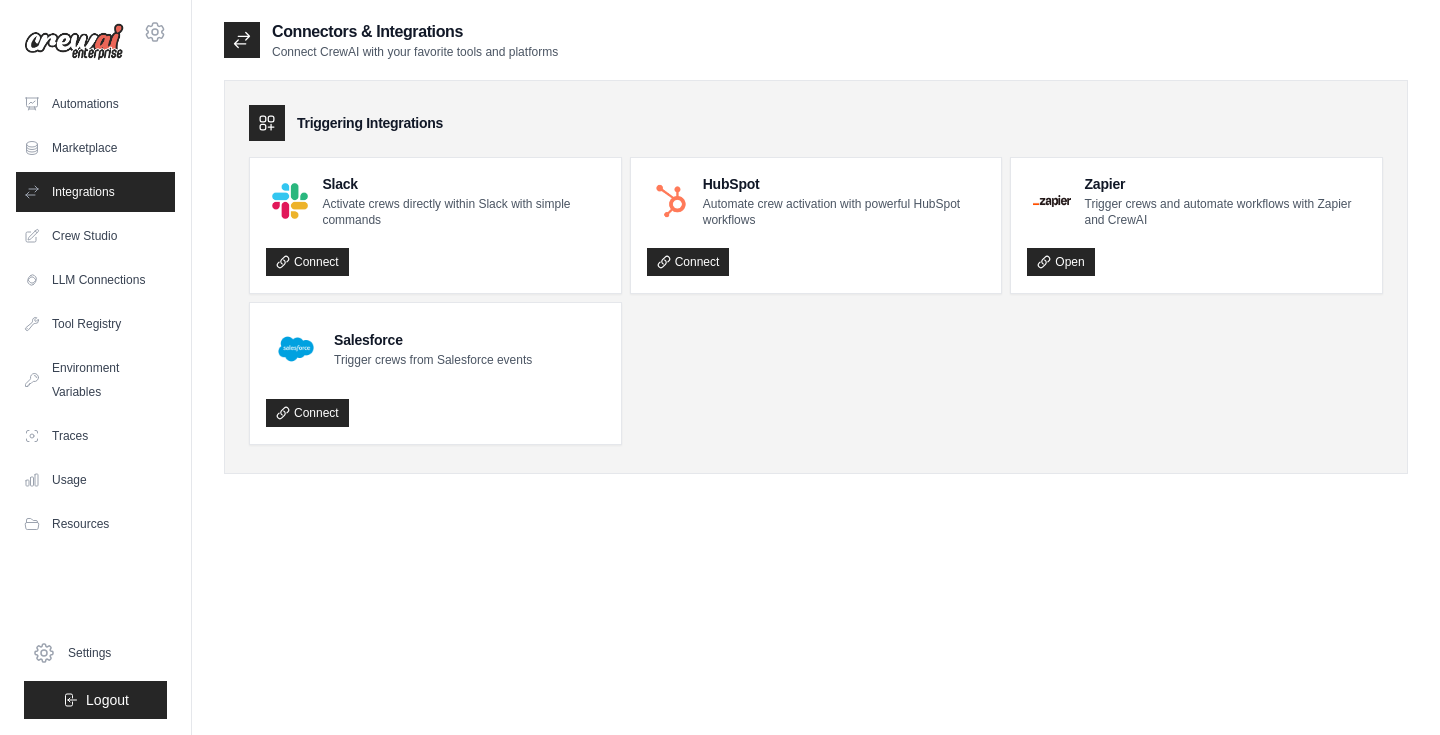 click on "Marketplace" at bounding box center [95, 148] 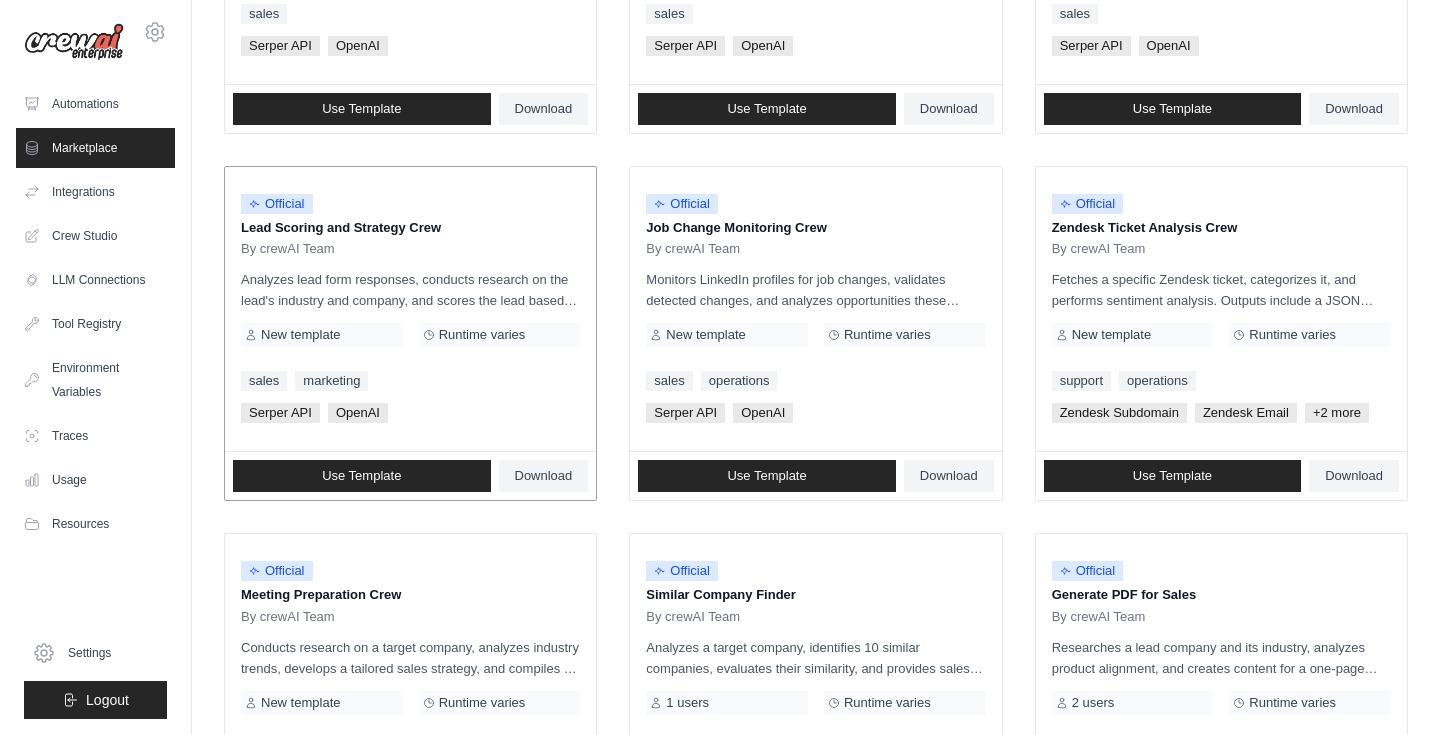 scroll, scrollTop: 848, scrollLeft: 0, axis: vertical 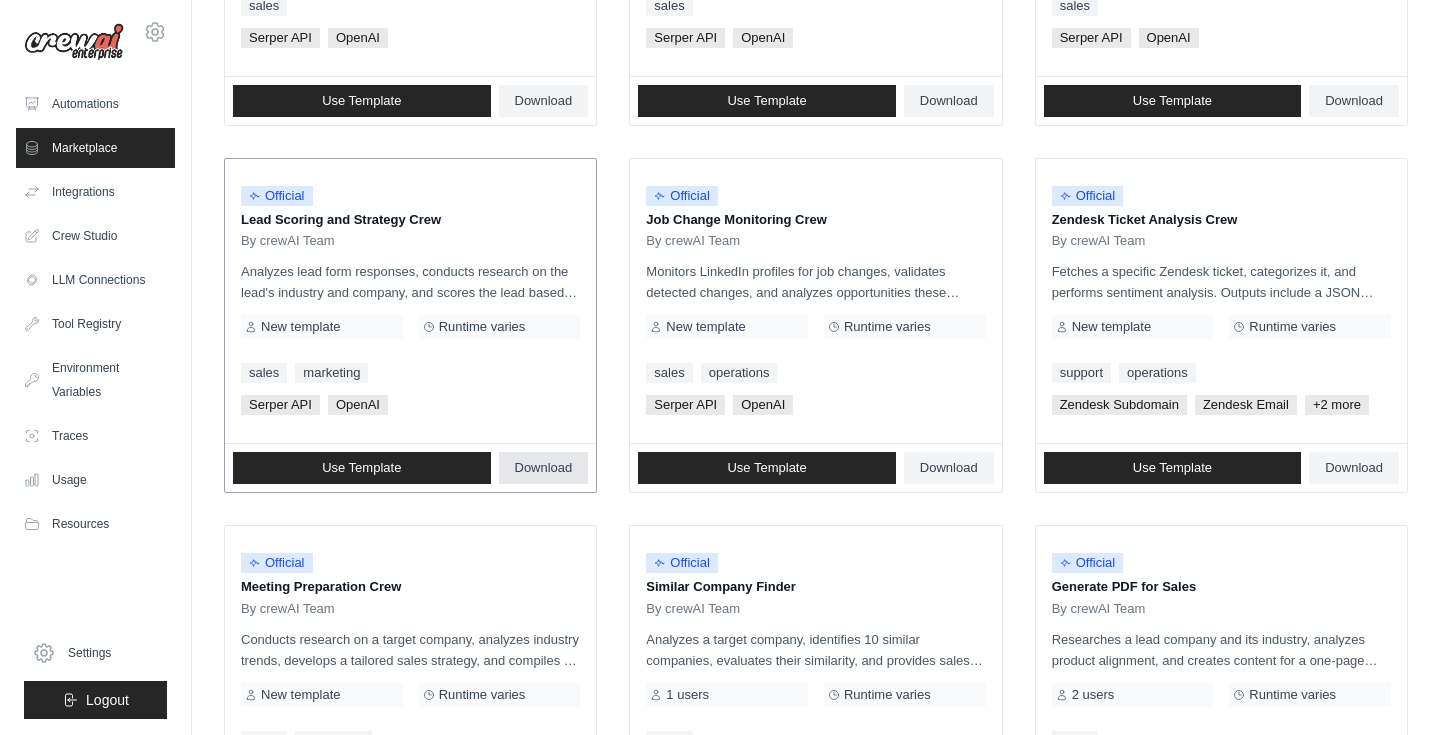 click on "Download" at bounding box center [544, 468] 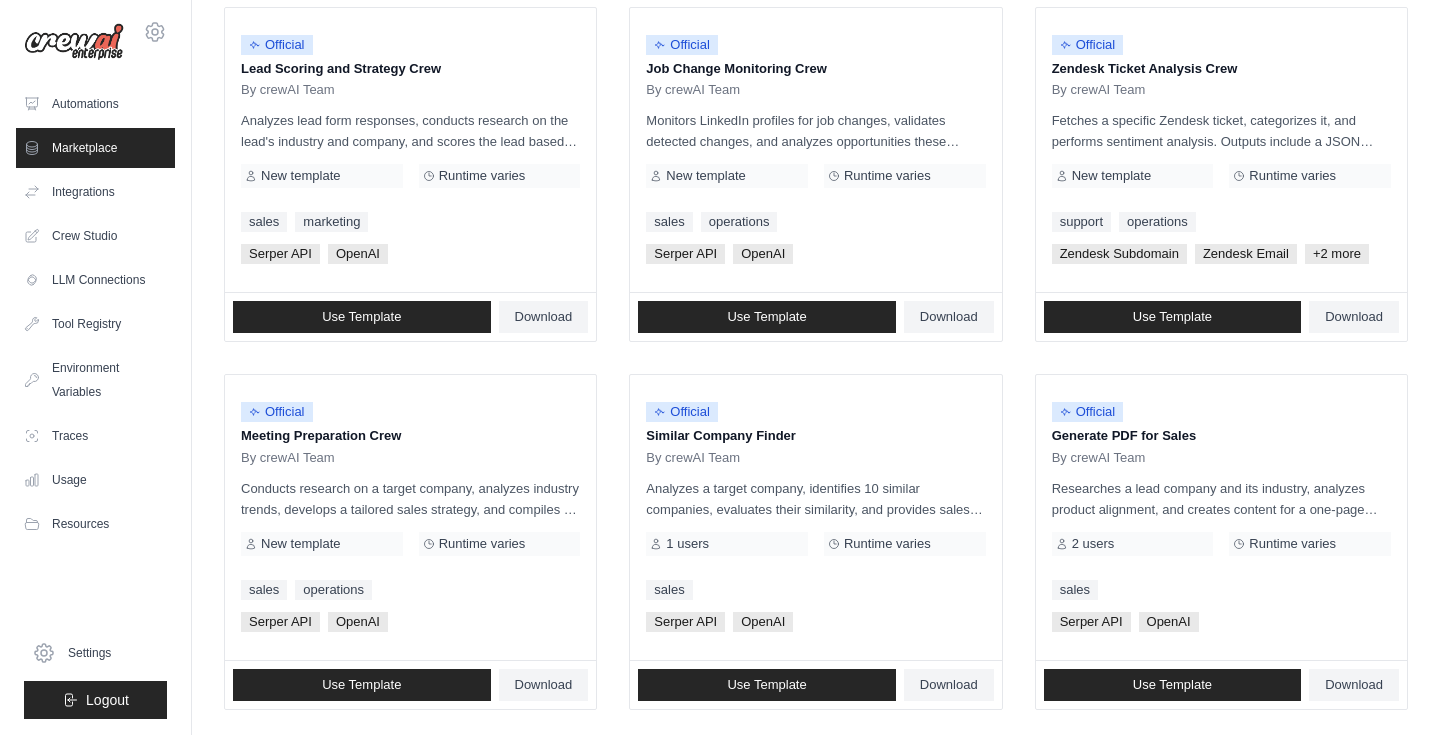 scroll, scrollTop: 1010, scrollLeft: 0, axis: vertical 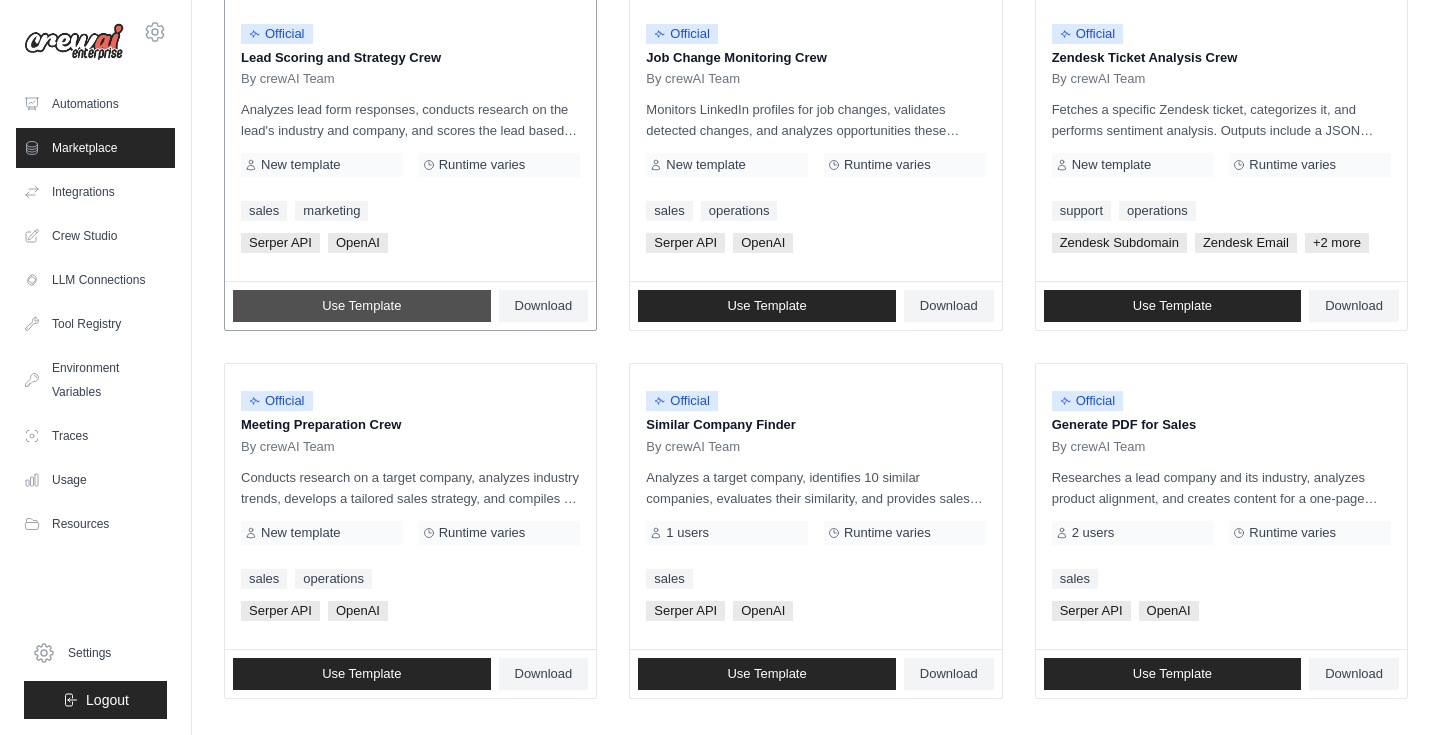 click on "Use Template" at bounding box center (361, 306) 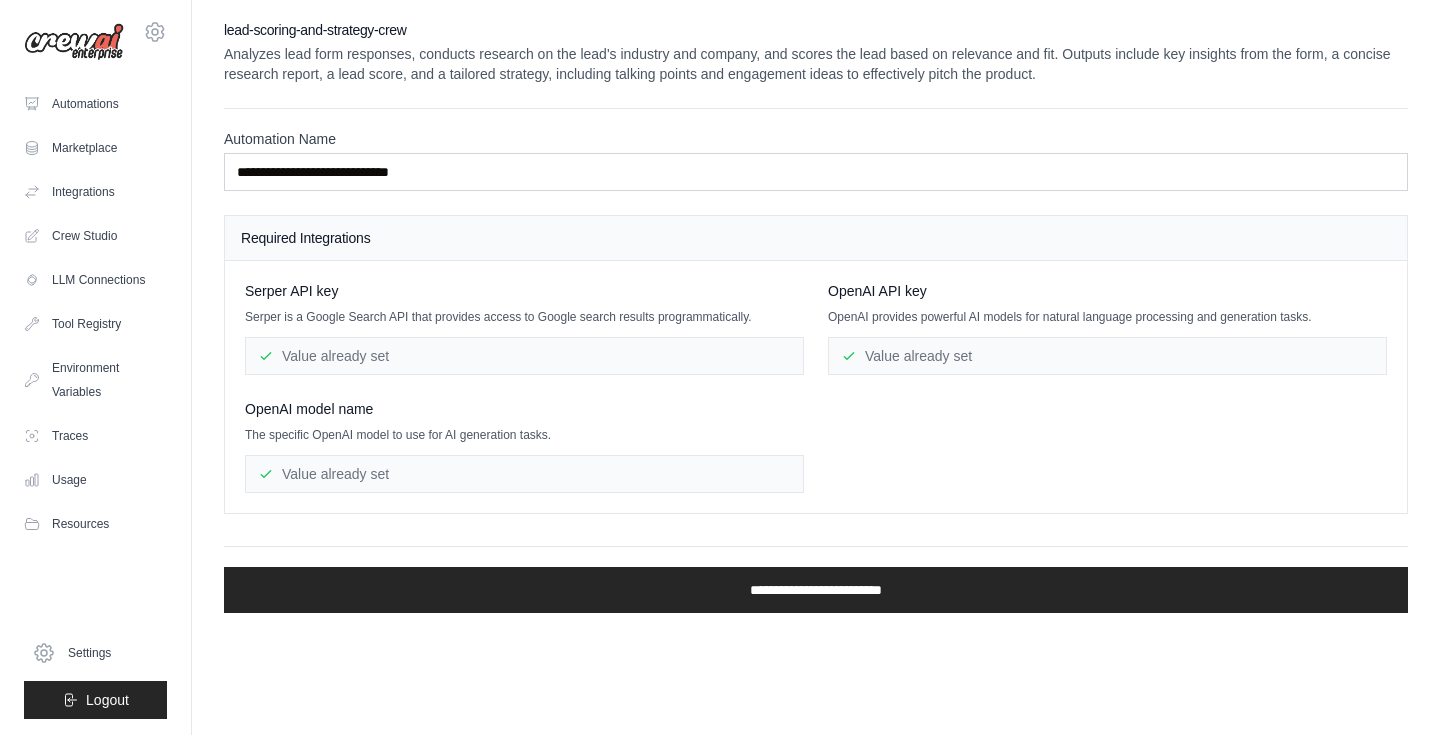 scroll, scrollTop: 0, scrollLeft: 0, axis: both 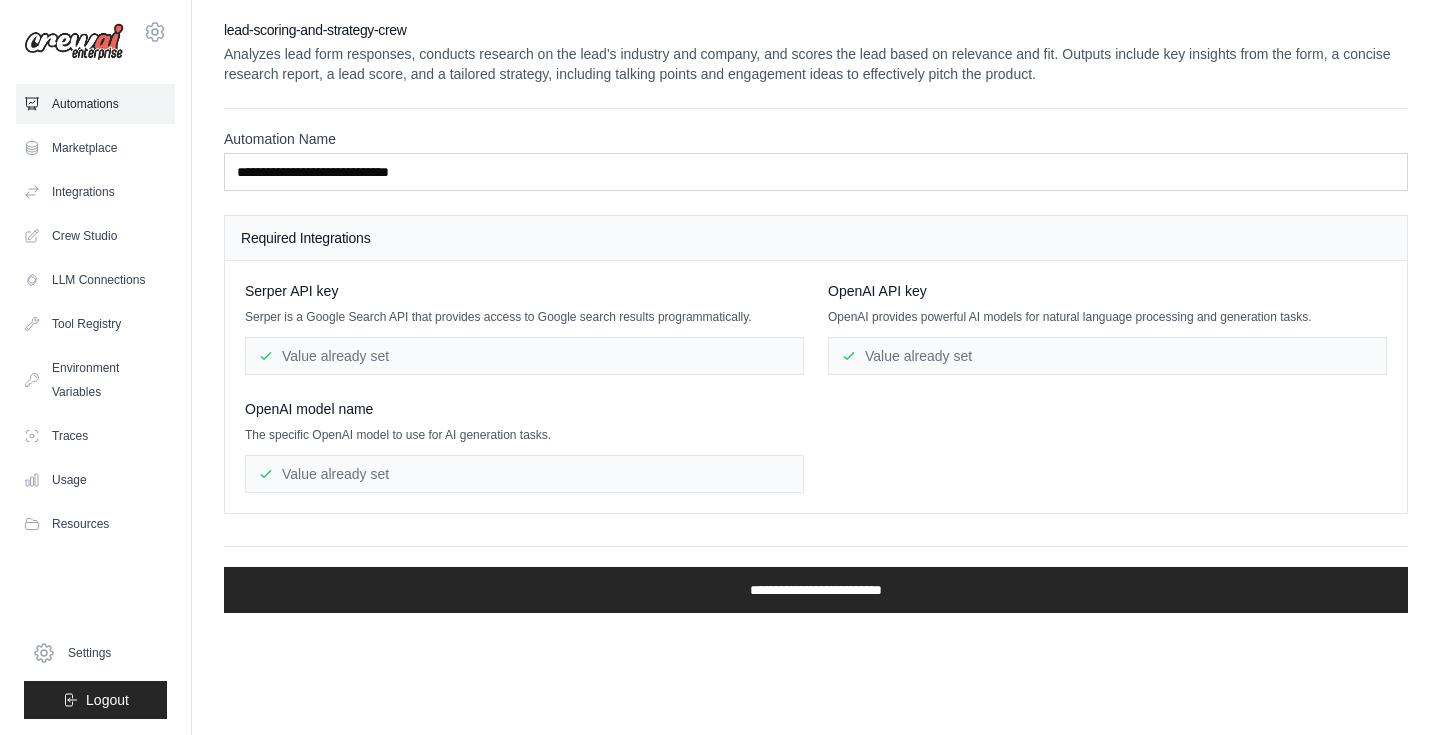 click on "Automations" at bounding box center [95, 104] 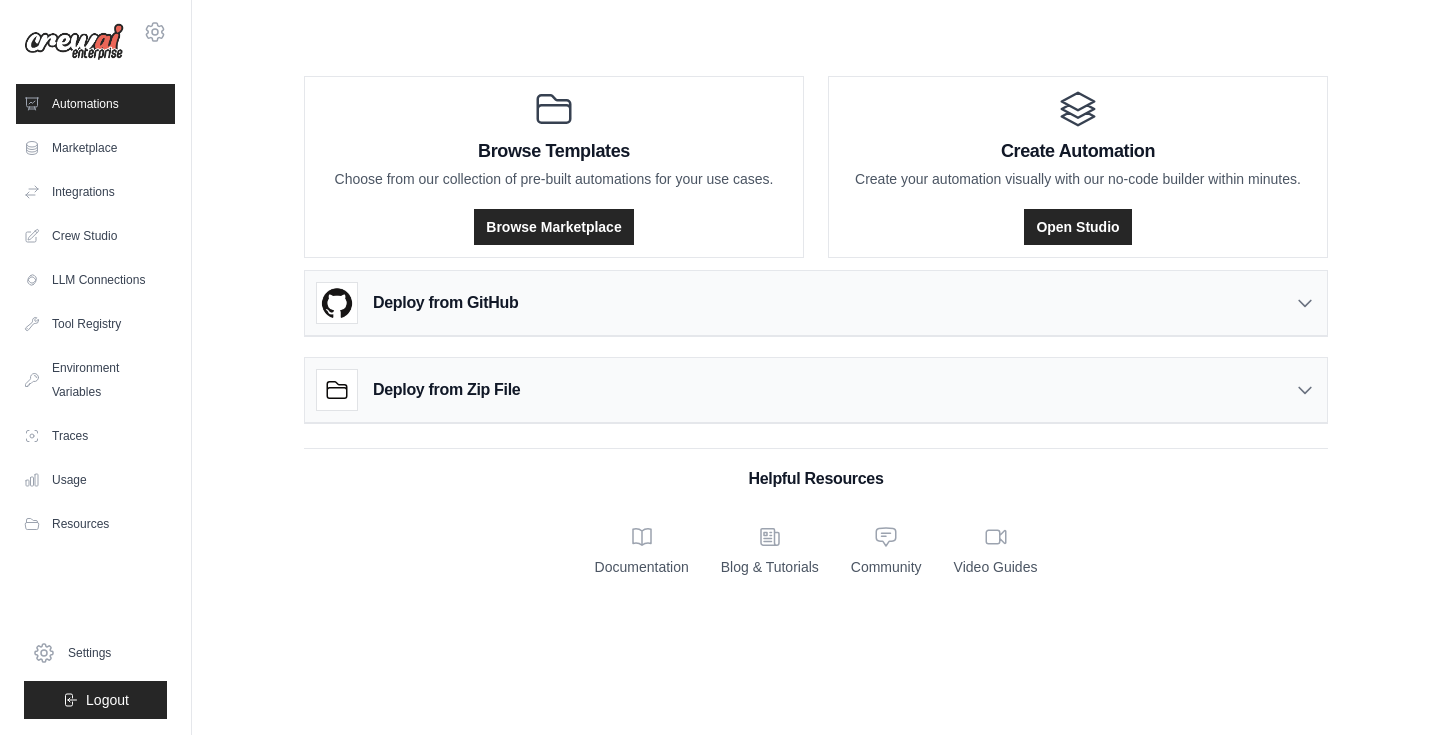 click at bounding box center (74, 42) 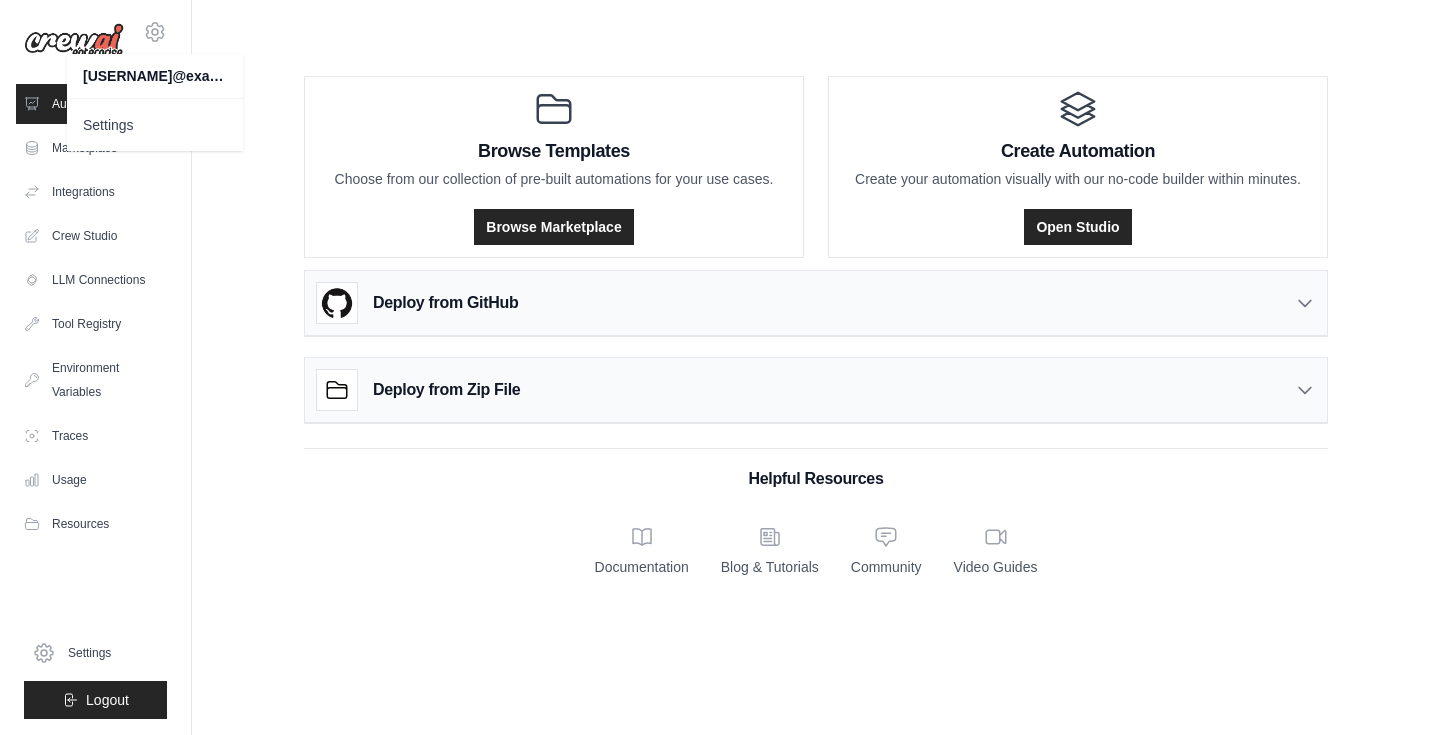 scroll, scrollTop: 0, scrollLeft: 0, axis: both 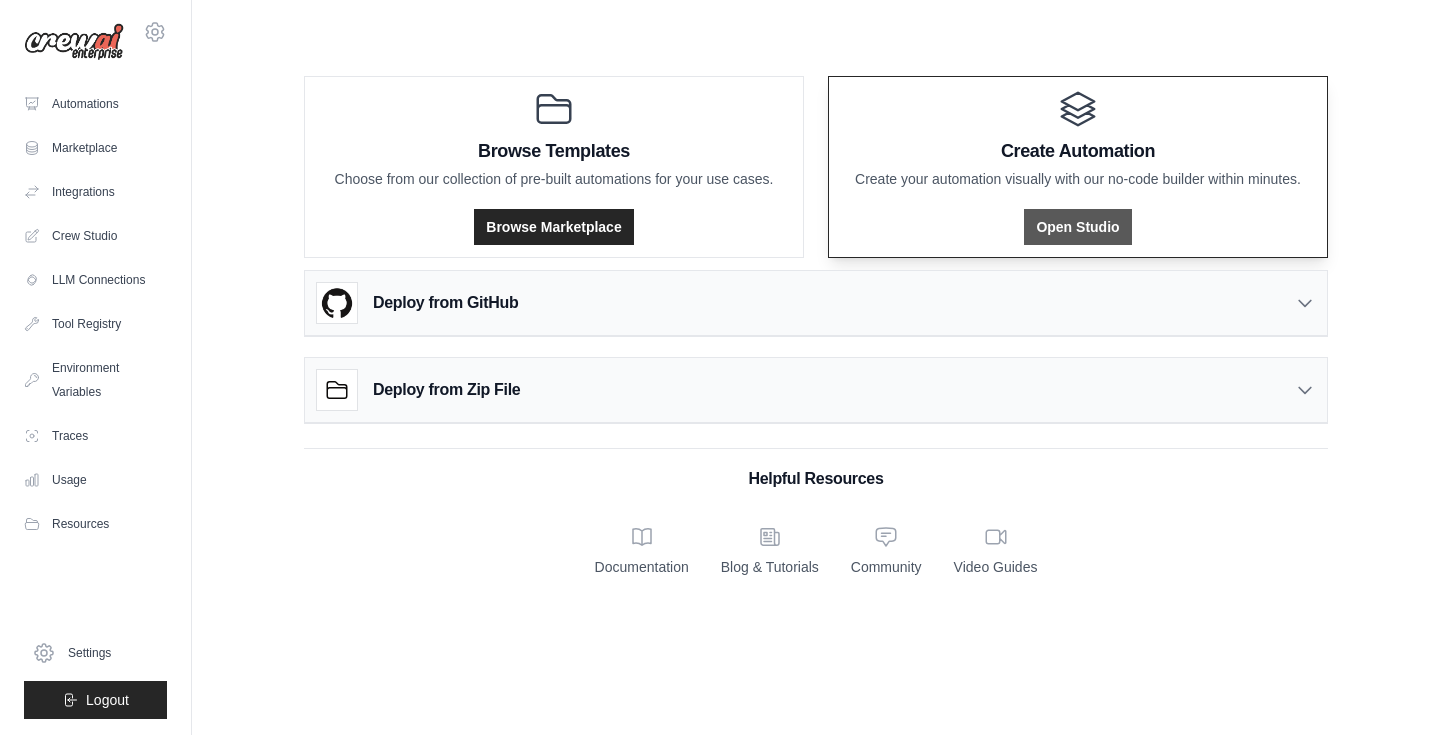 click on "Open Studio" at bounding box center (1077, 227) 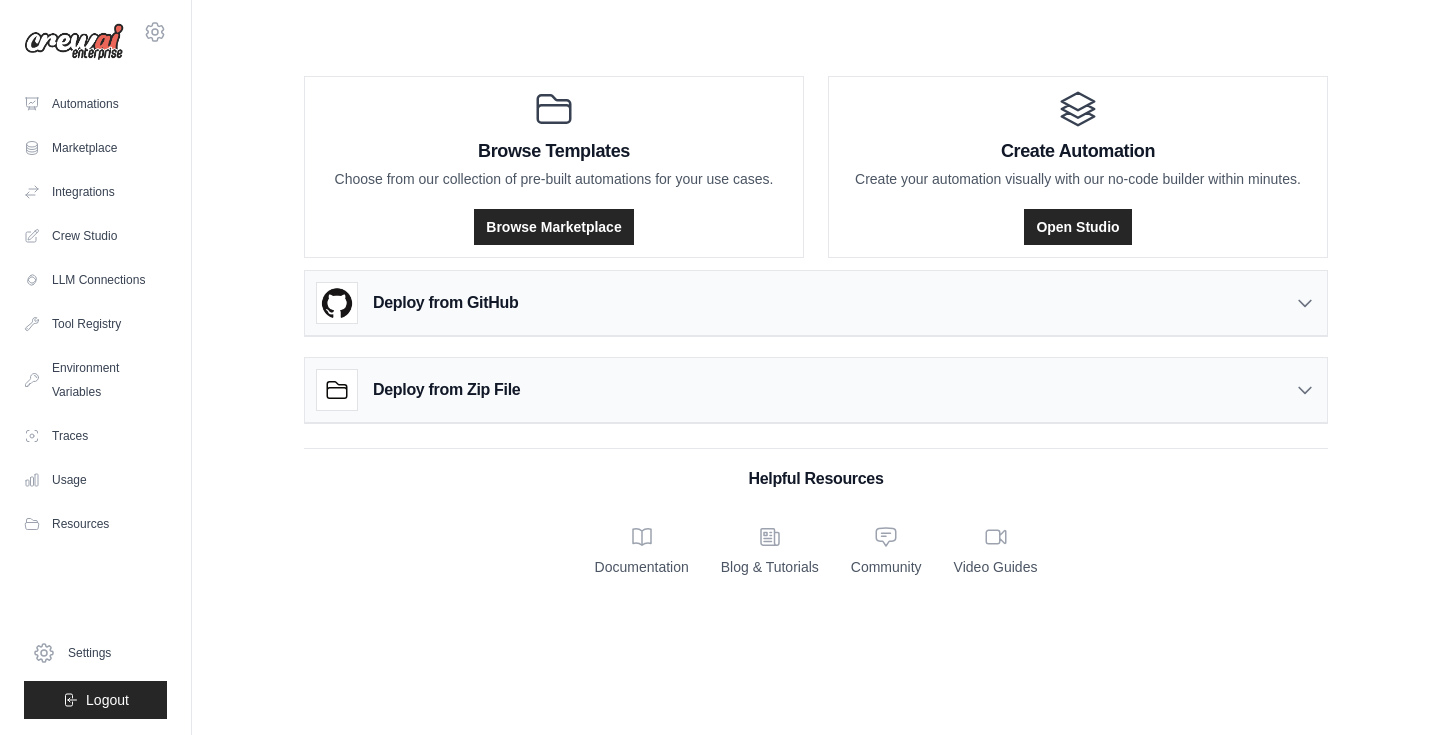 scroll, scrollTop: 0, scrollLeft: 0, axis: both 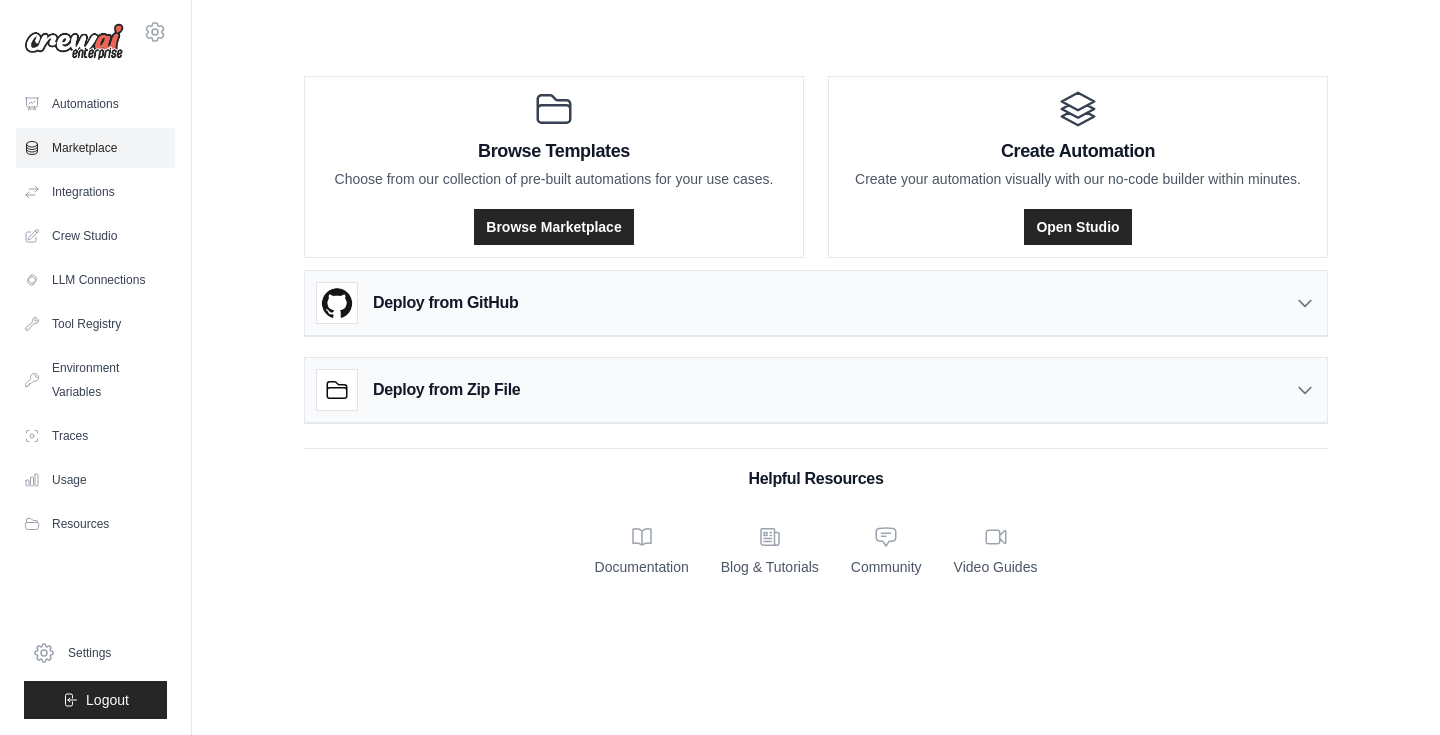 click on "Marketplace" at bounding box center (95, 148) 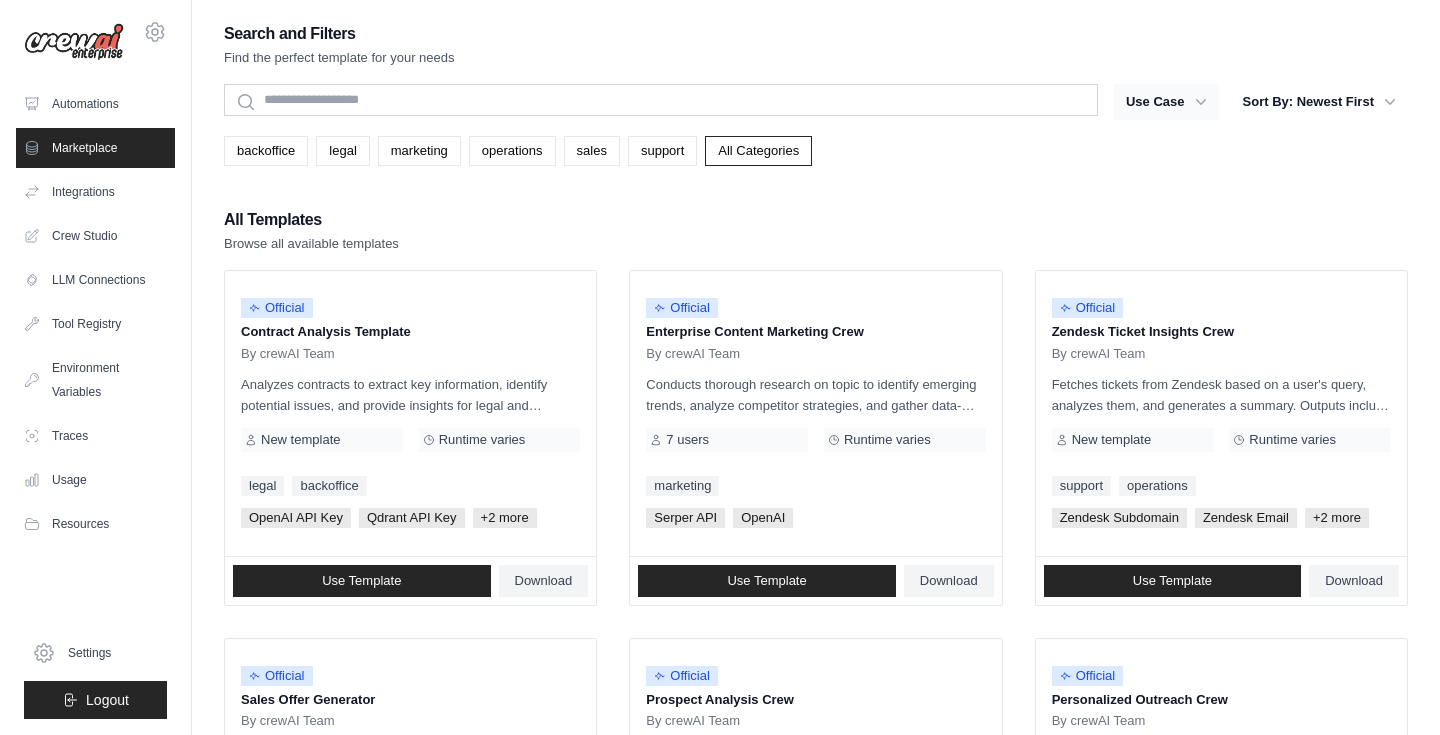 click on "Use Case" at bounding box center (1166, 102) 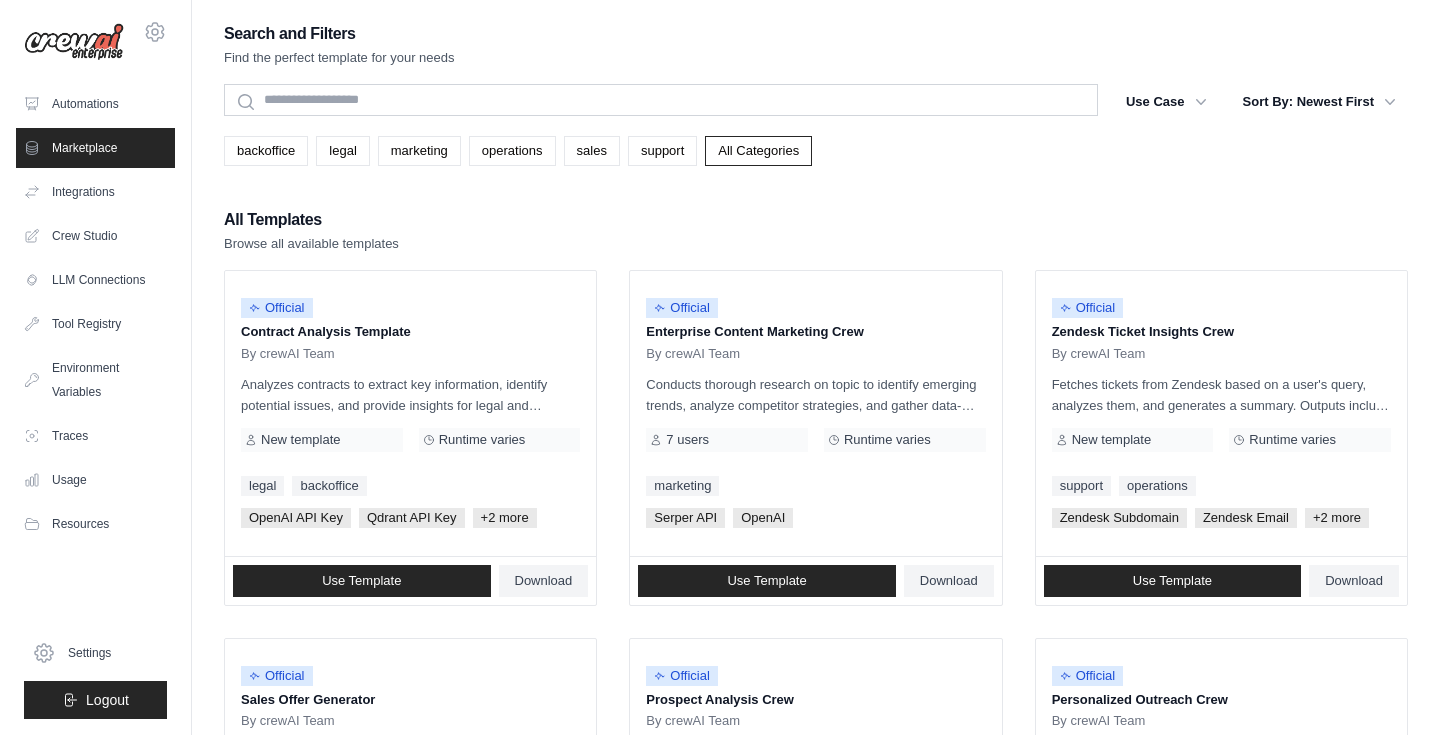 click on "backoffice
legal
marketing
operations
sales
support
All Categories" at bounding box center [816, 151] 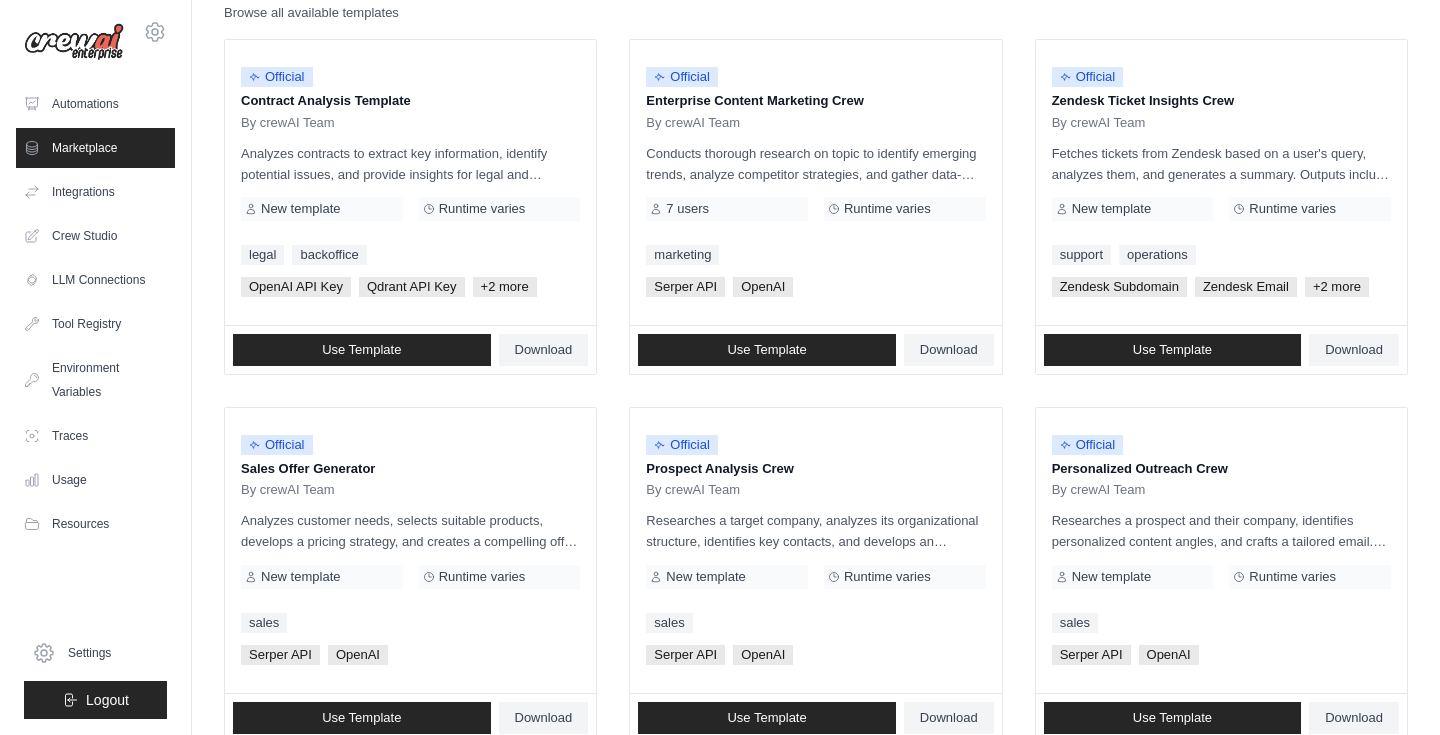 scroll, scrollTop: 248, scrollLeft: 0, axis: vertical 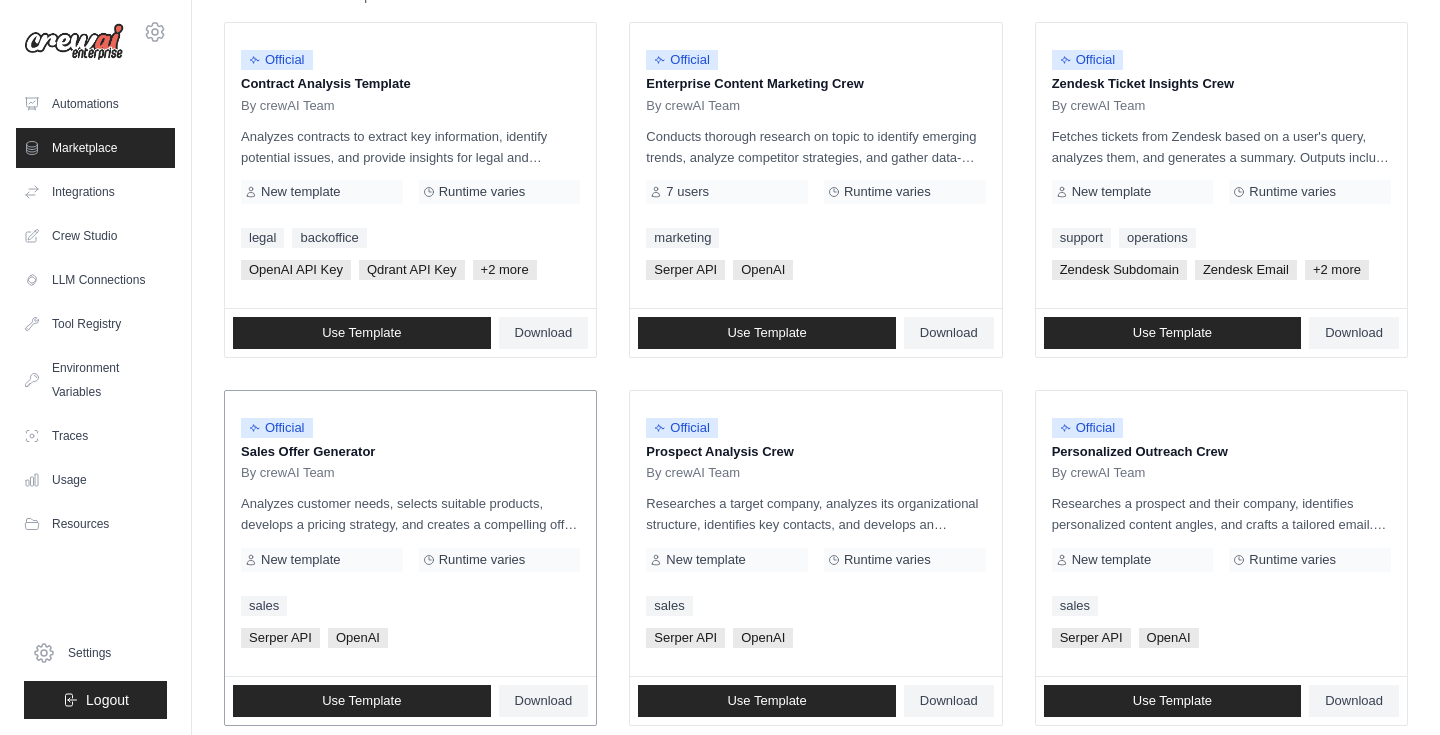 click on "Official" at bounding box center (277, 428) 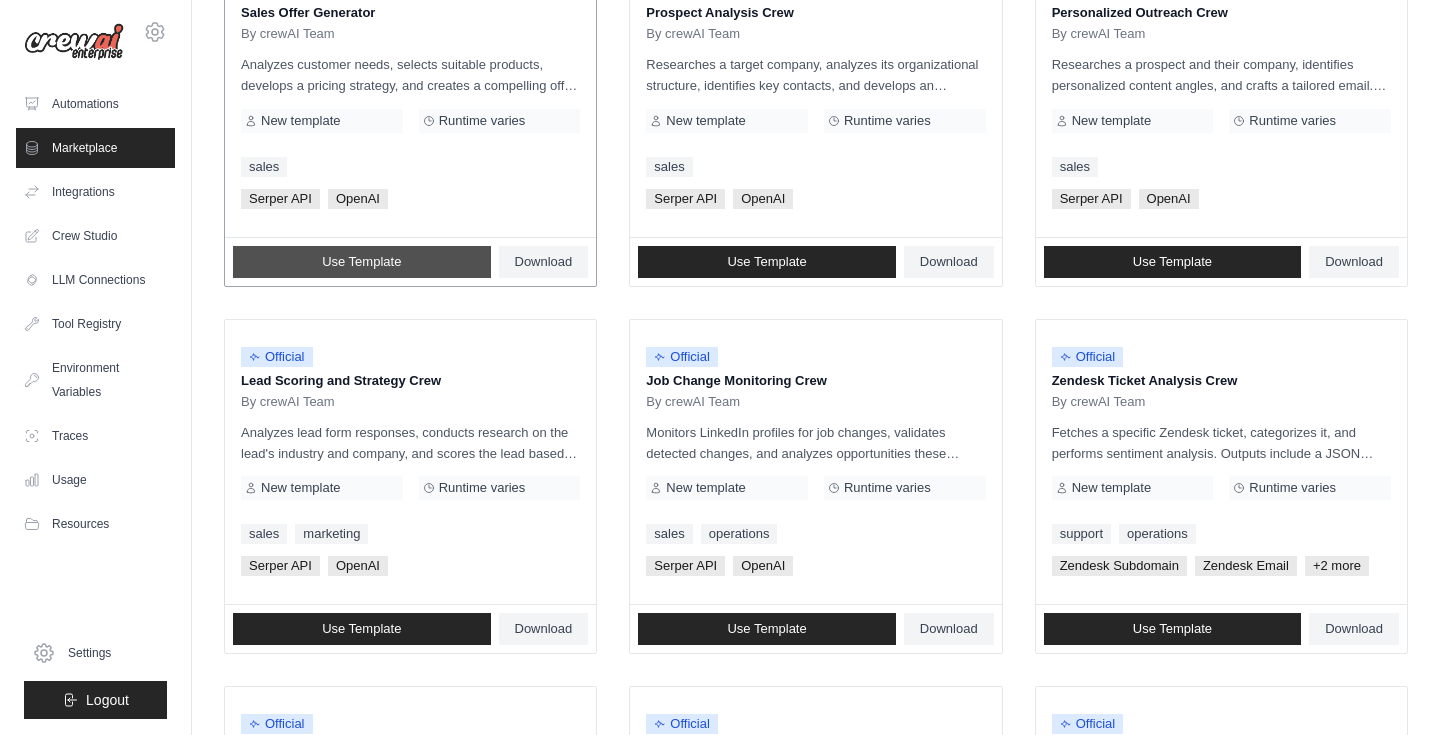 scroll, scrollTop: 707, scrollLeft: 0, axis: vertical 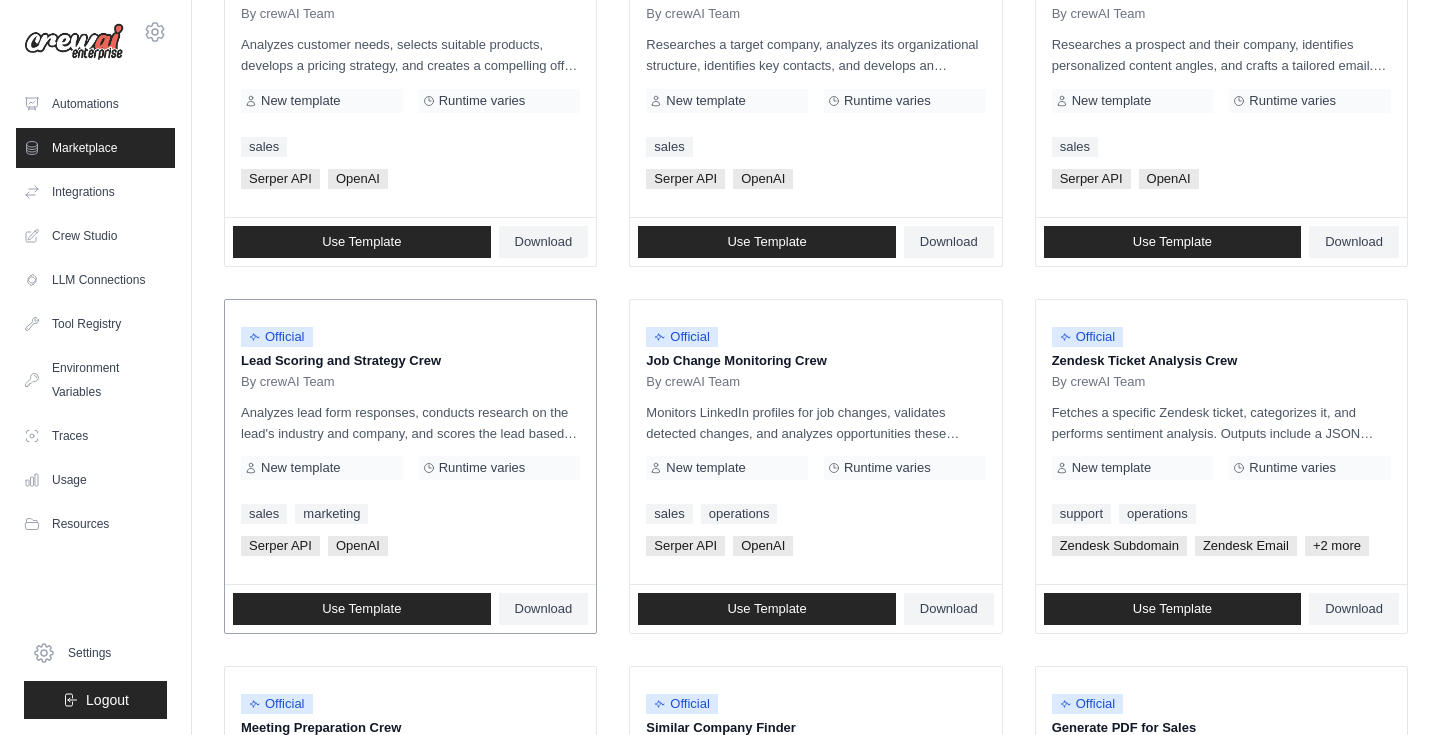 click on "Runtime varies" at bounding box center (482, 468) 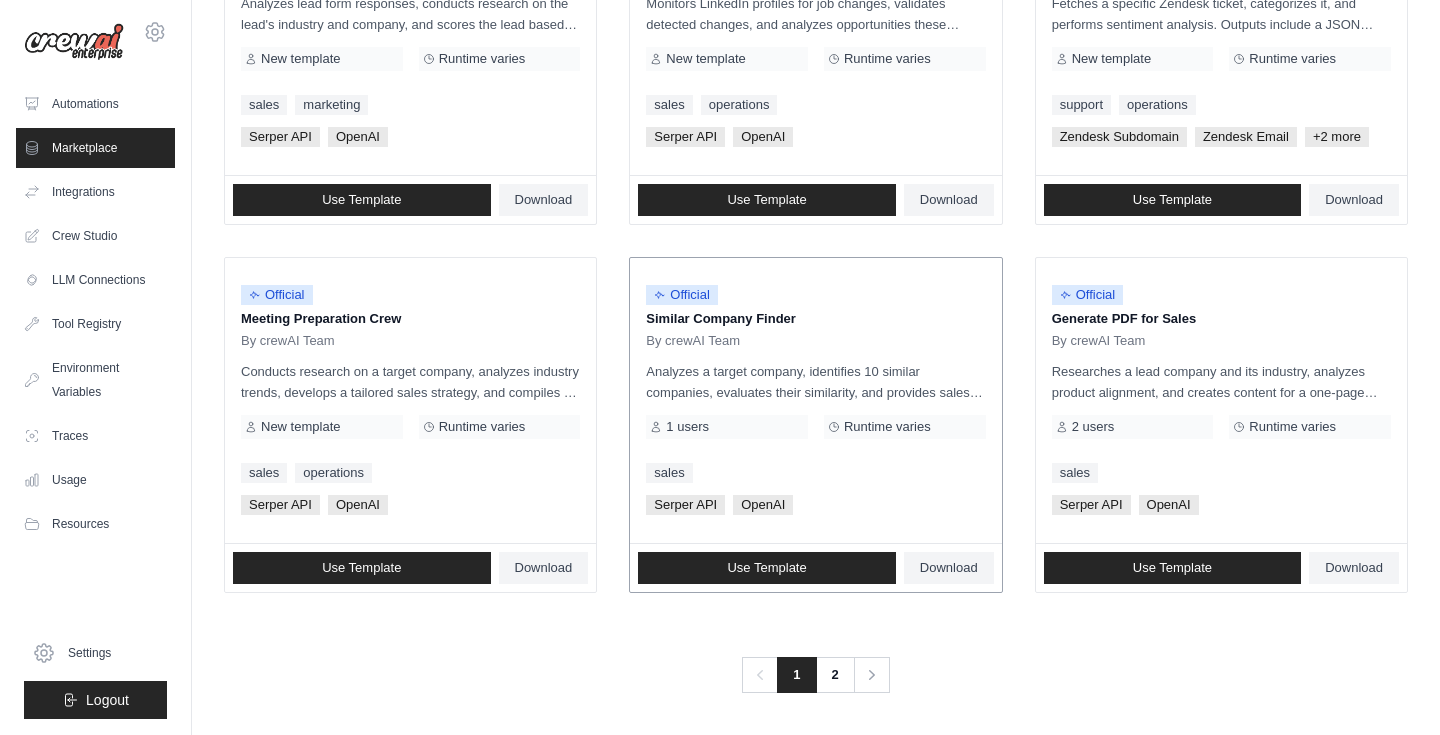 scroll, scrollTop: 1115, scrollLeft: 0, axis: vertical 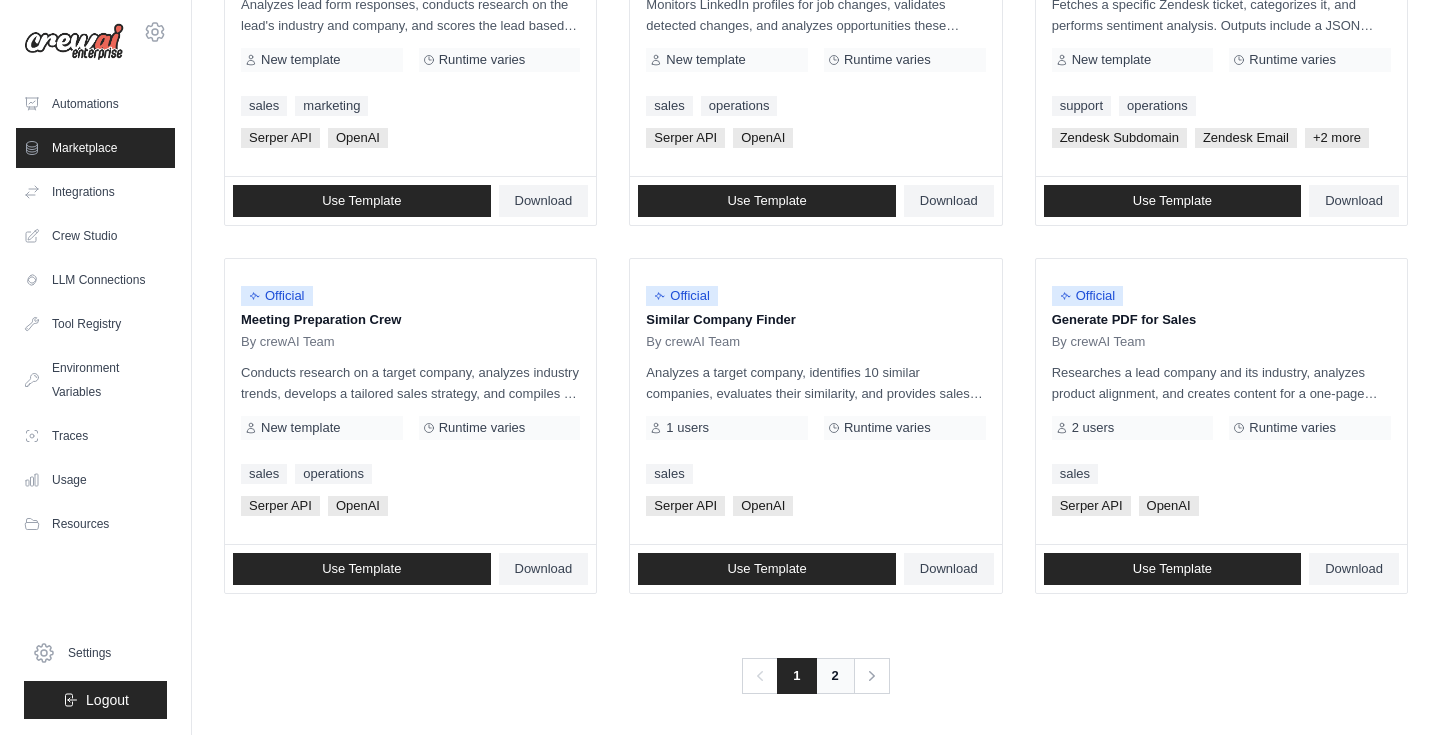 click on "2" at bounding box center (835, 676) 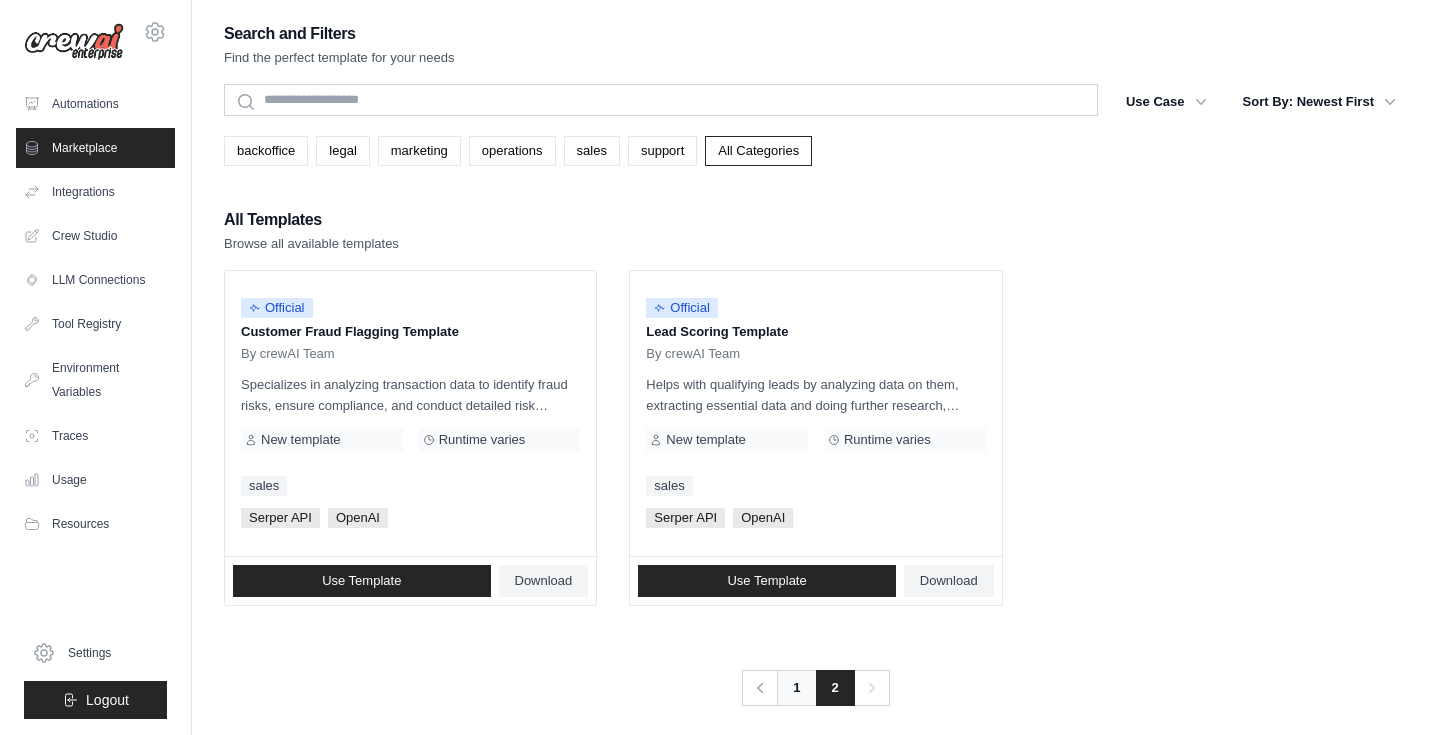 click on "1" at bounding box center (796, 688) 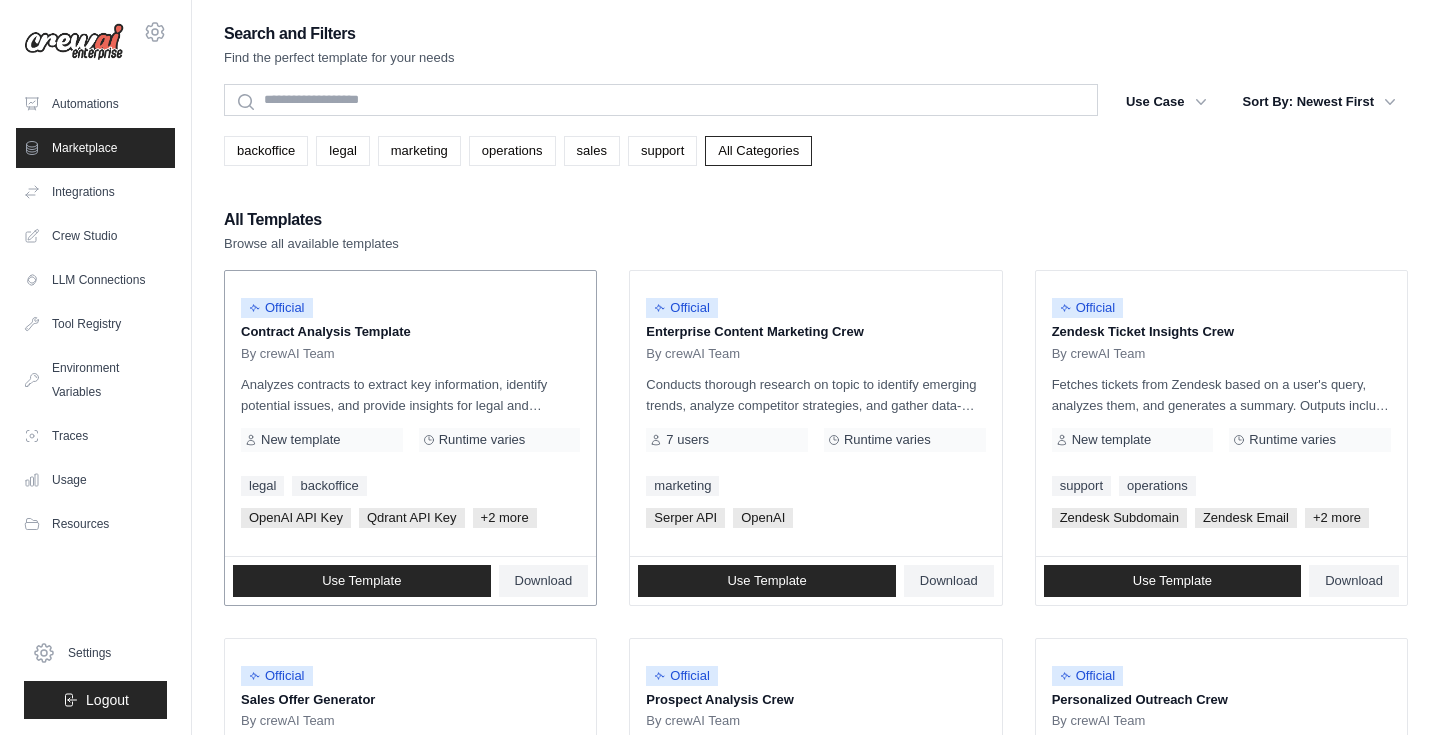 click on "+2 more" at bounding box center (505, 518) 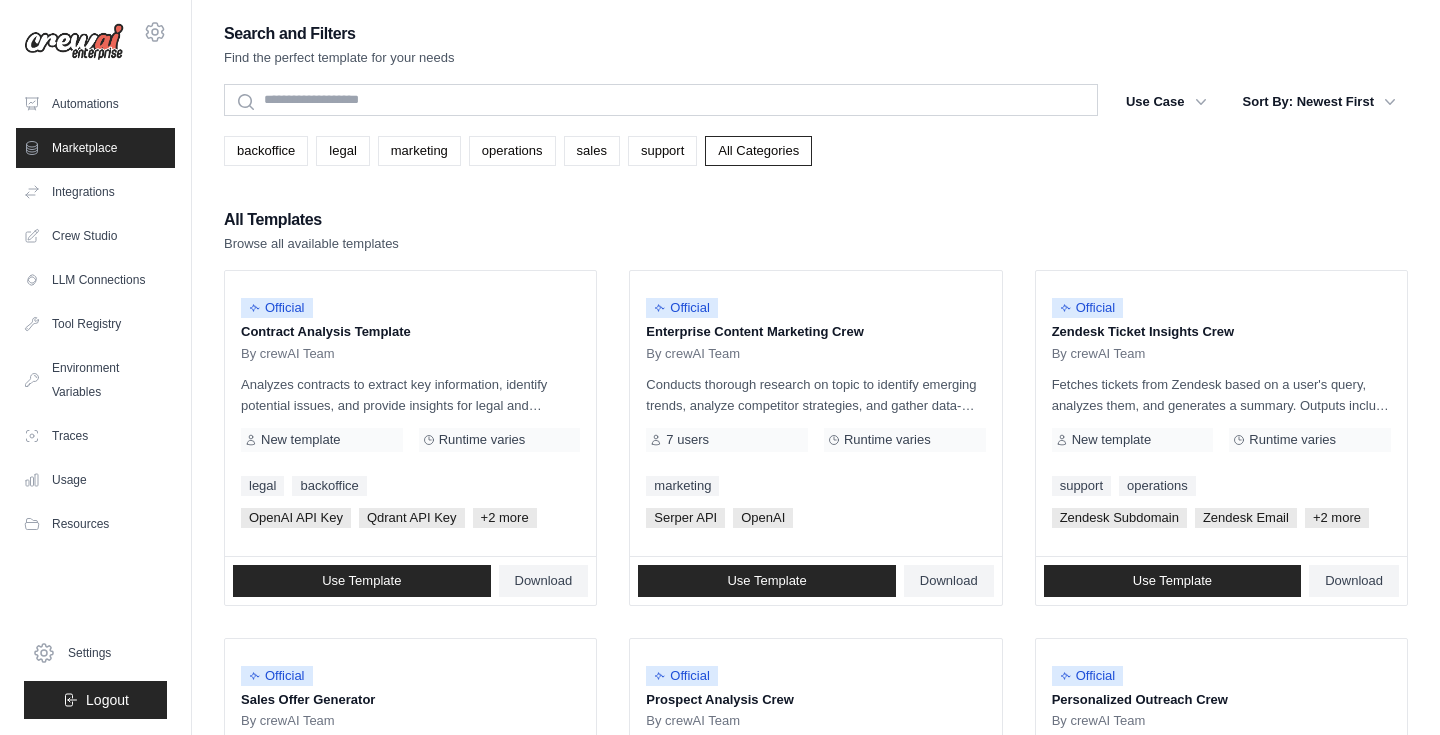 click on "Official
Contract Analysis Template
By
crewAI Team
Analyzes contracts to extract key information, identify potential issues, and provide insights for legal and business decisions using a qdrant vector database.
New template
Runtime varies
legal
backoffice
OpenAI API Key
Qdrant API Key
+2 more" at bounding box center (816, 989) 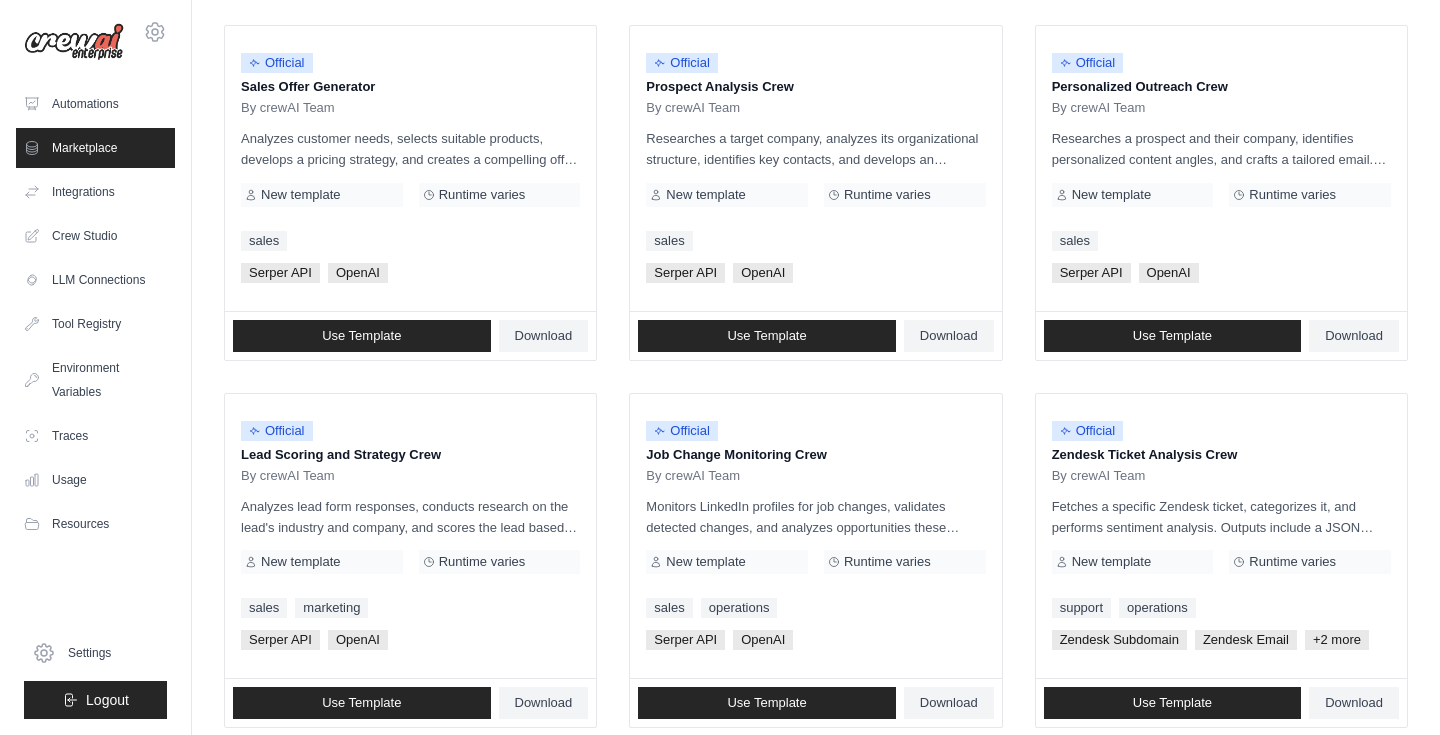 scroll, scrollTop: 615, scrollLeft: 0, axis: vertical 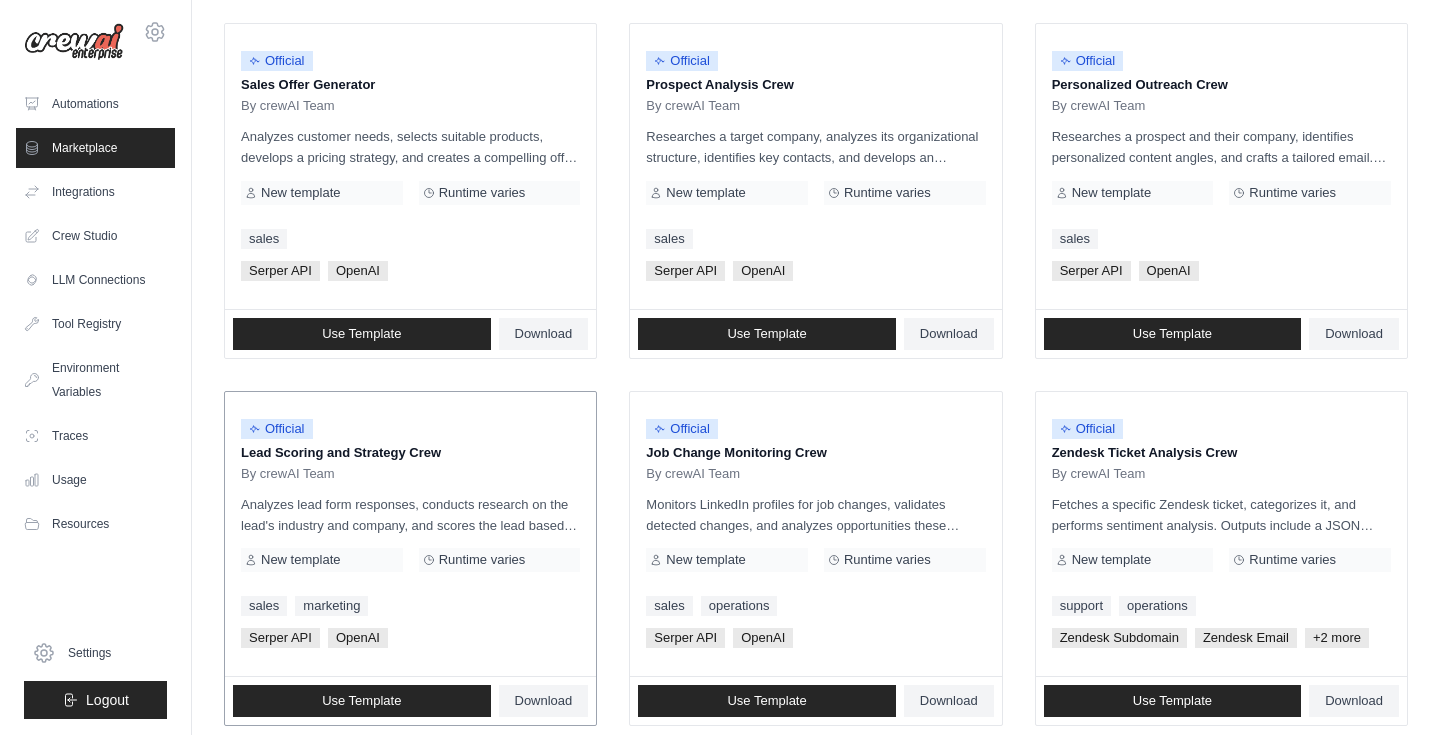 click on "New template" at bounding box center (300, 560) 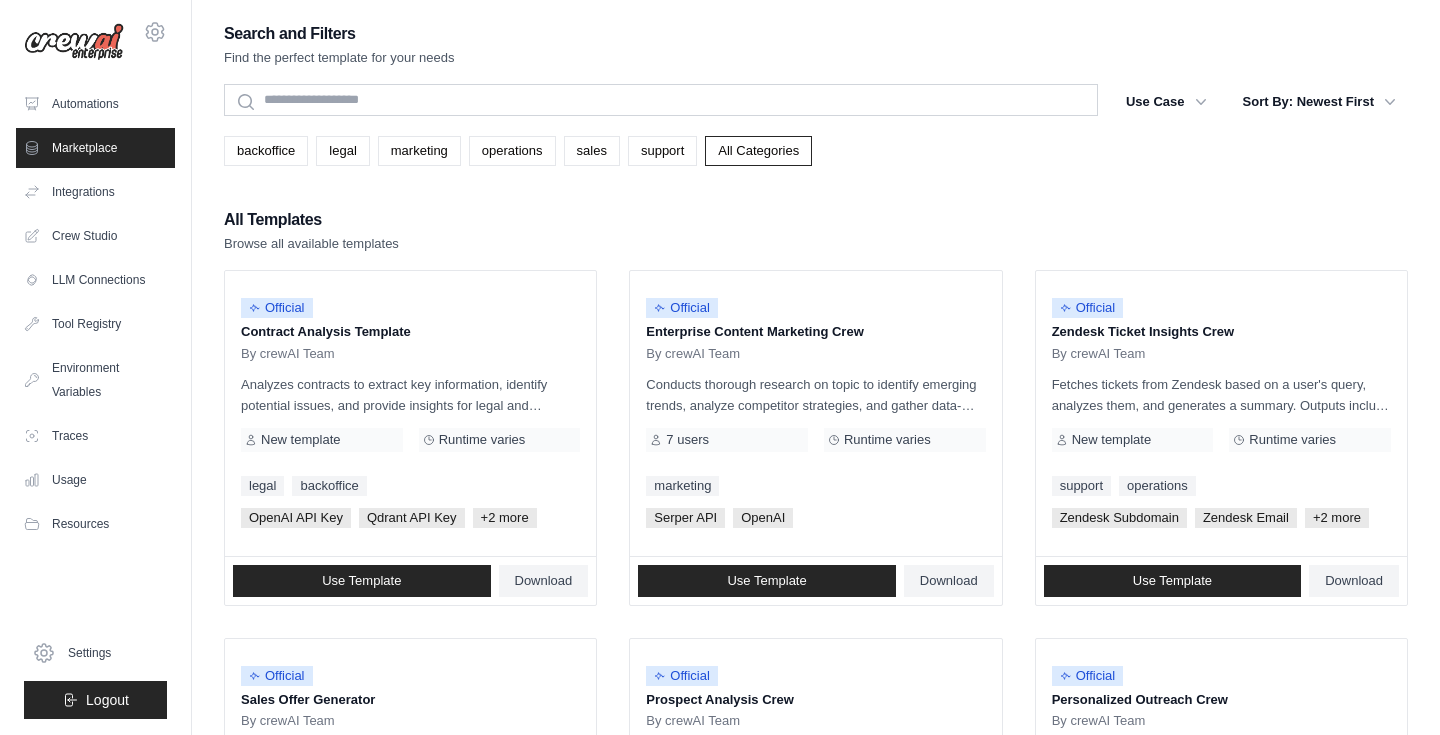 scroll, scrollTop: 0, scrollLeft: 0, axis: both 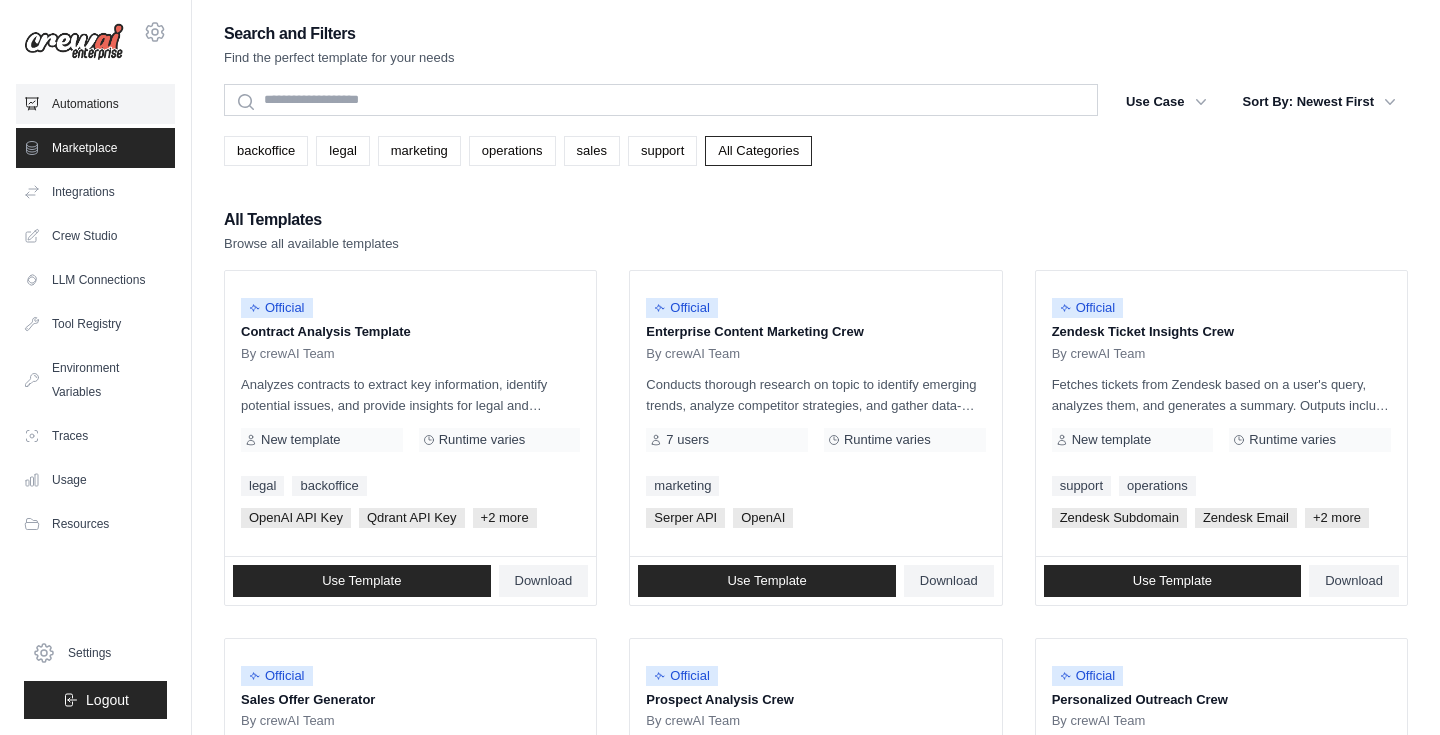 click on "Automations" at bounding box center (95, 104) 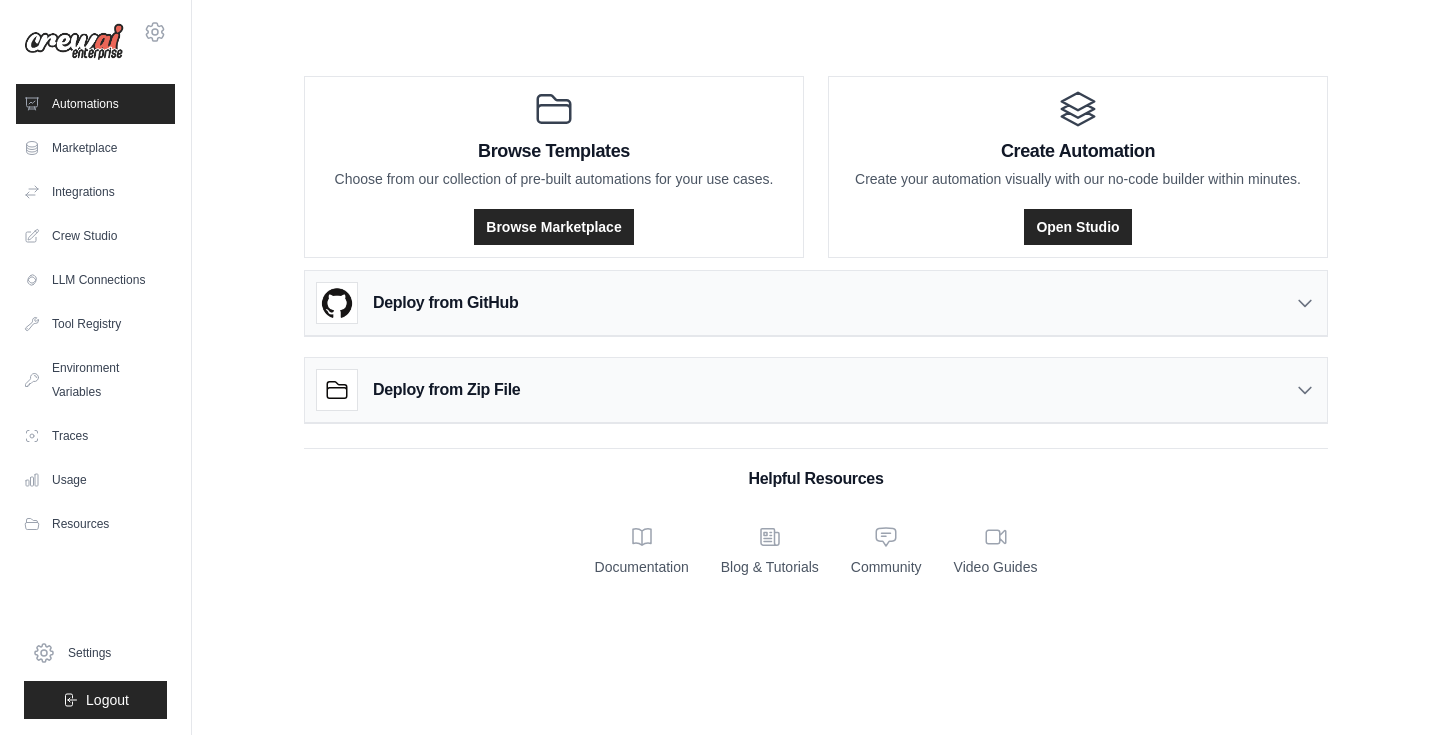 click on "Deploy from GitHub" at bounding box center (816, 303) 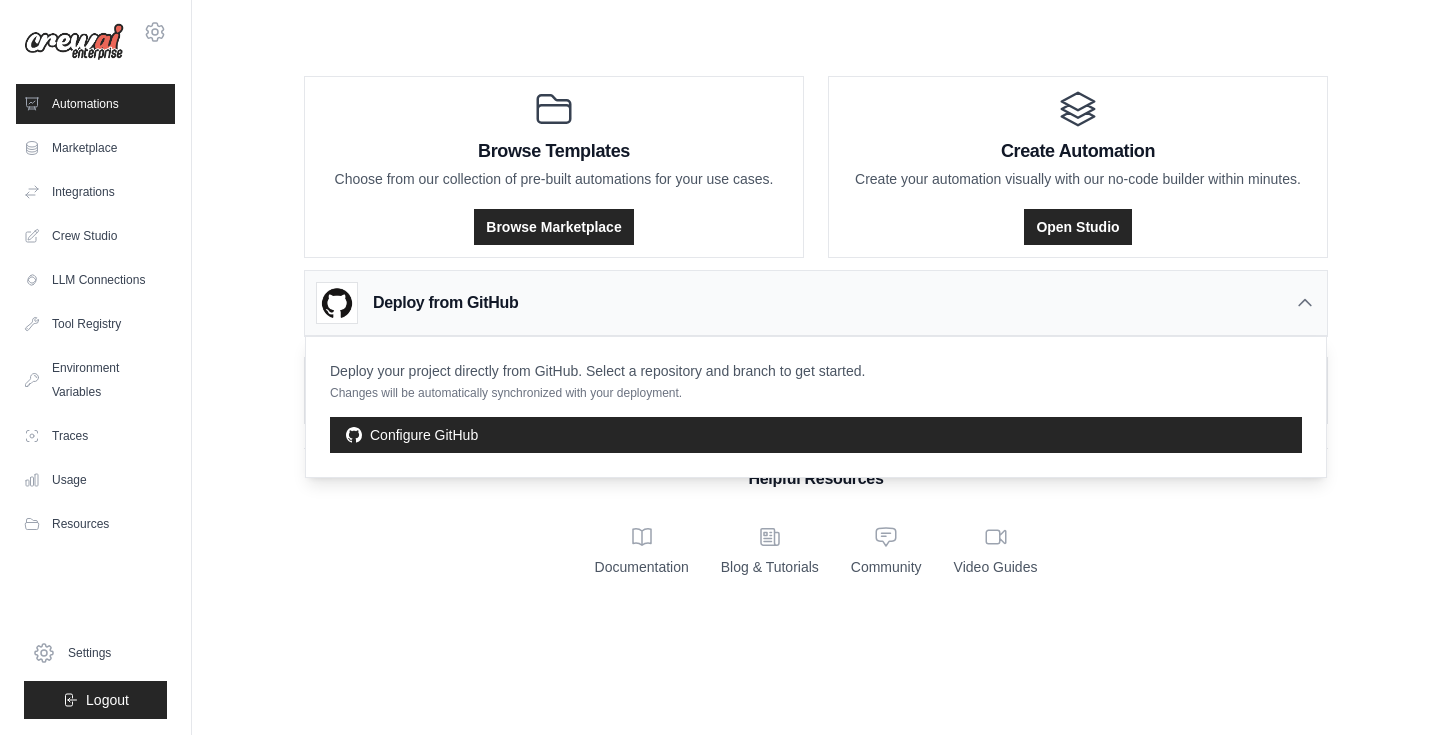 click on "Deploy from GitHub" at bounding box center (816, 303) 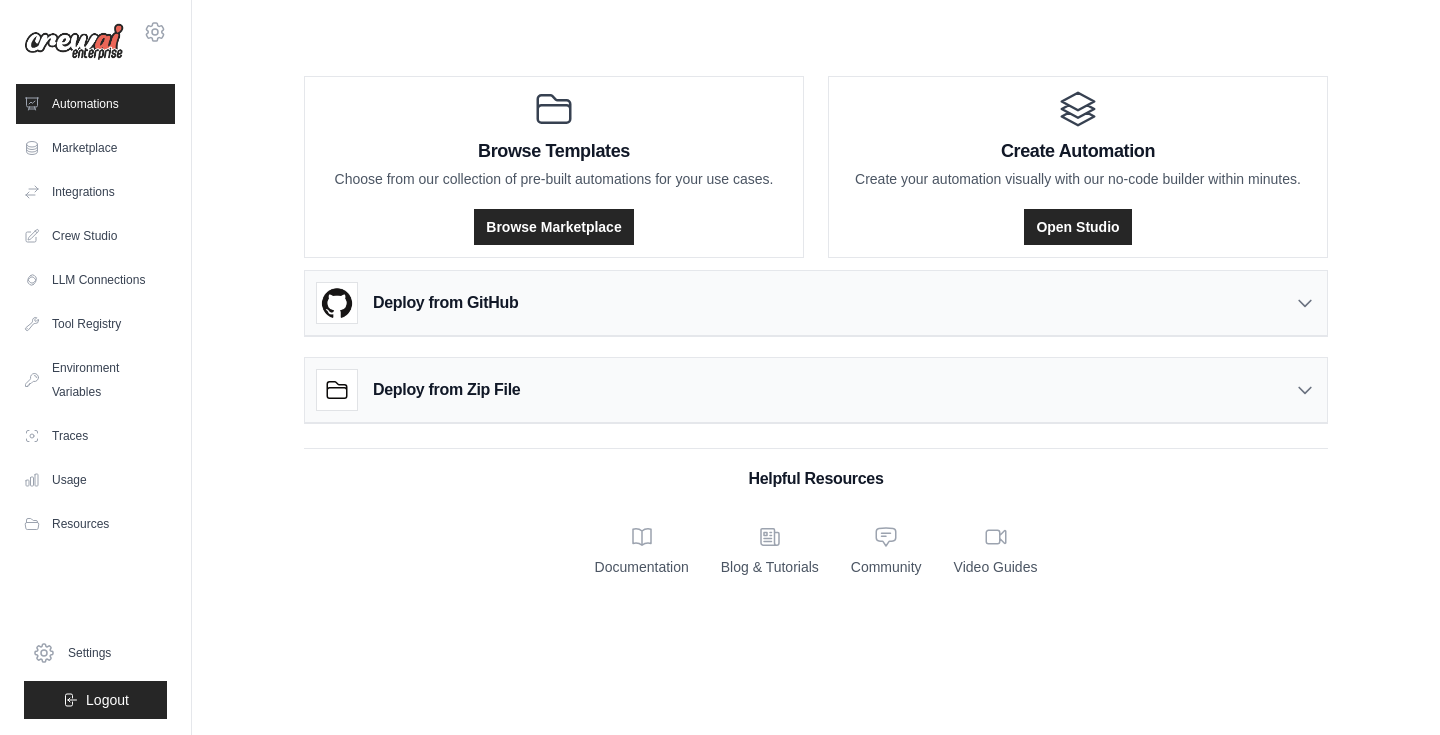click on "Deploy from Zip File" at bounding box center (816, 390) 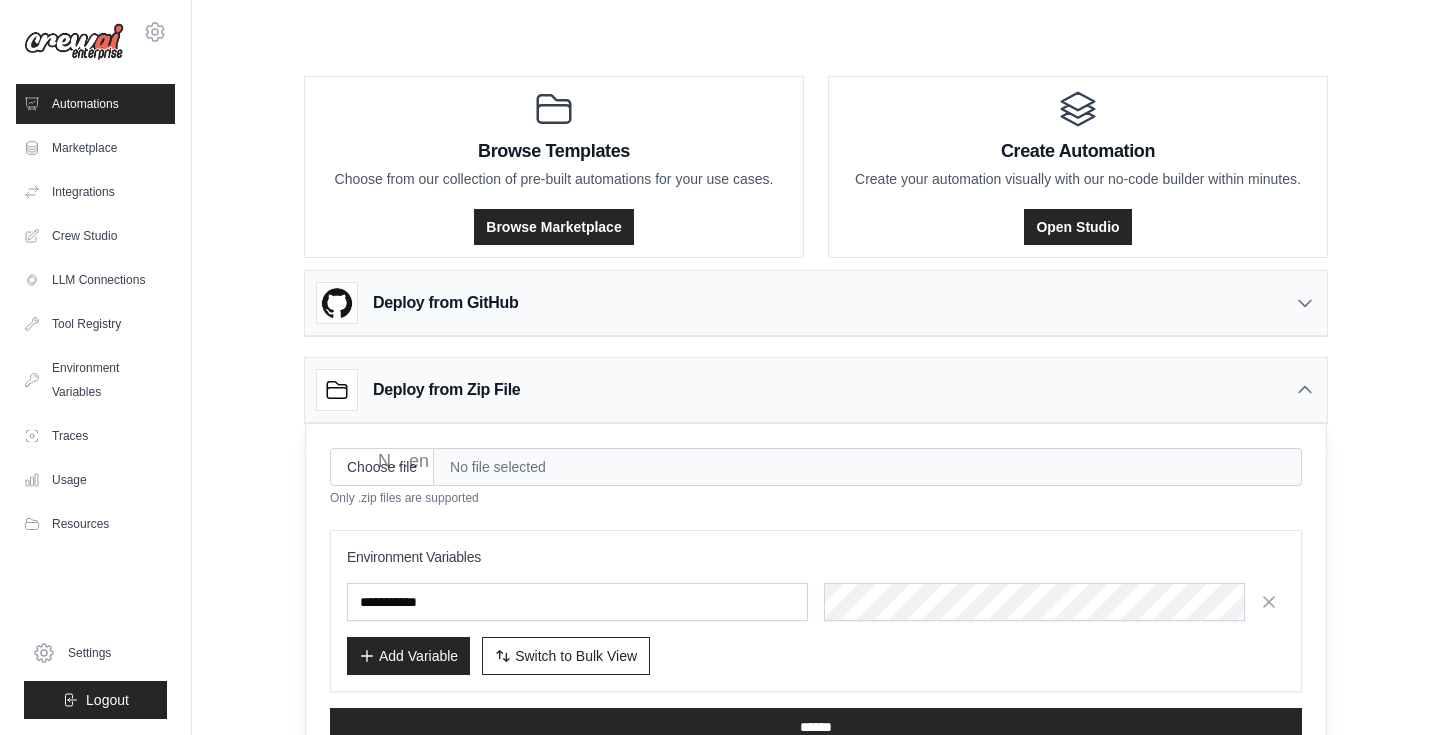 click on "Deploy from Zip File" at bounding box center (816, 390) 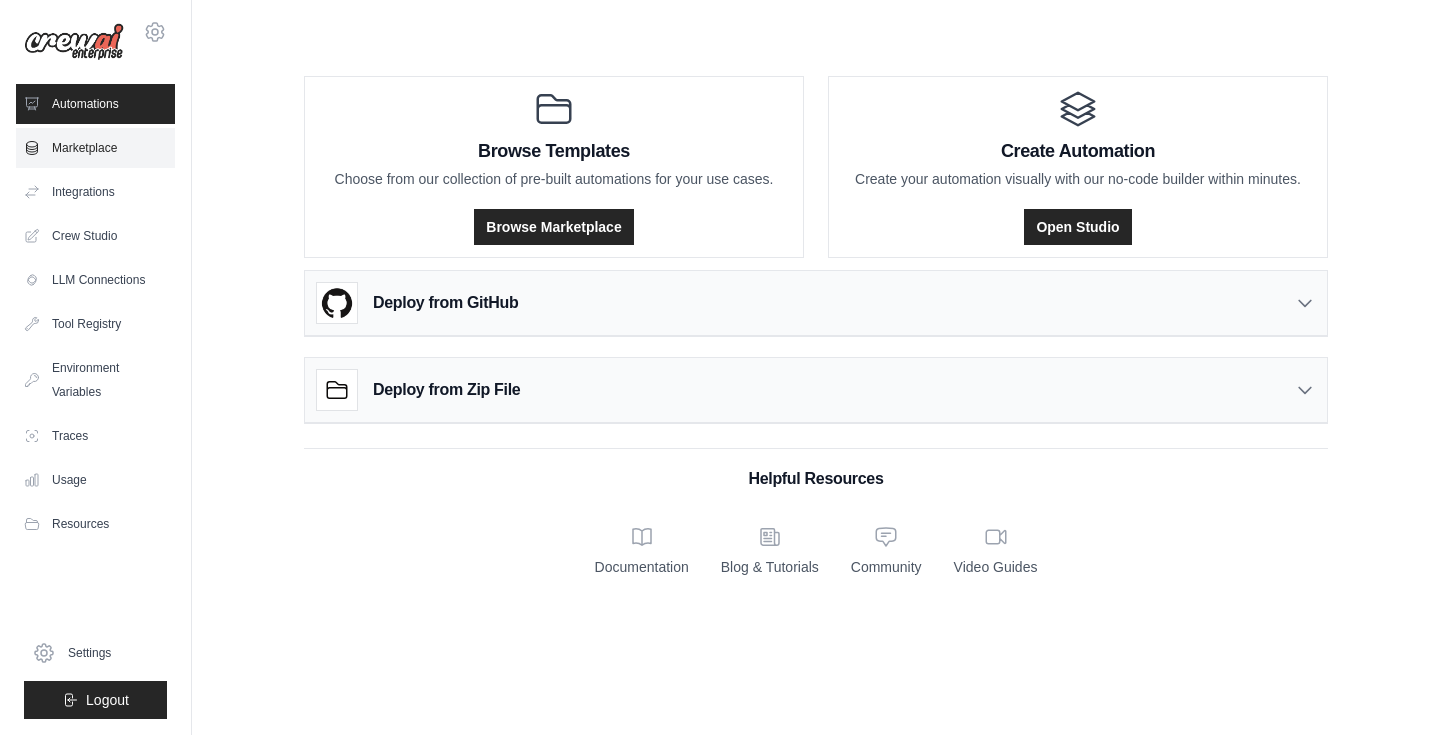 click on "Marketplace" at bounding box center (95, 148) 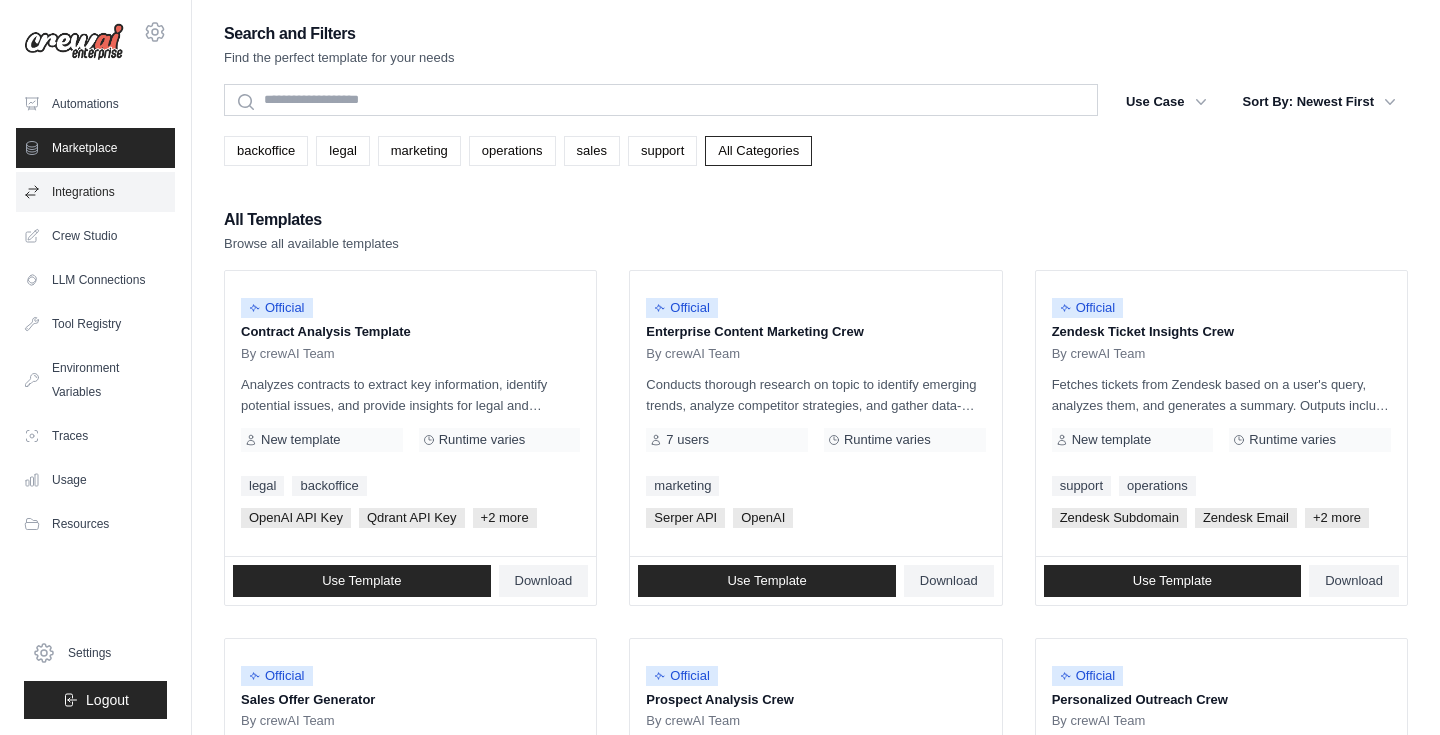 click on "Integrations" at bounding box center (95, 192) 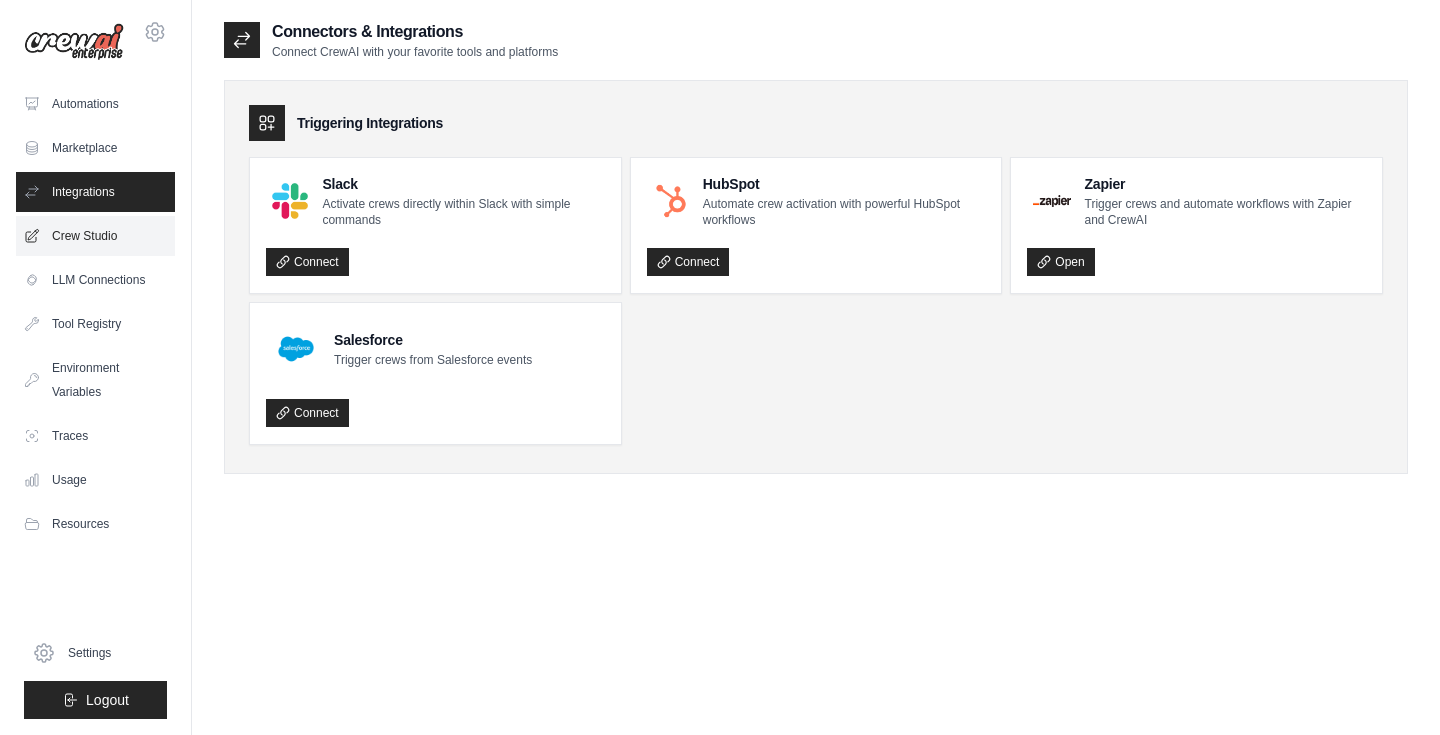 click on "Crew Studio" at bounding box center (95, 236) 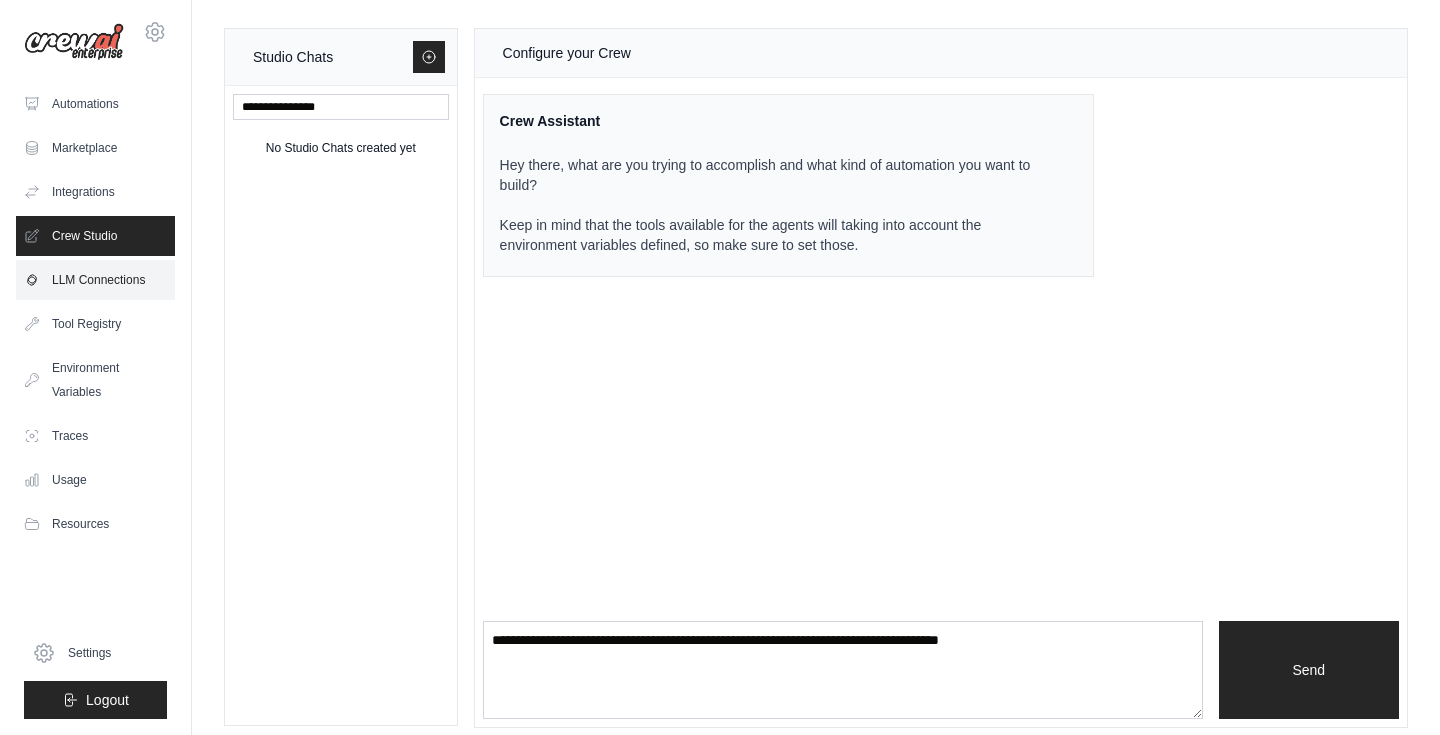 click on "LLM Connections" at bounding box center (95, 280) 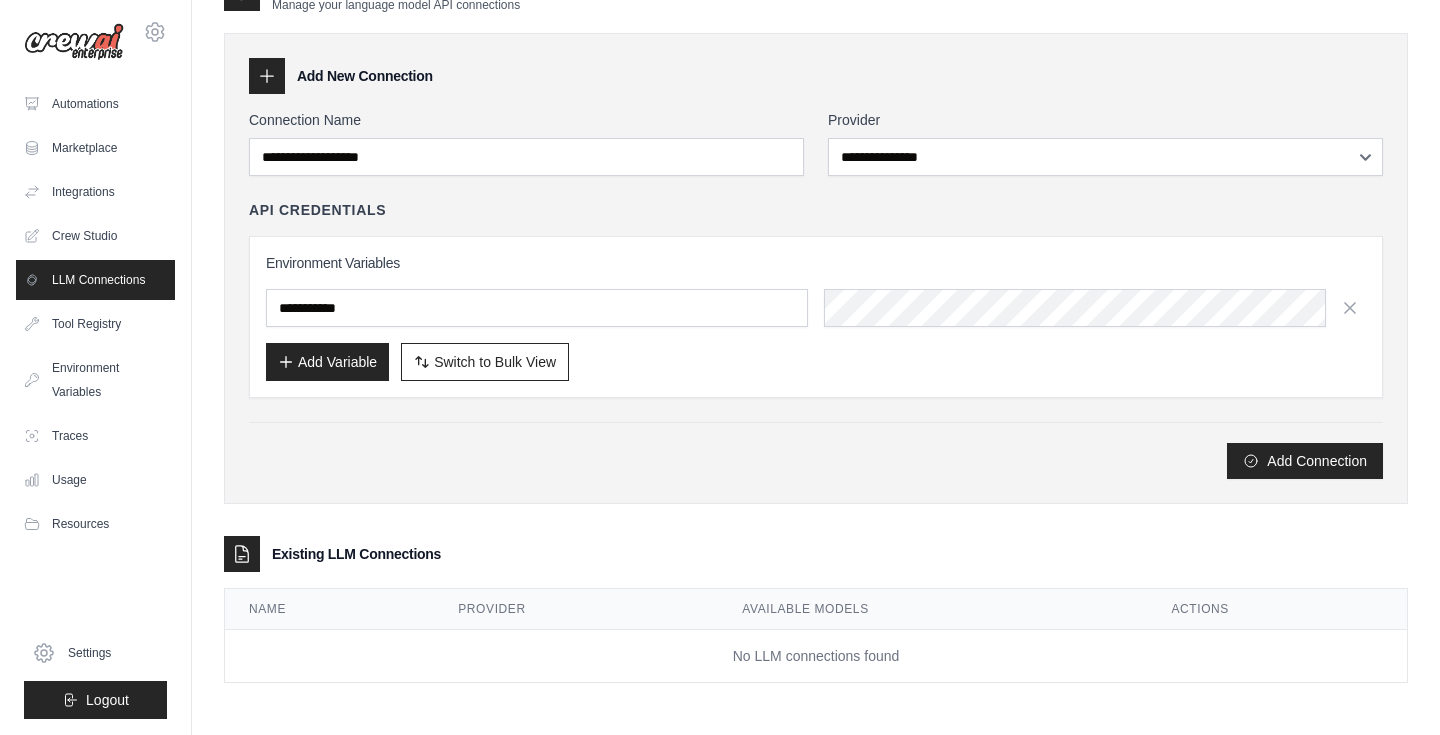 scroll, scrollTop: 47, scrollLeft: 0, axis: vertical 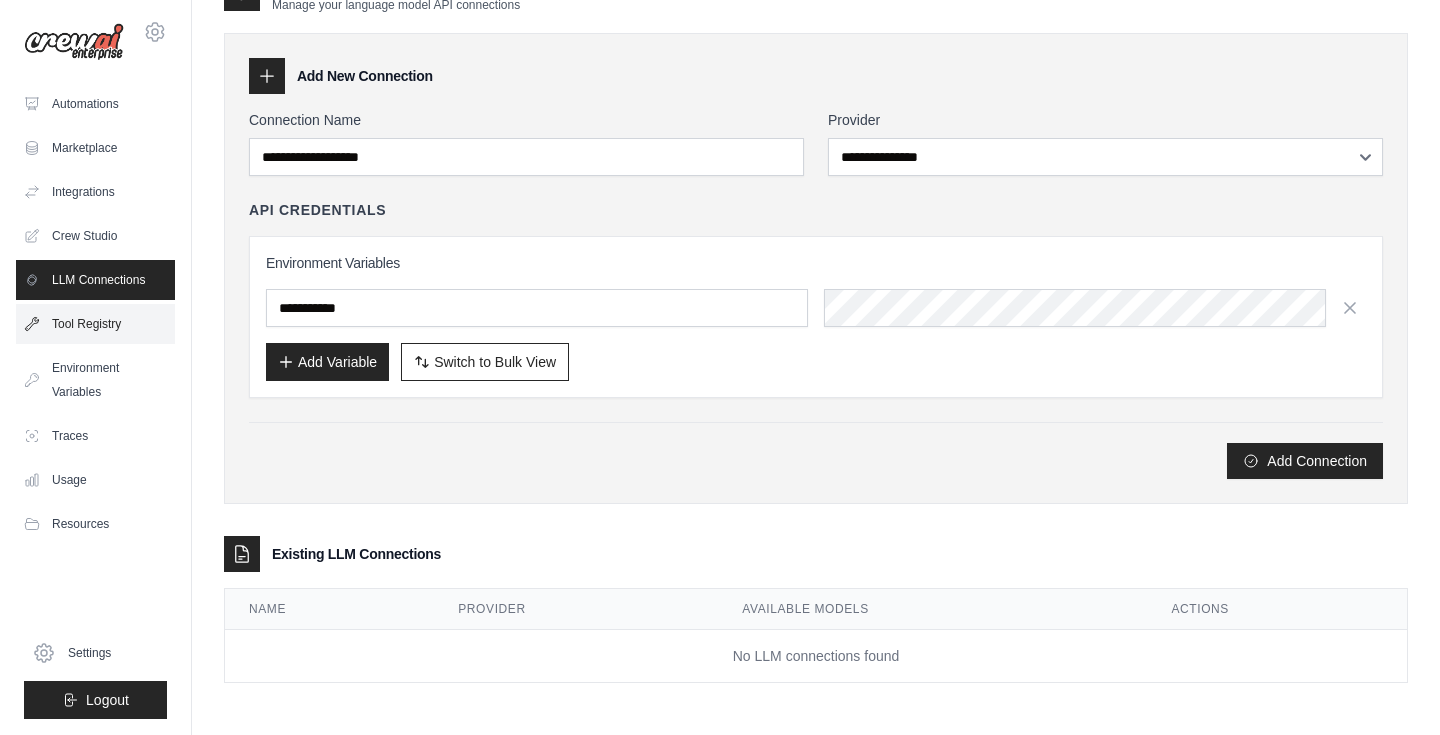 click on "Tool Registry" at bounding box center (95, 324) 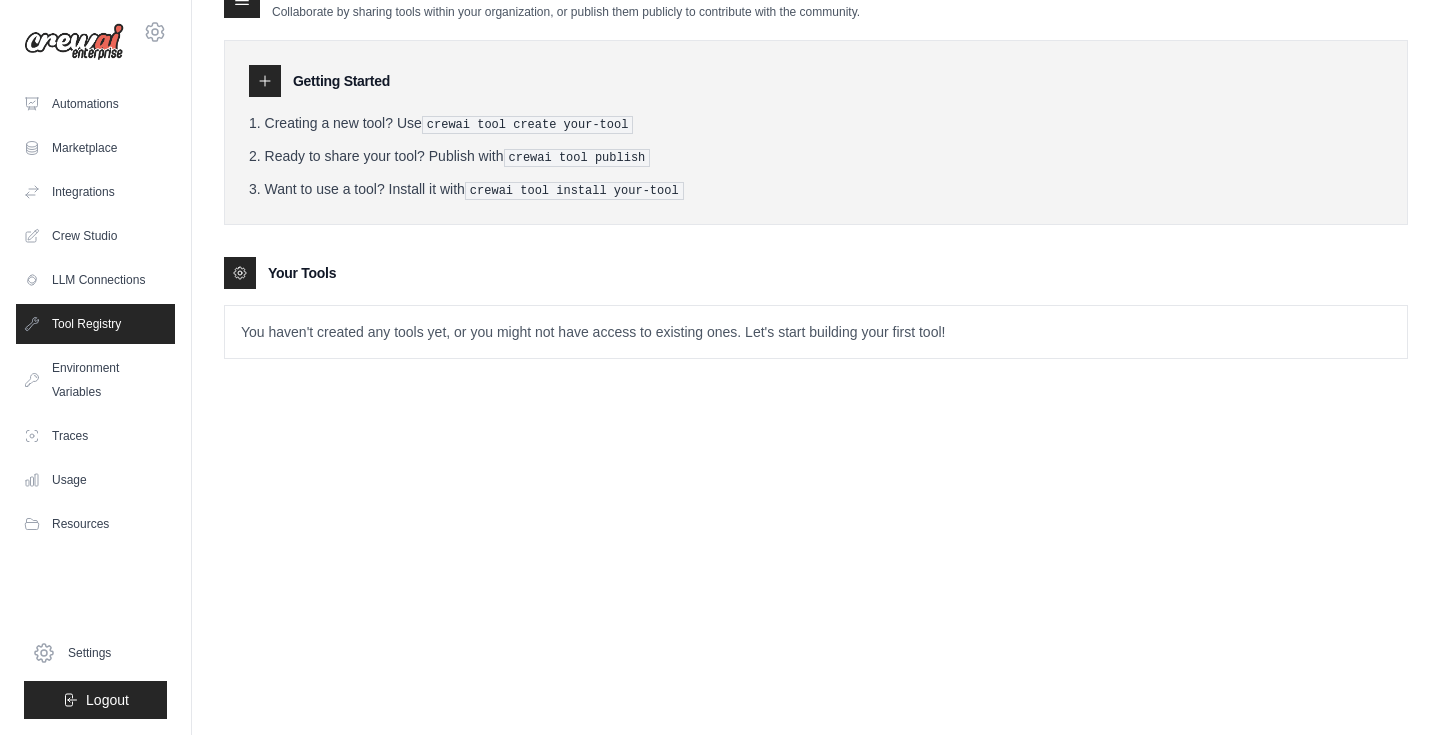 scroll, scrollTop: 0, scrollLeft: 0, axis: both 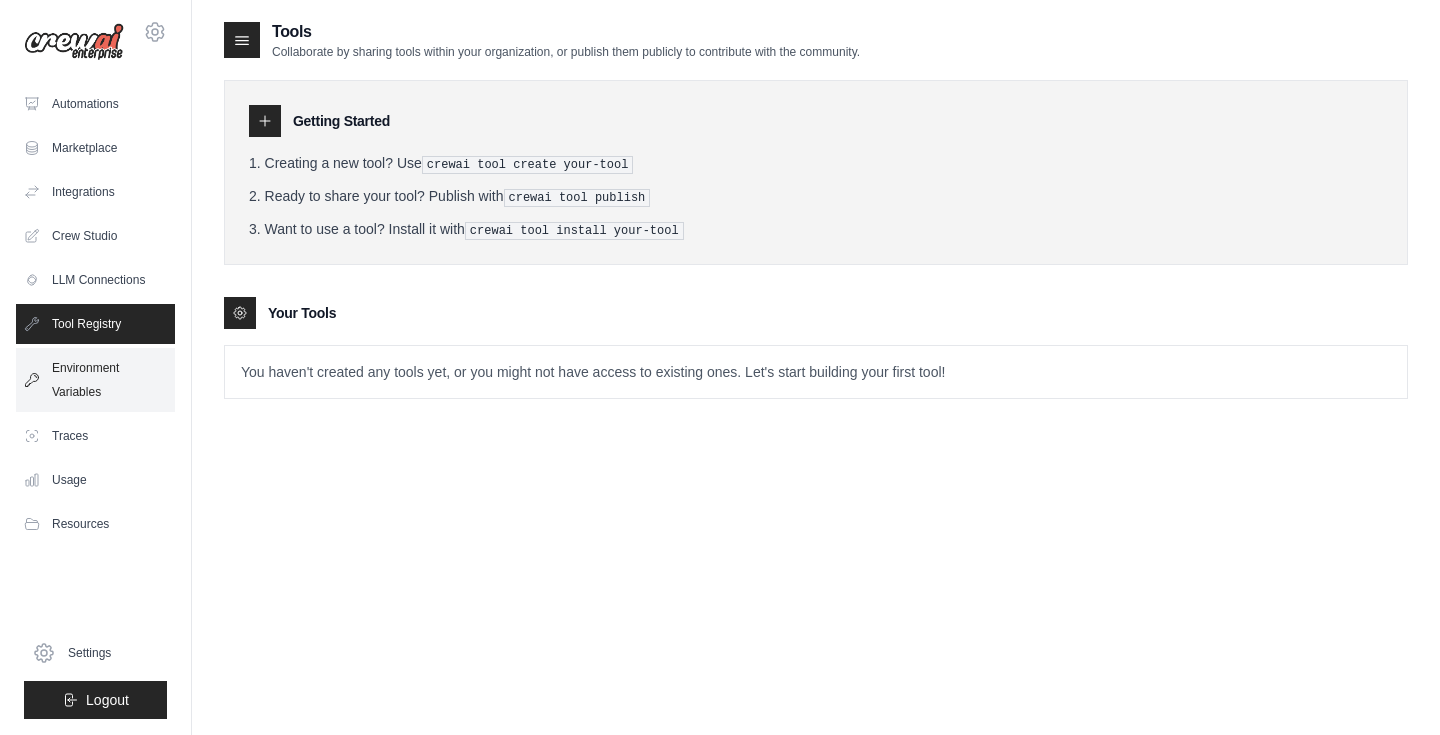click on "Environment Variables" at bounding box center (95, 380) 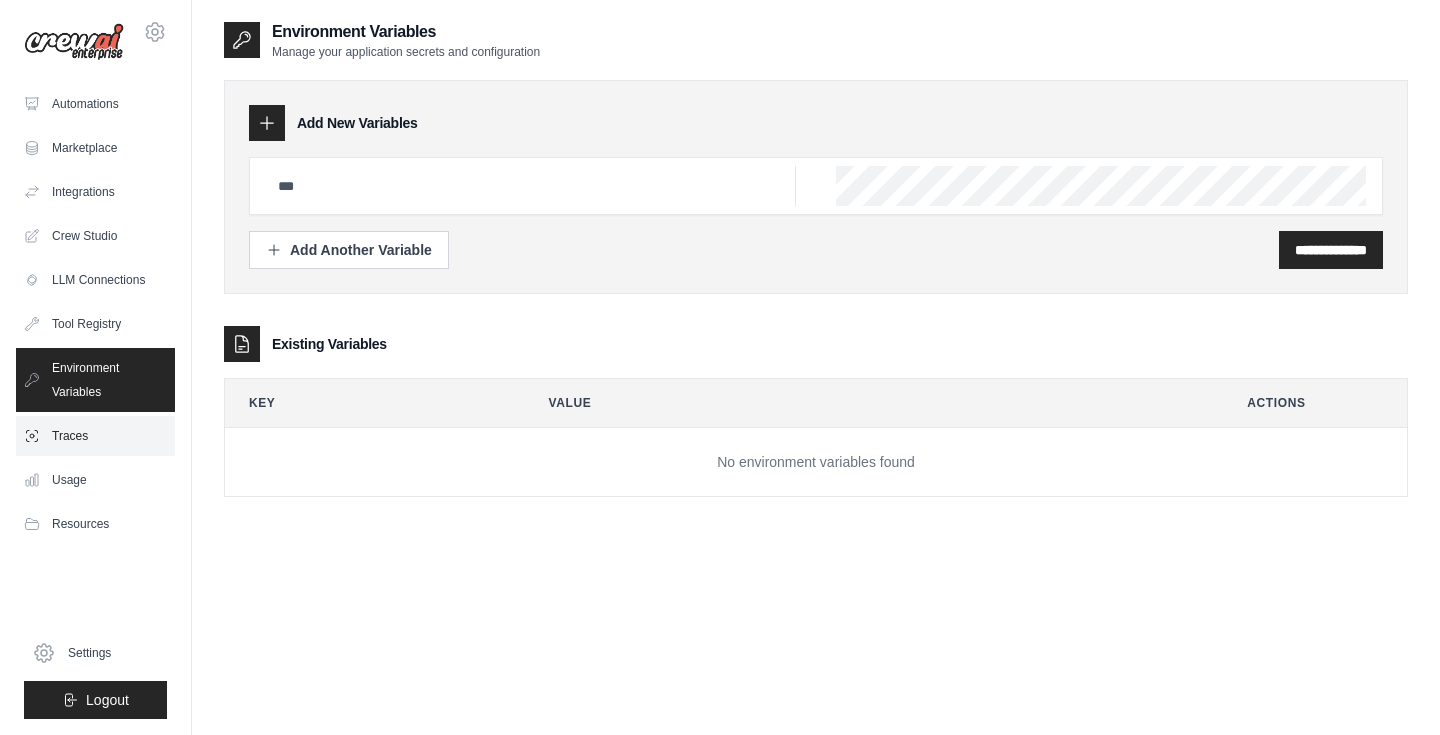 click on "Traces" at bounding box center [95, 436] 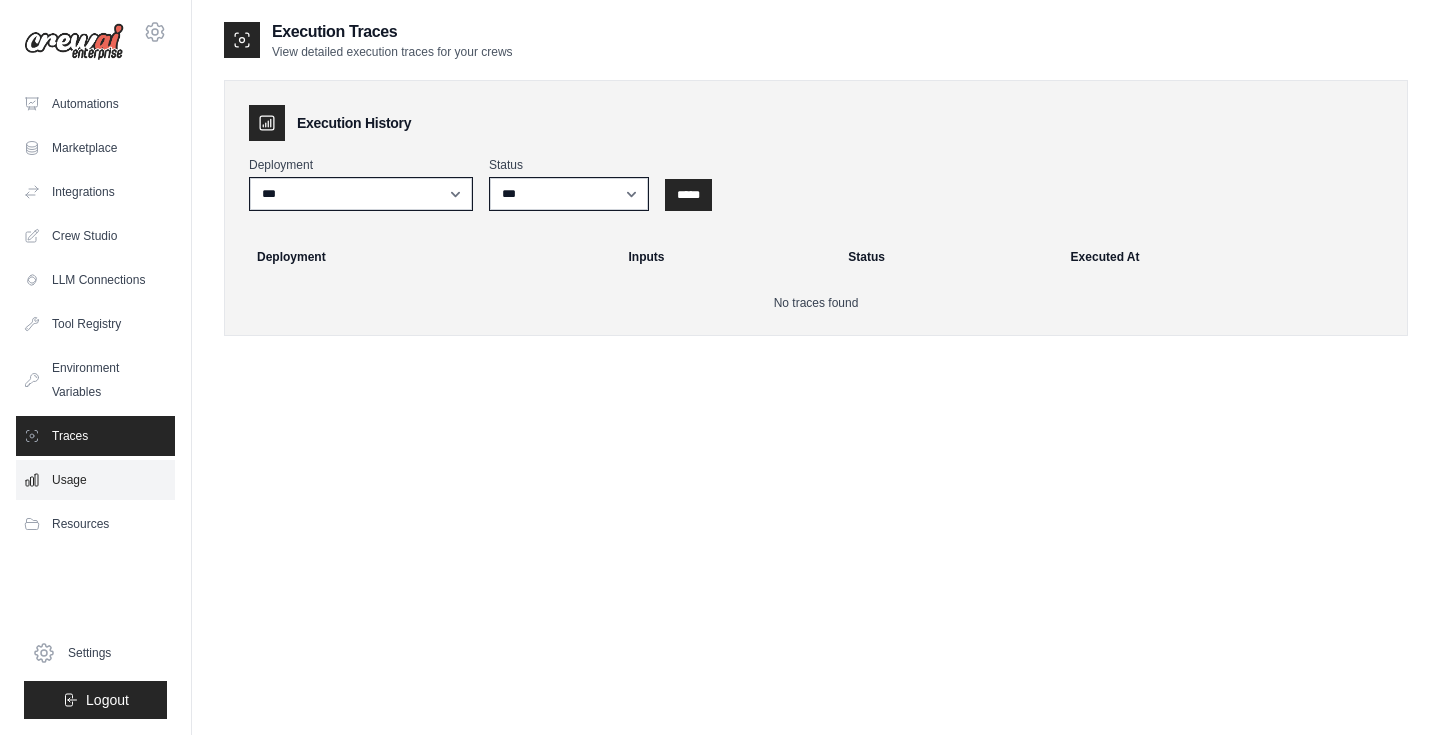 click on "Usage" at bounding box center [95, 480] 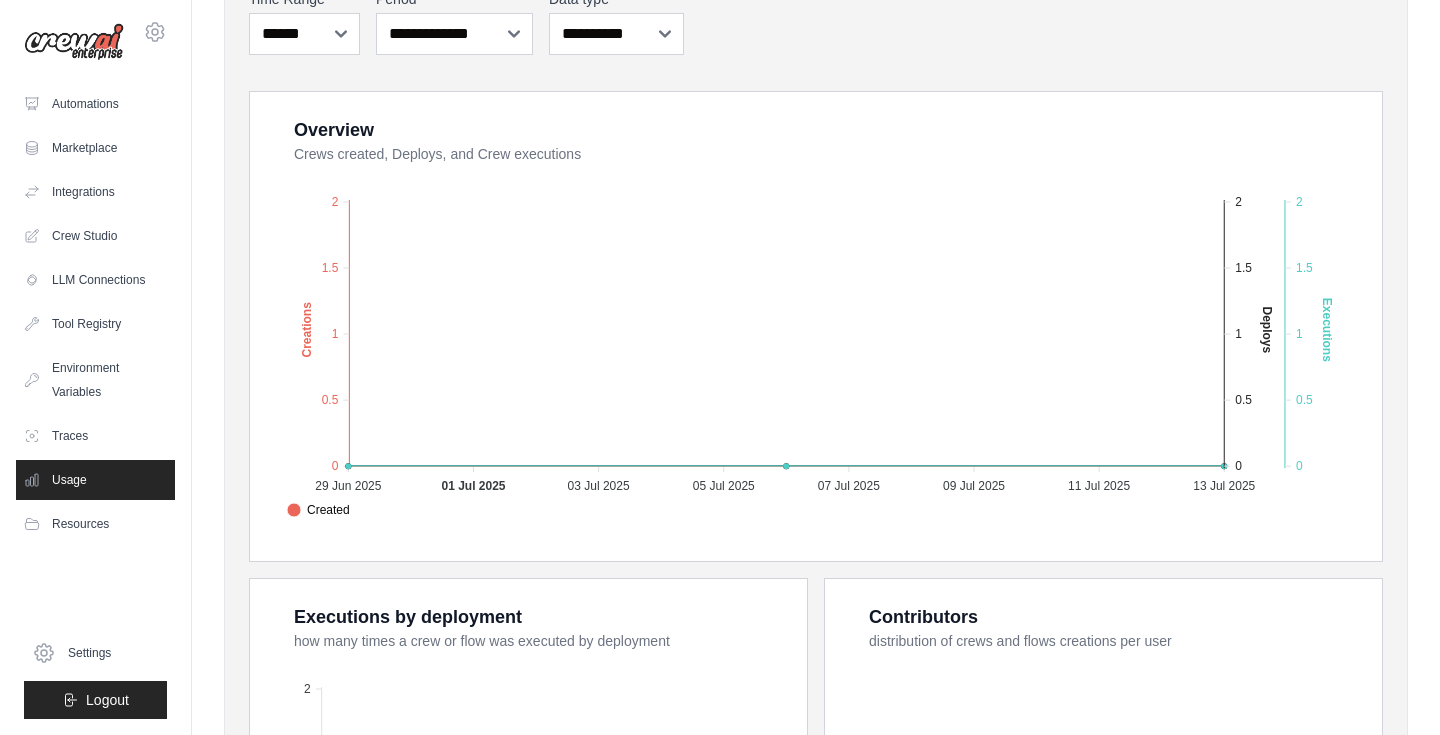 scroll, scrollTop: 288, scrollLeft: 0, axis: vertical 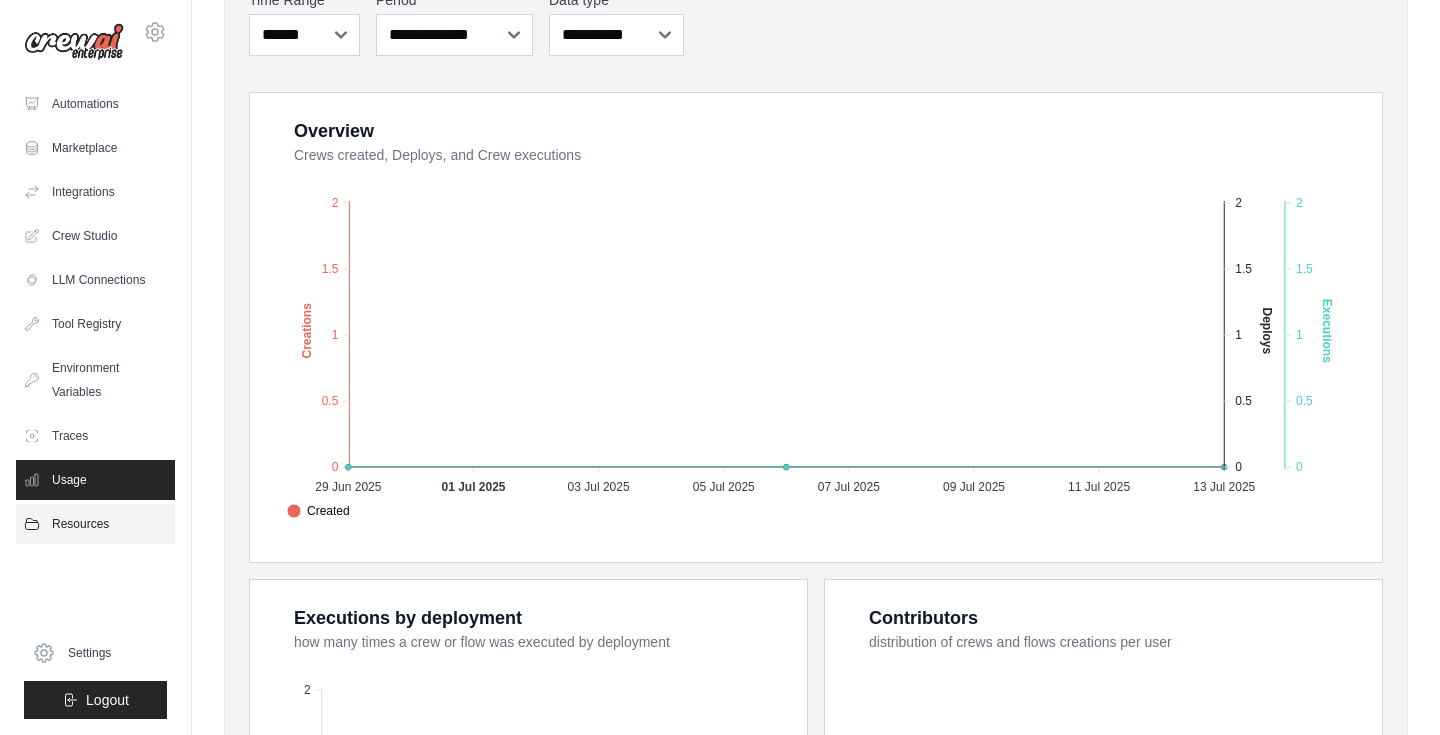 click on "Resources" at bounding box center [95, 524] 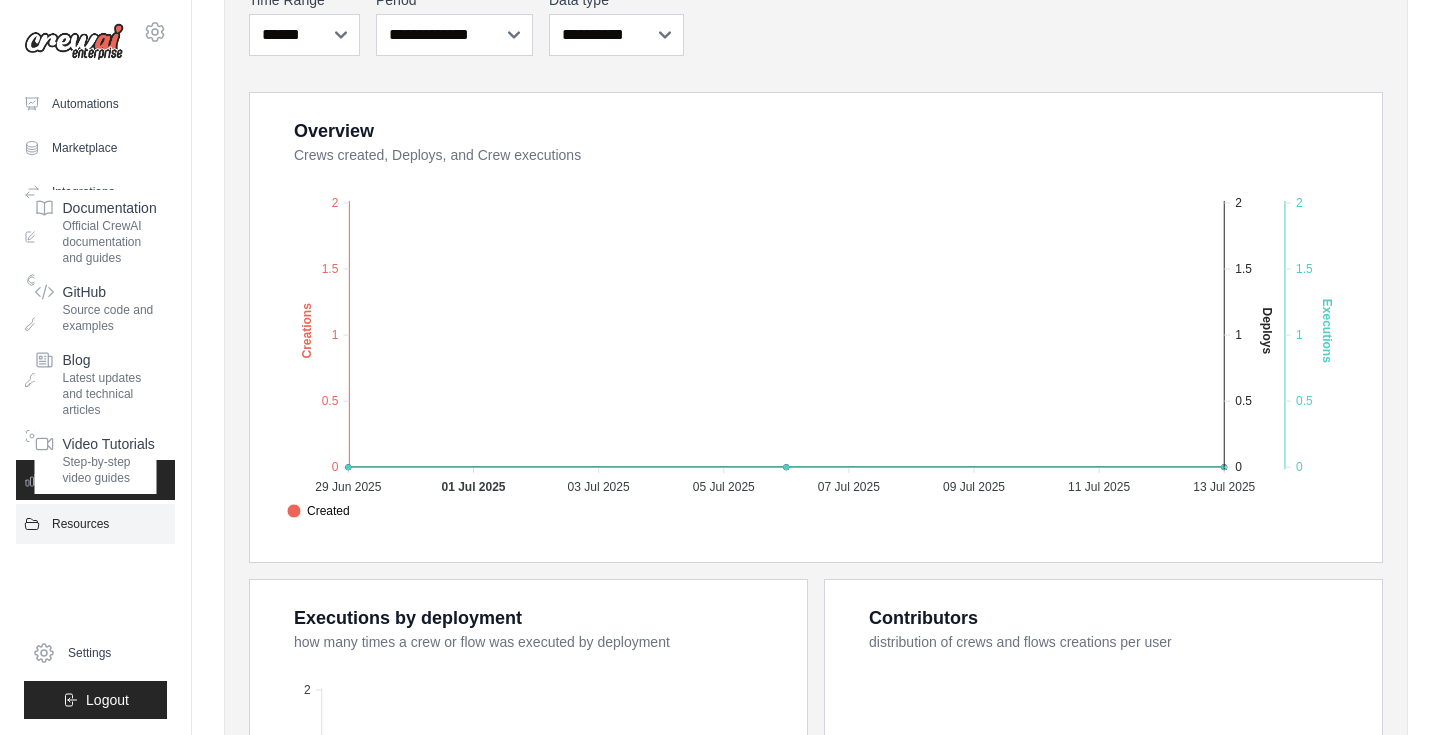 click on "Resources" at bounding box center [95, 524] 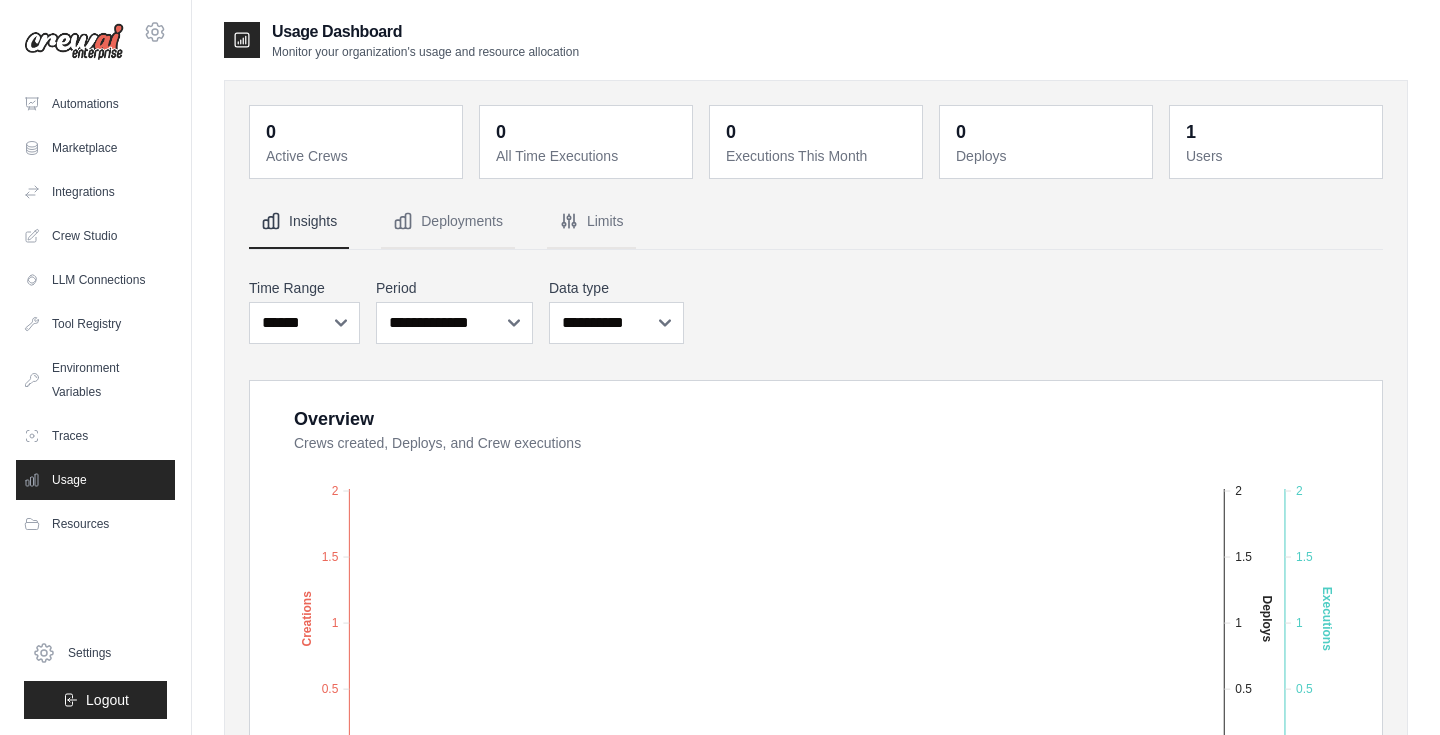 scroll, scrollTop: 0, scrollLeft: 0, axis: both 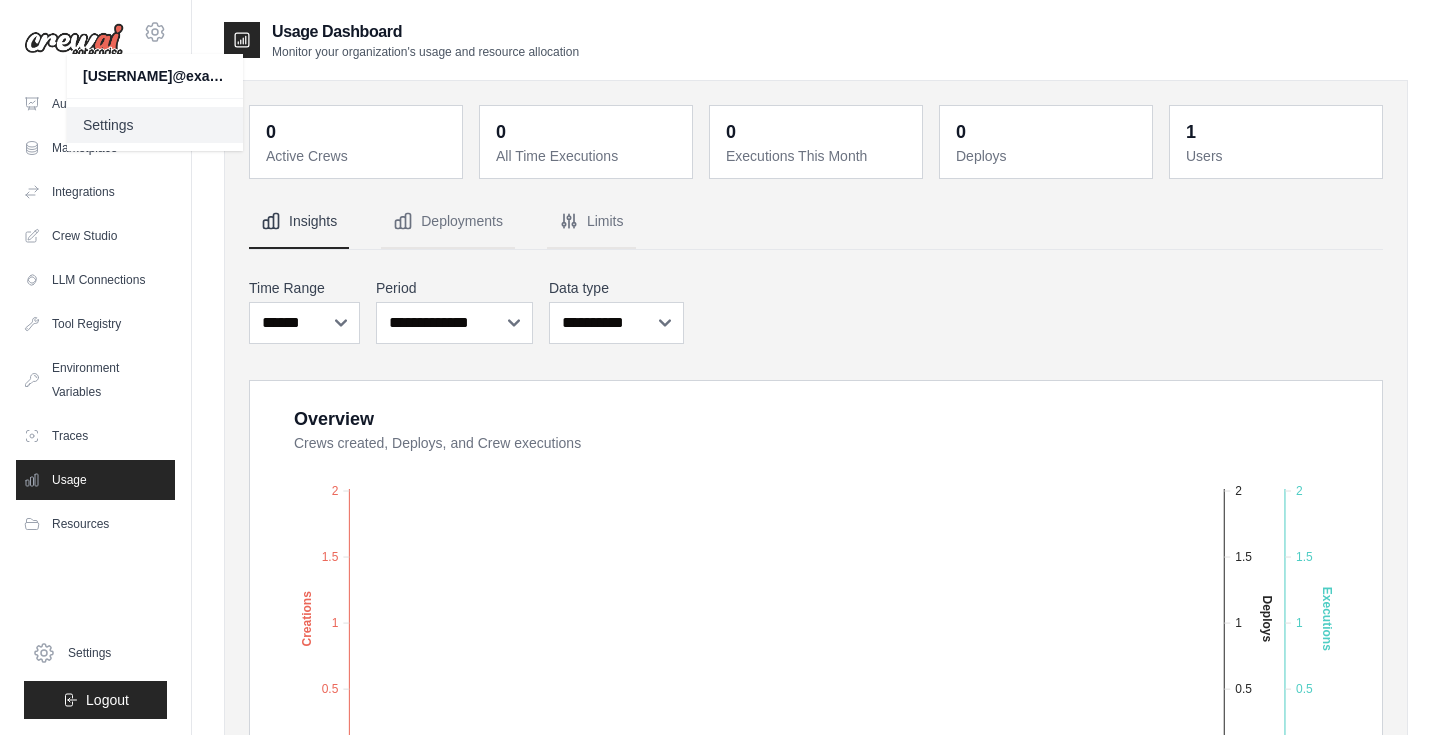 click on "Settings" at bounding box center (155, 125) 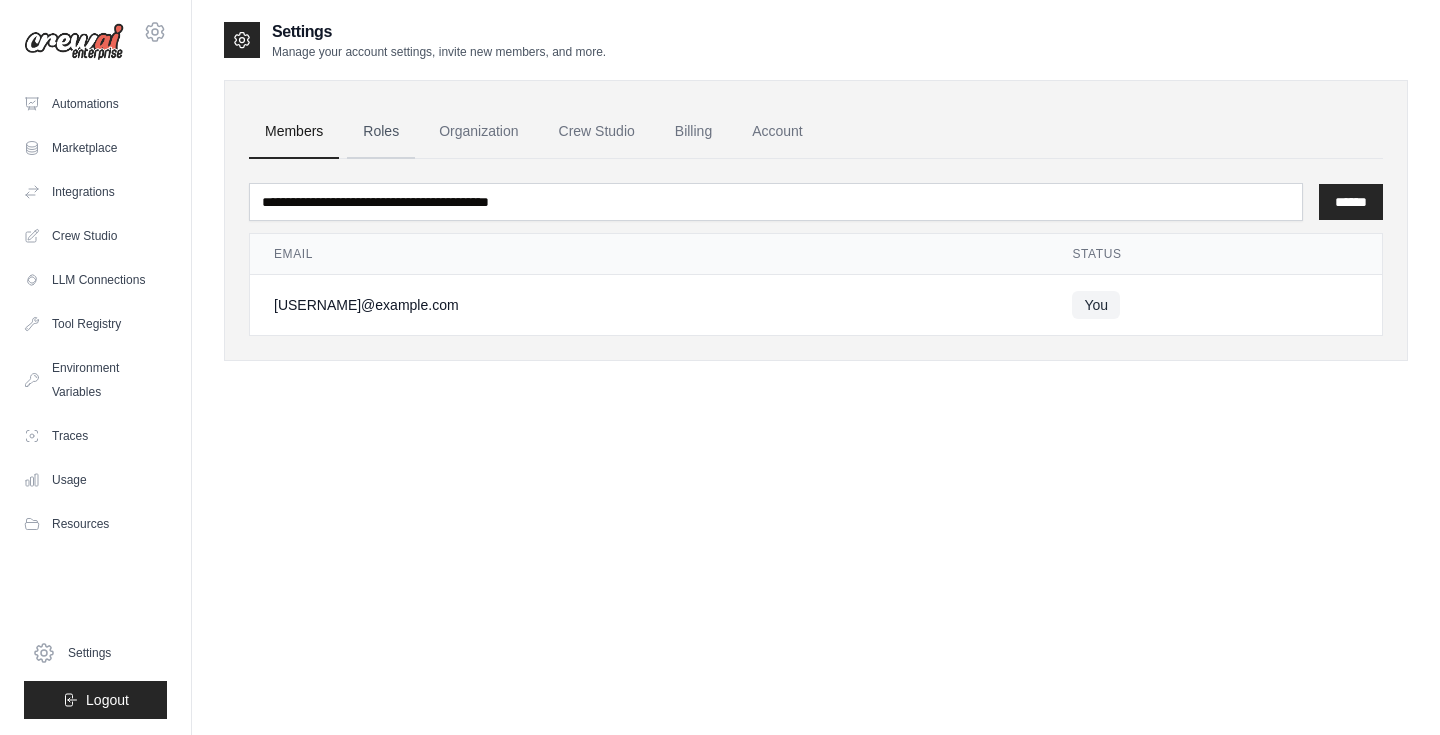 click on "Roles" at bounding box center (381, 132) 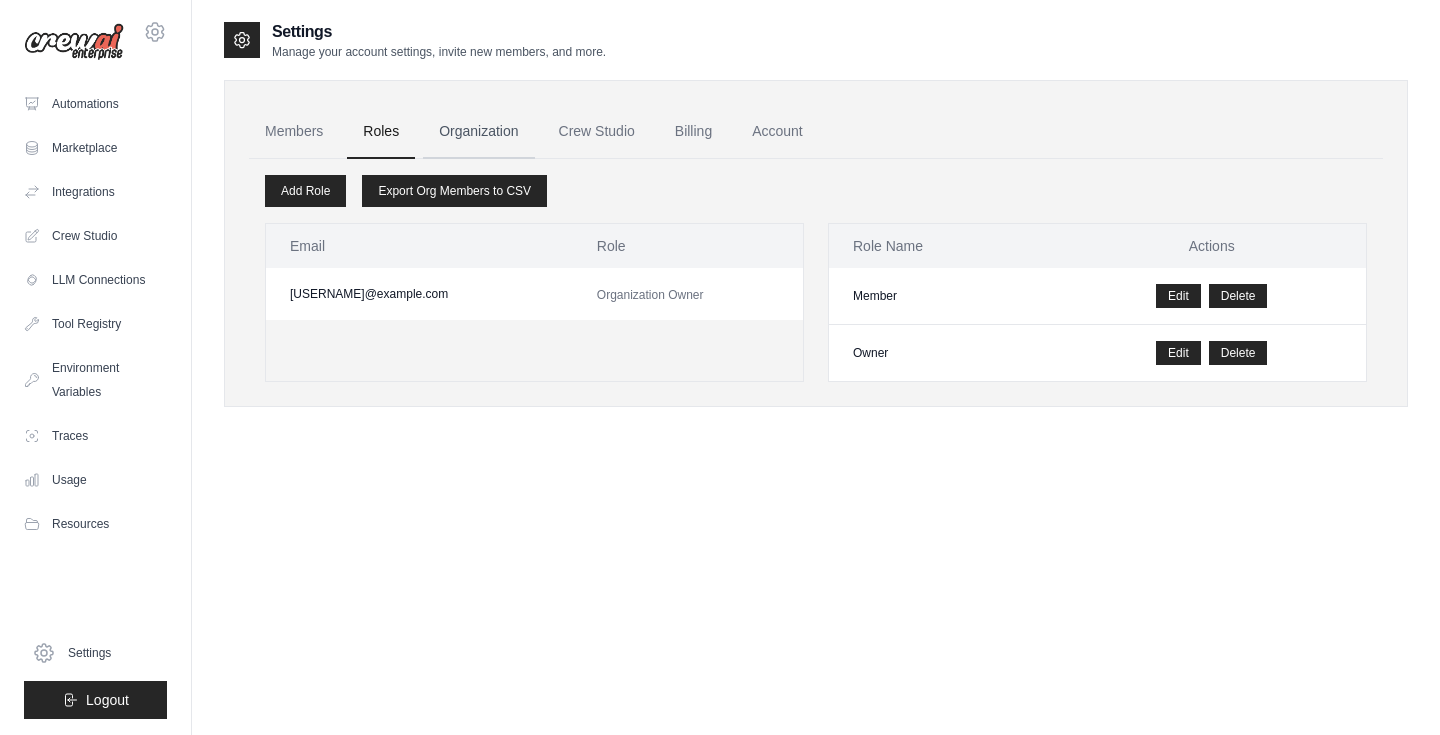 click on "Organization" at bounding box center [478, 132] 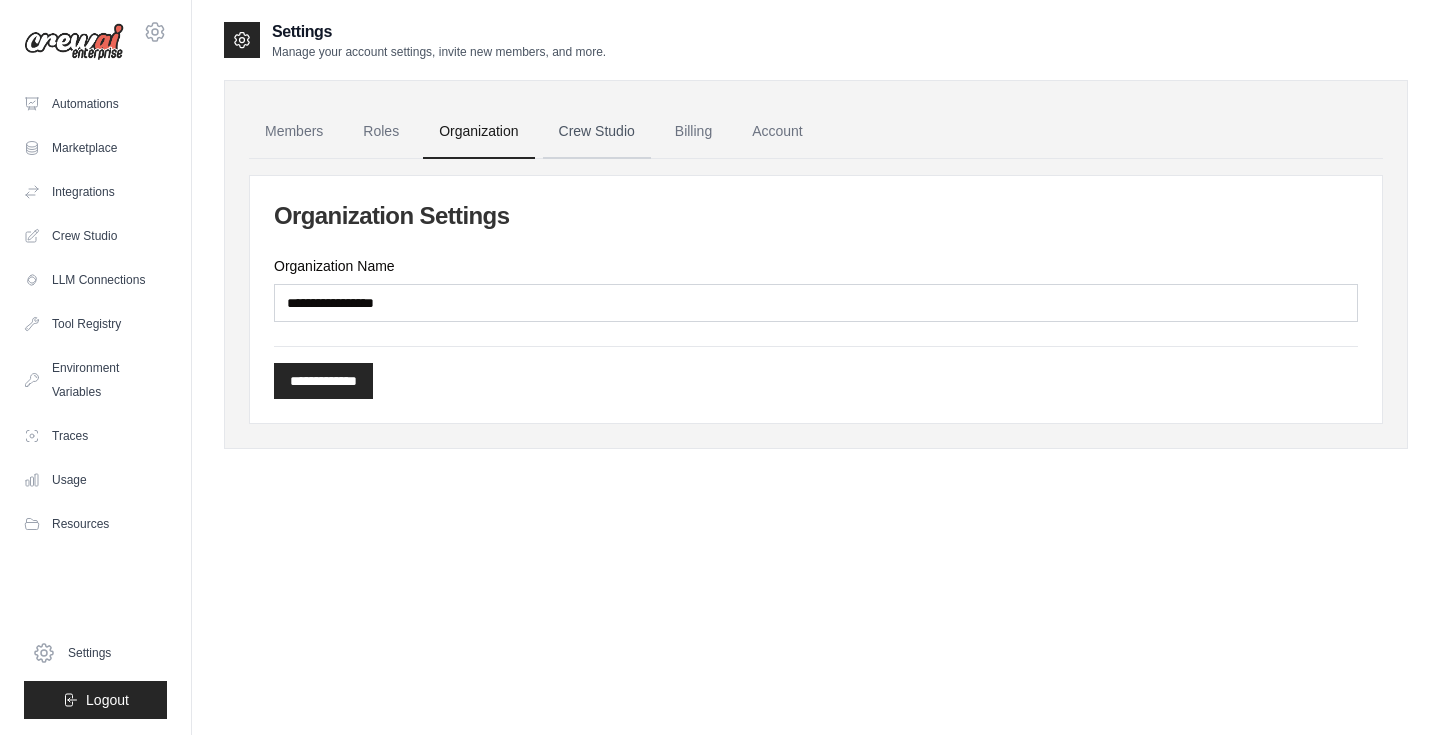 click on "Crew Studio" at bounding box center [597, 132] 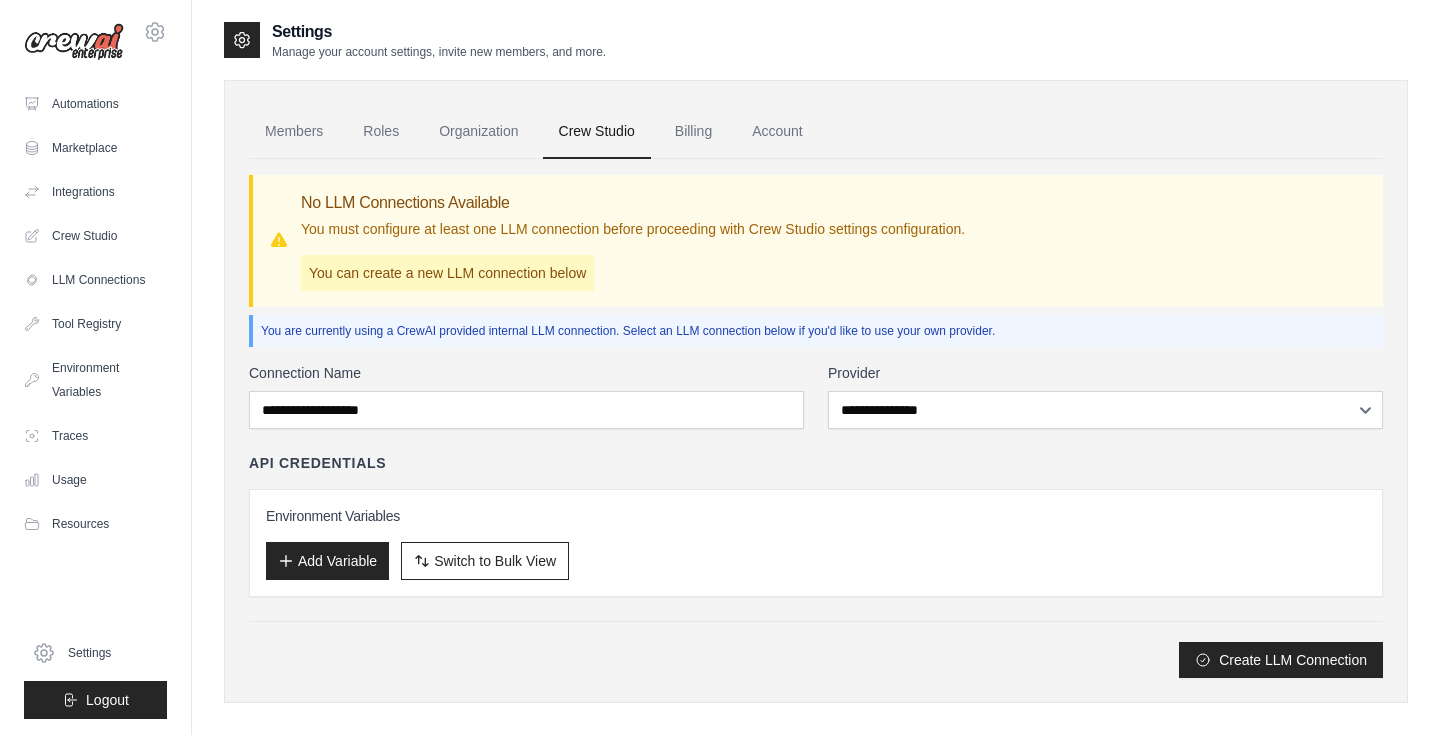 scroll, scrollTop: 0, scrollLeft: 0, axis: both 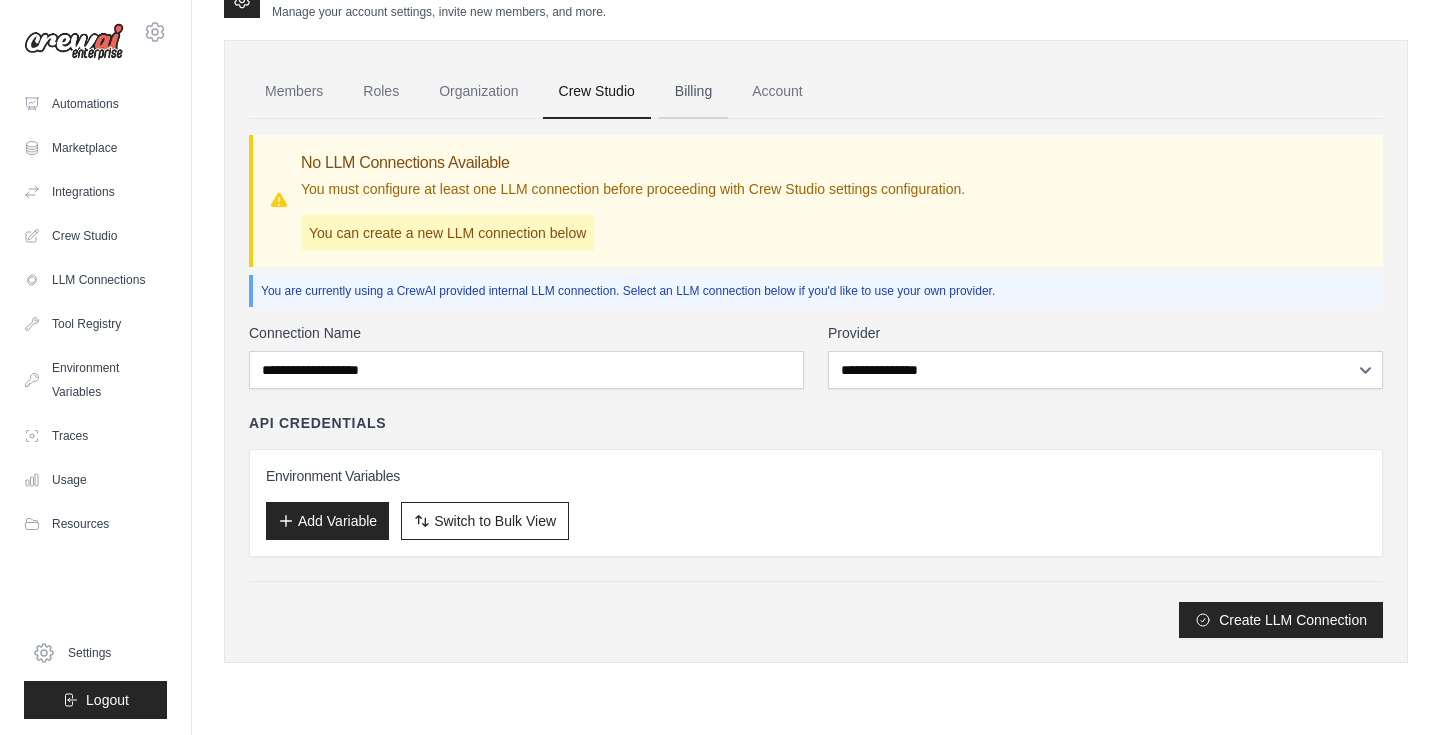 click on "Billing" at bounding box center (693, 92) 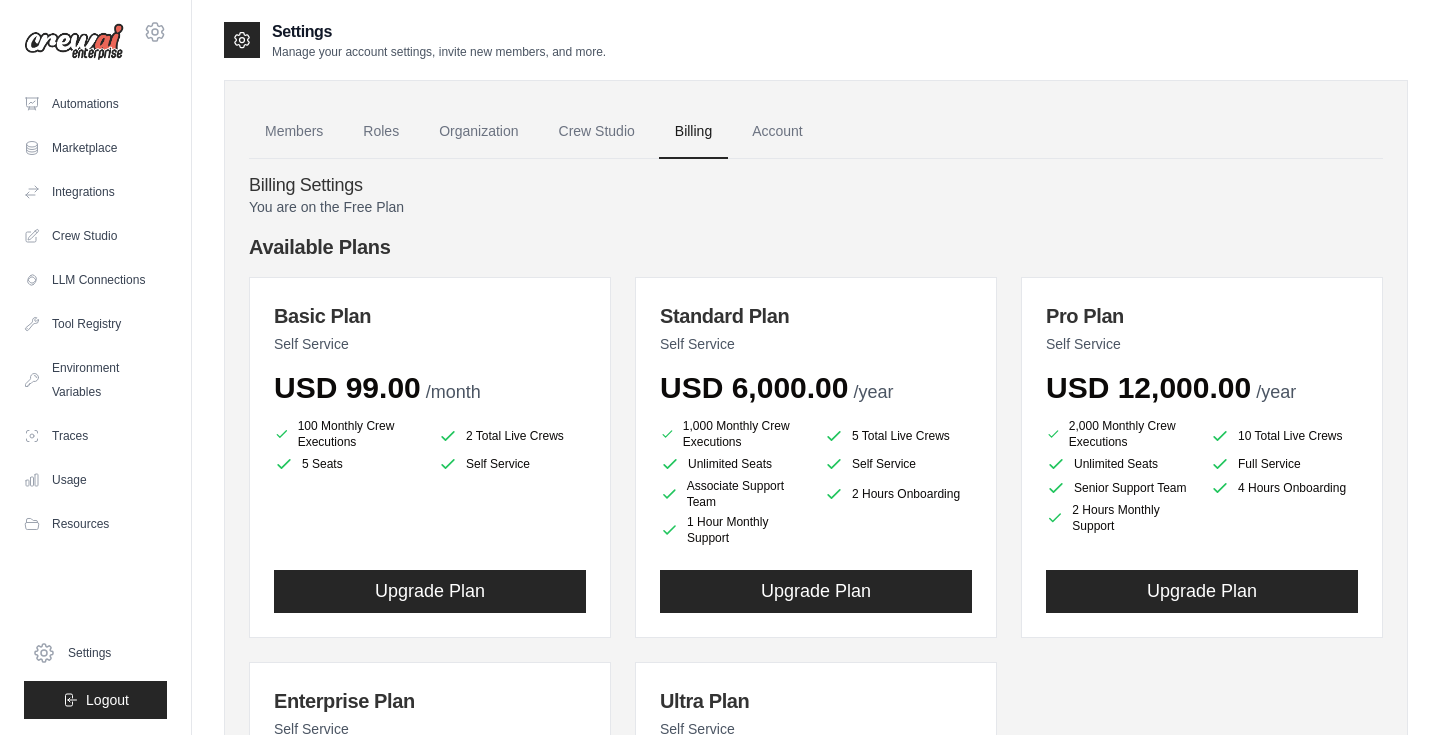scroll, scrollTop: 0, scrollLeft: 0, axis: both 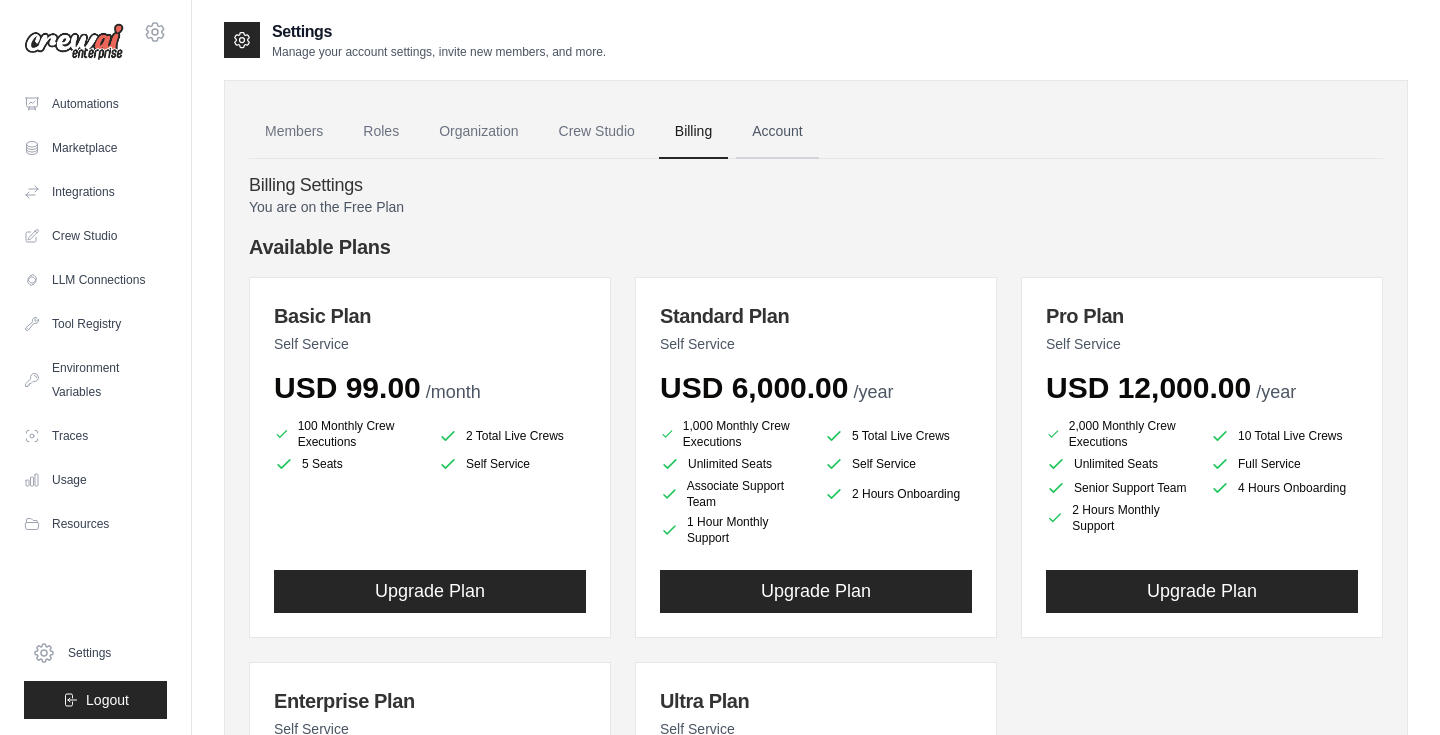 click on "Account" at bounding box center (777, 132) 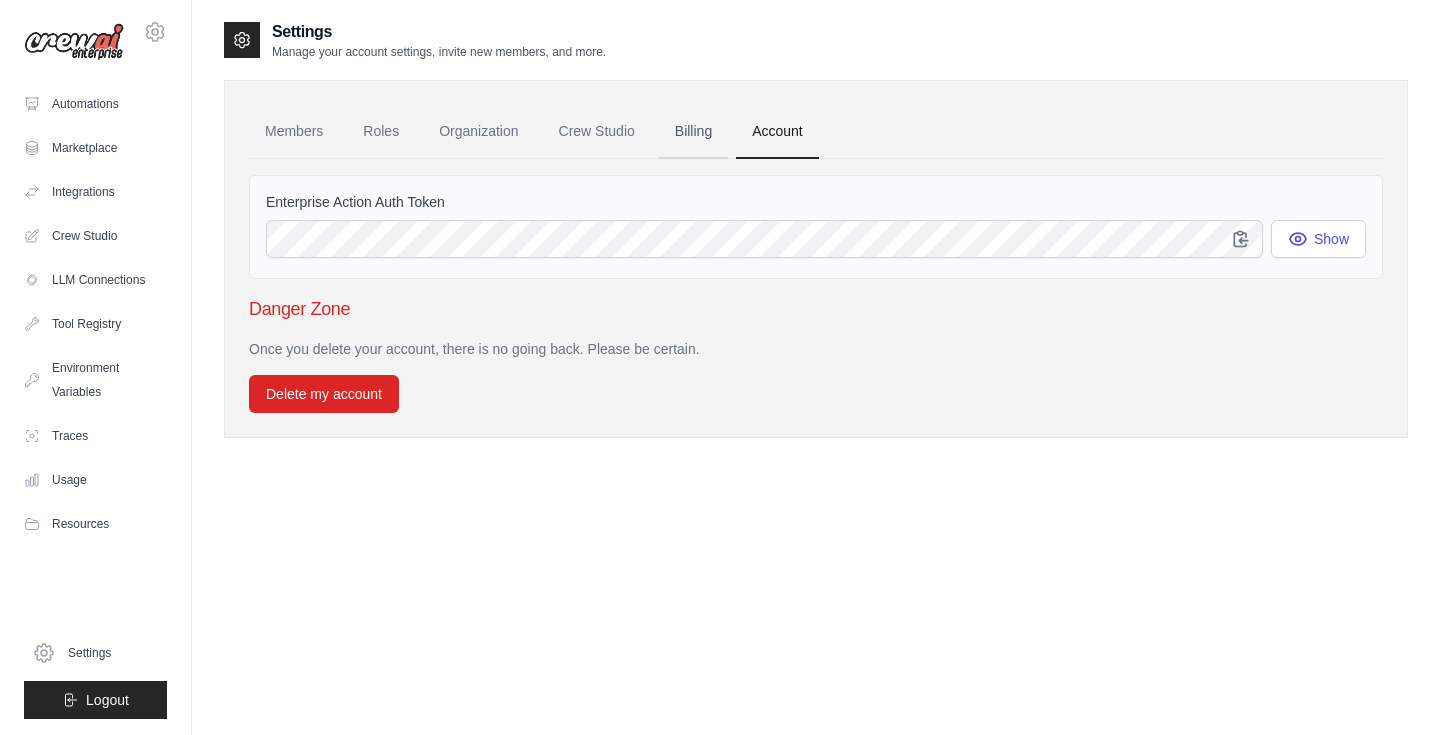 click on "Billing" at bounding box center (693, 132) 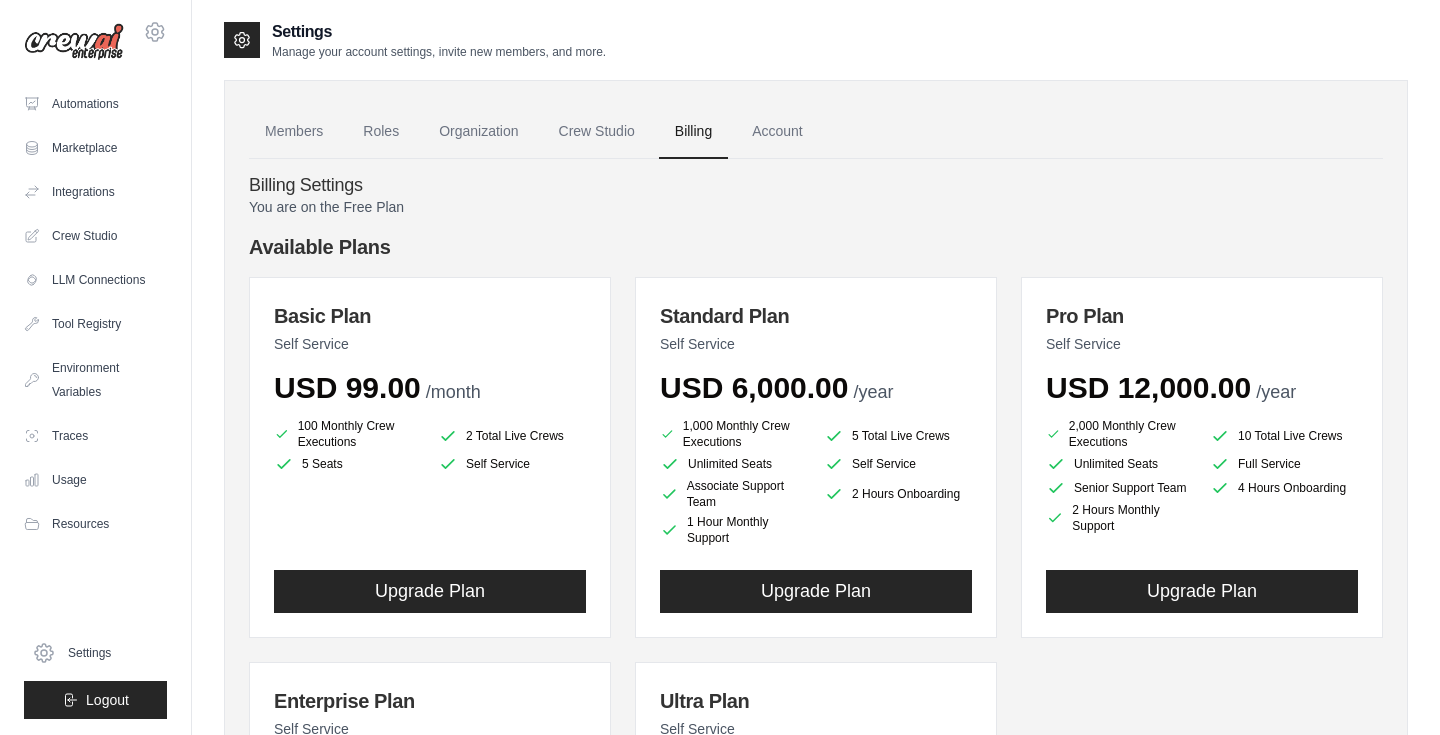 scroll, scrollTop: 0, scrollLeft: 0, axis: both 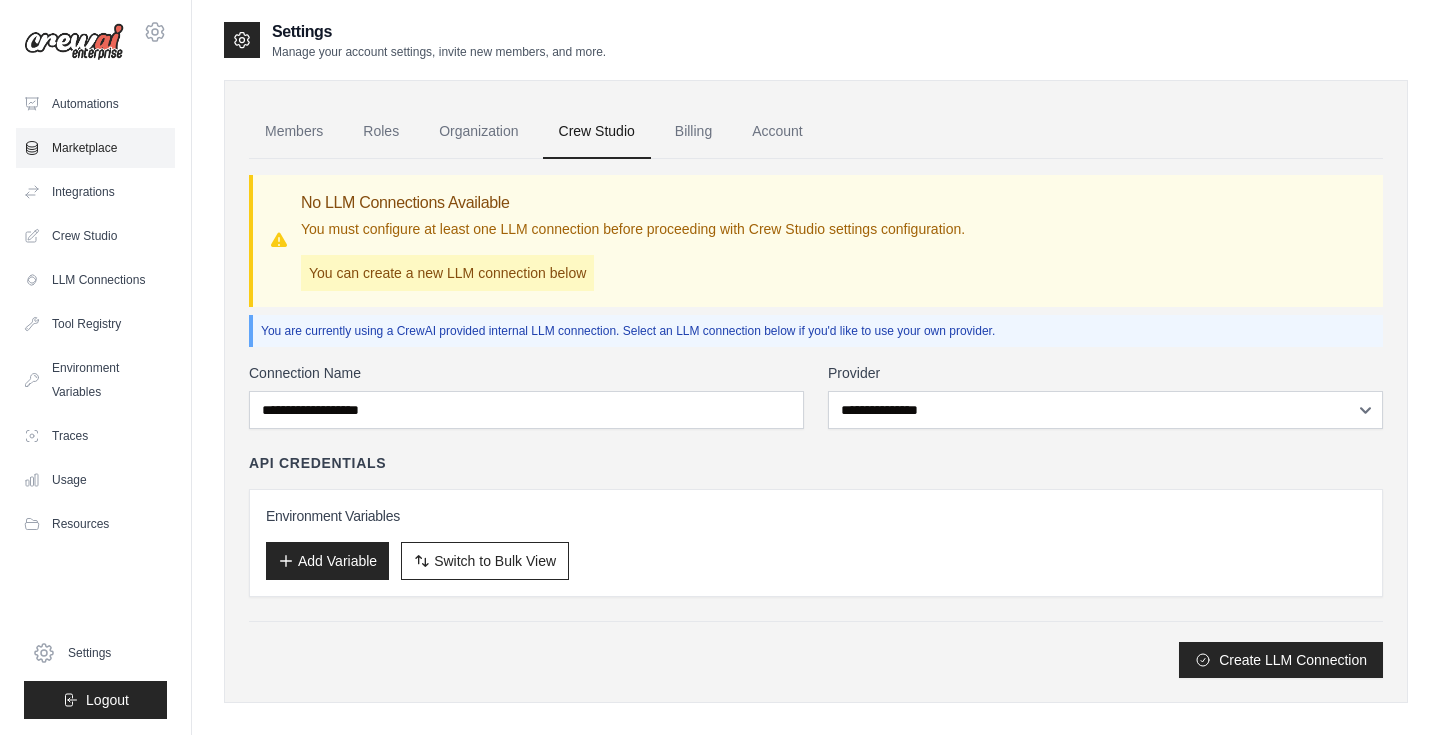 click on "Marketplace" at bounding box center [95, 148] 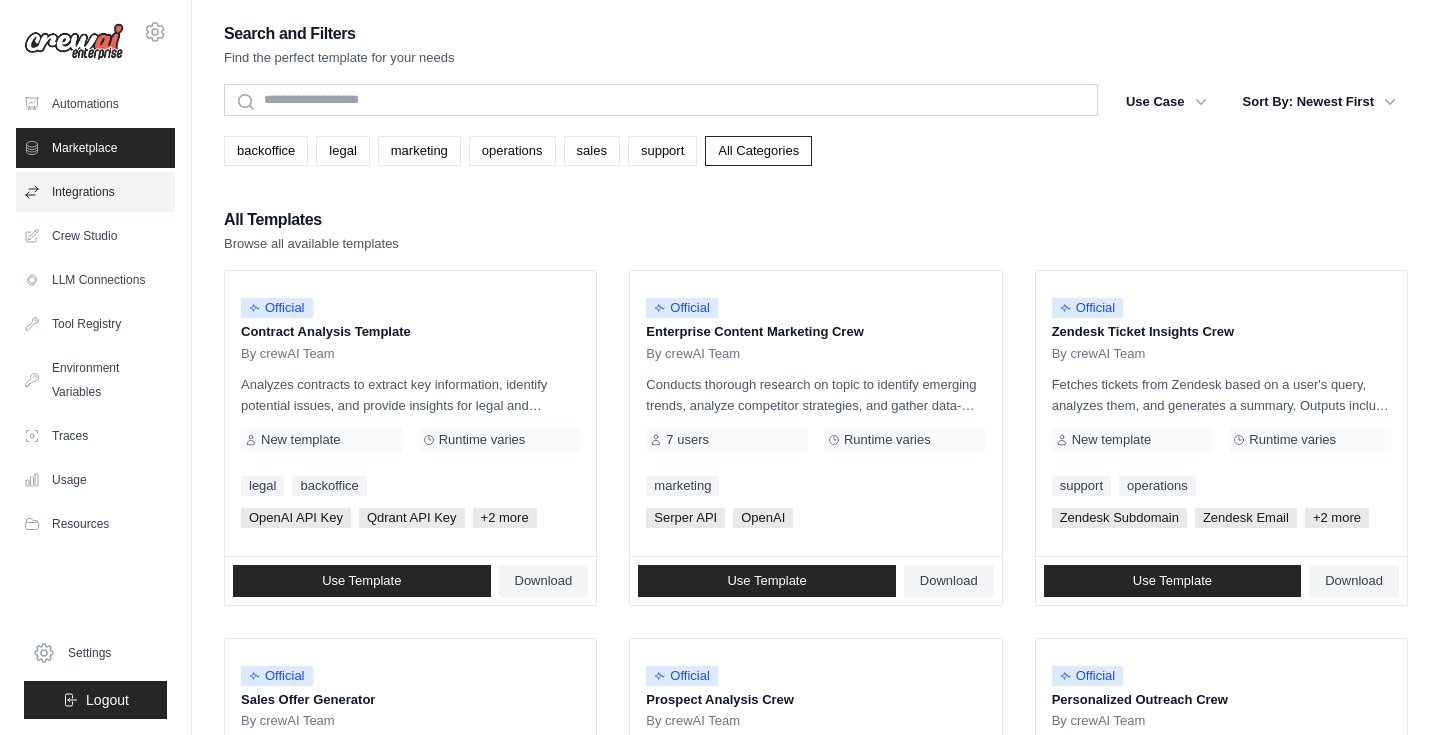 click on "Integrations" at bounding box center (95, 192) 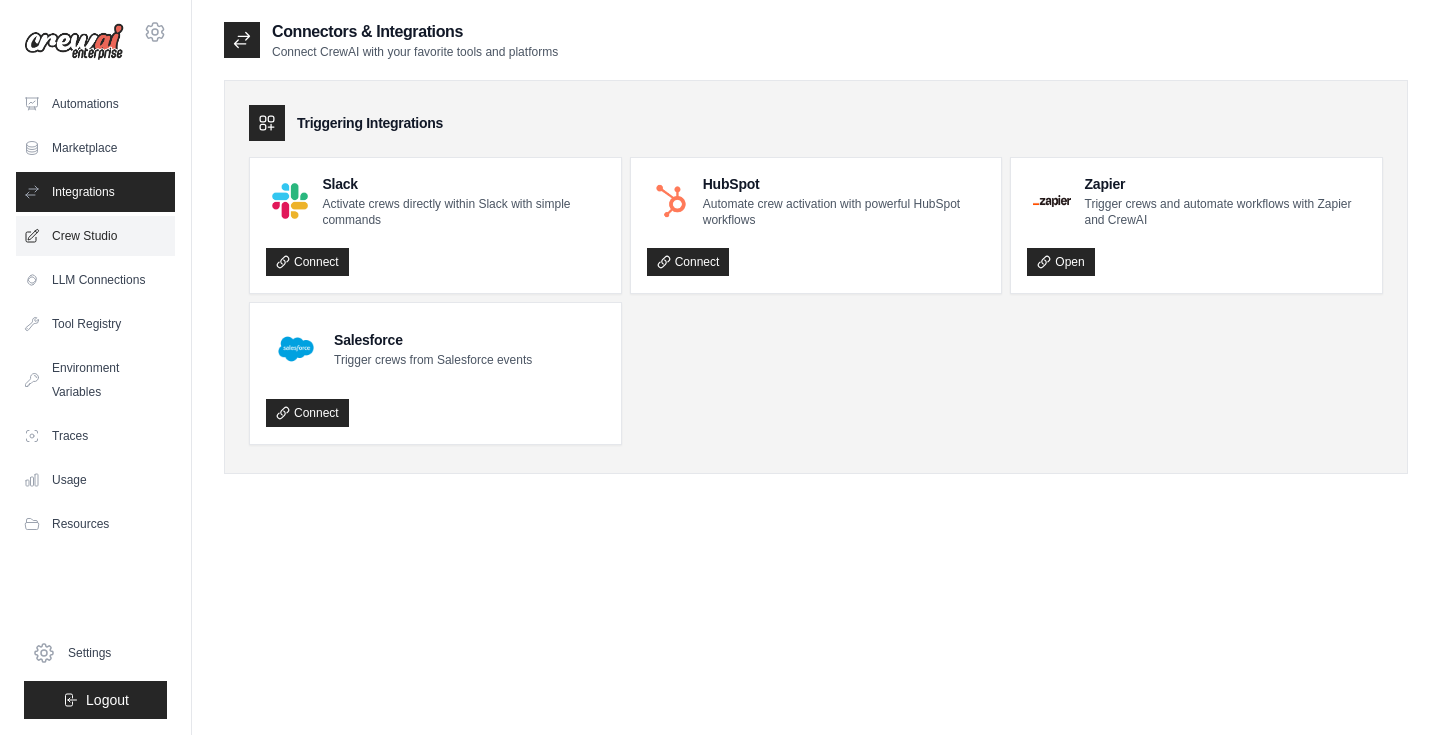 click on "Crew Studio" at bounding box center [95, 236] 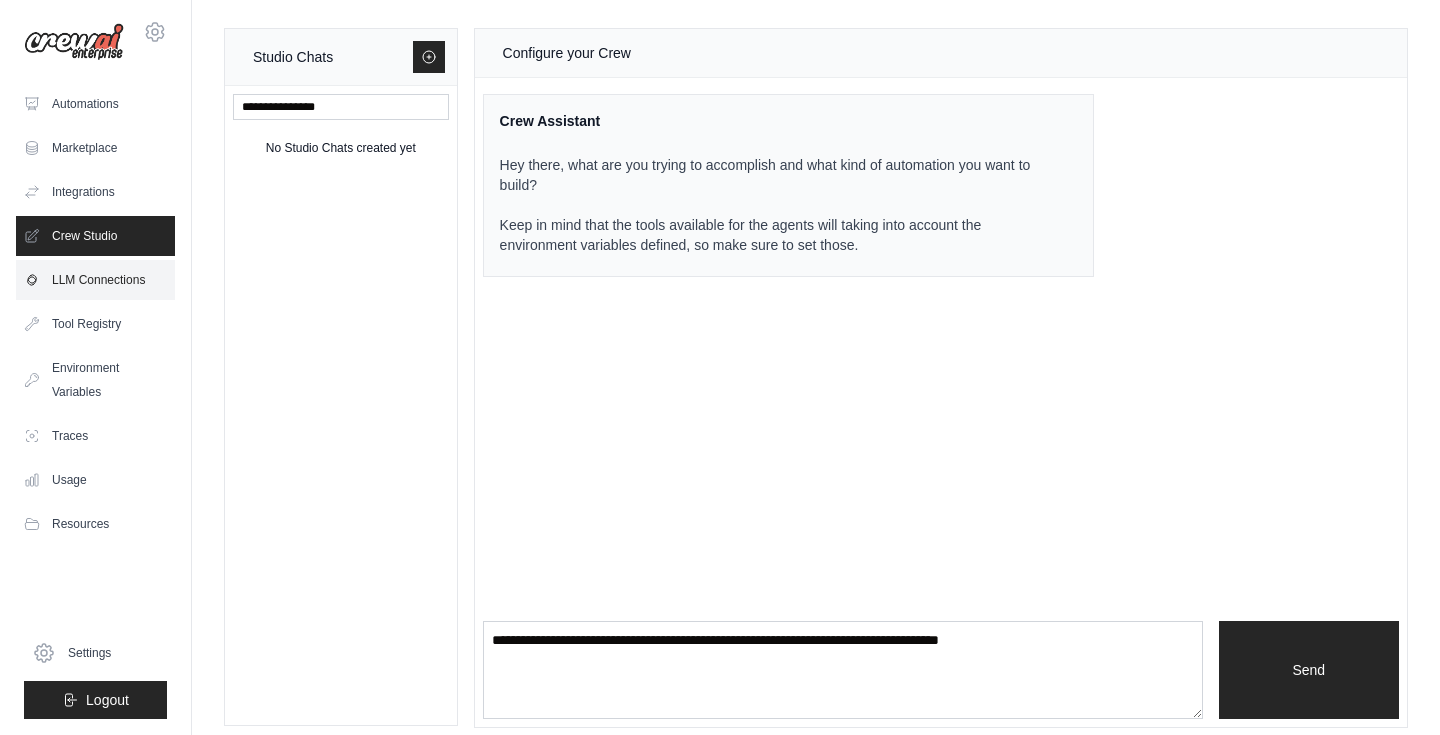 click on "LLM Connections" at bounding box center (95, 280) 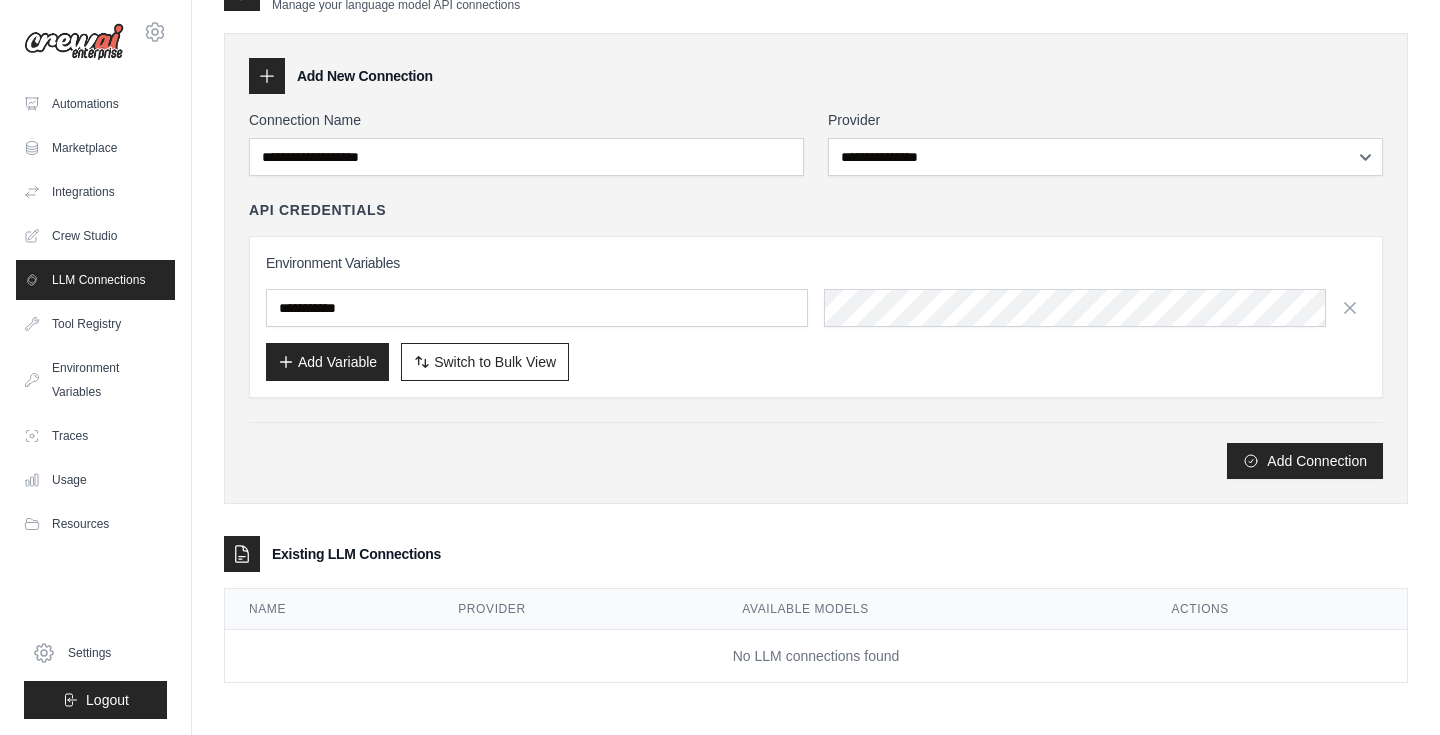 scroll, scrollTop: 47, scrollLeft: 0, axis: vertical 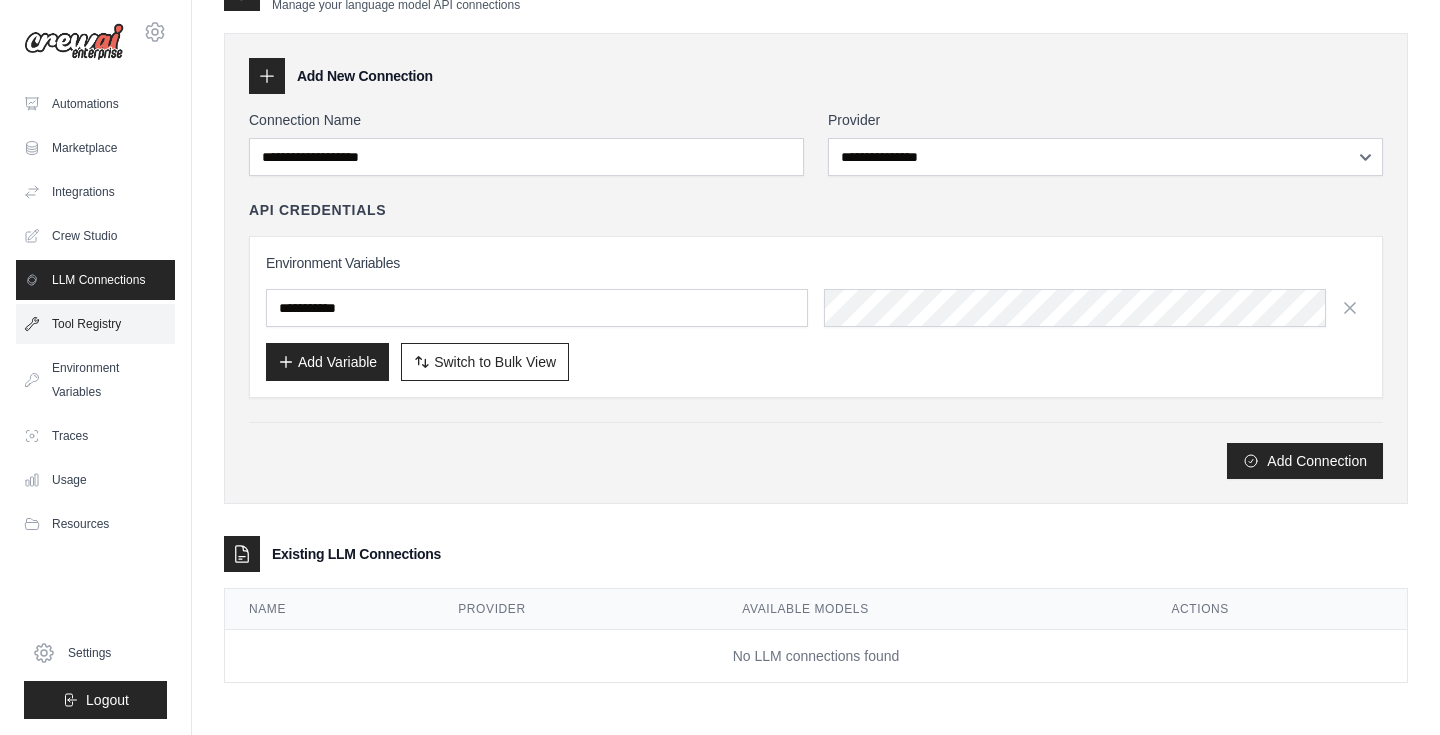 click on "Tool Registry" at bounding box center (95, 324) 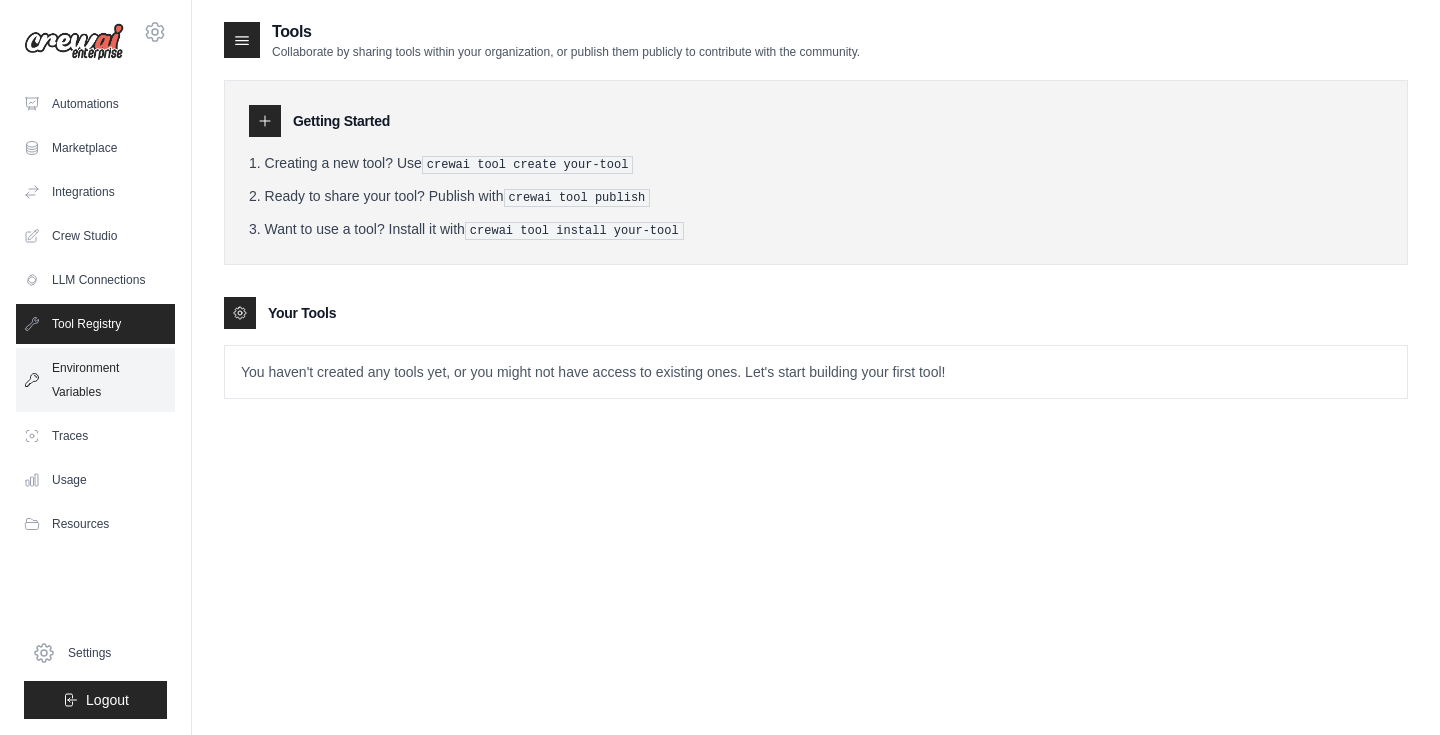 click on "Environment Variables" at bounding box center [95, 380] 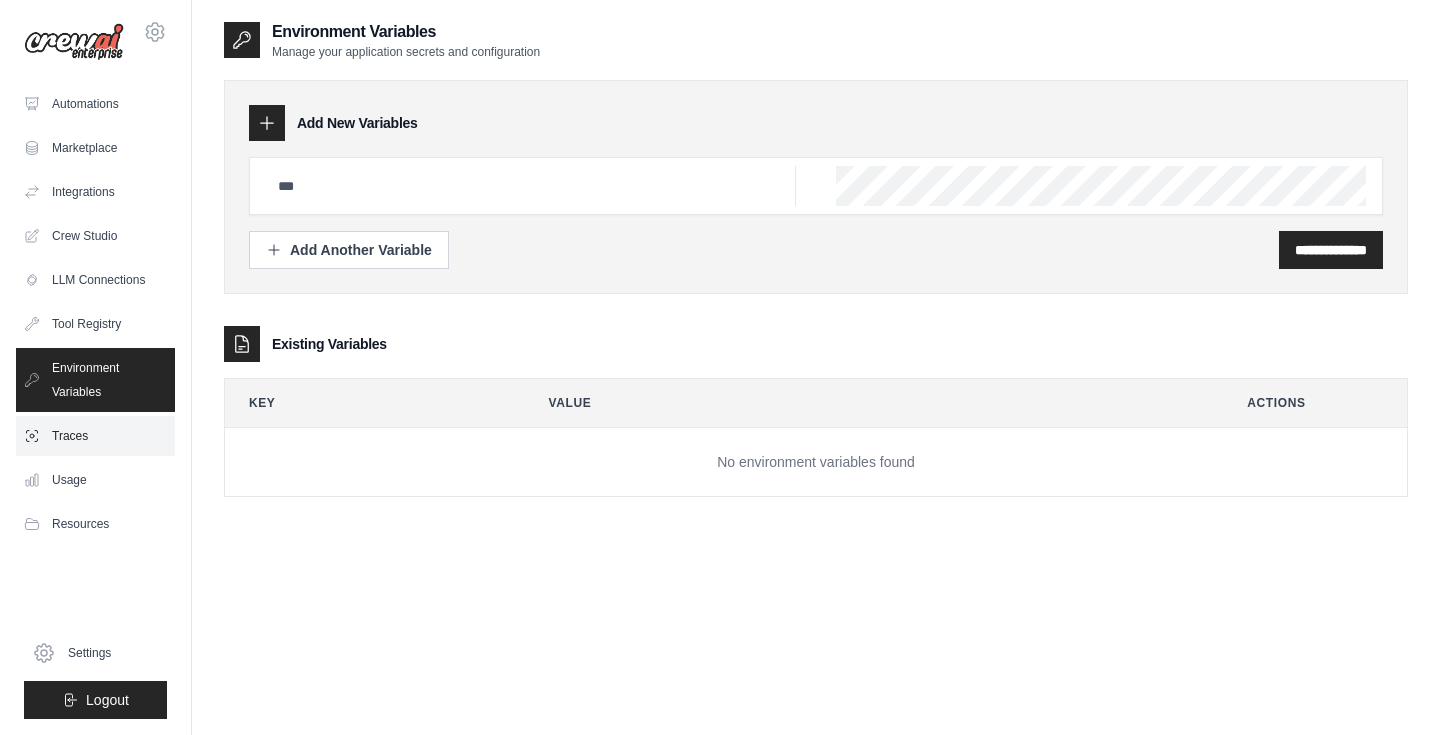 click on "Traces" at bounding box center (95, 436) 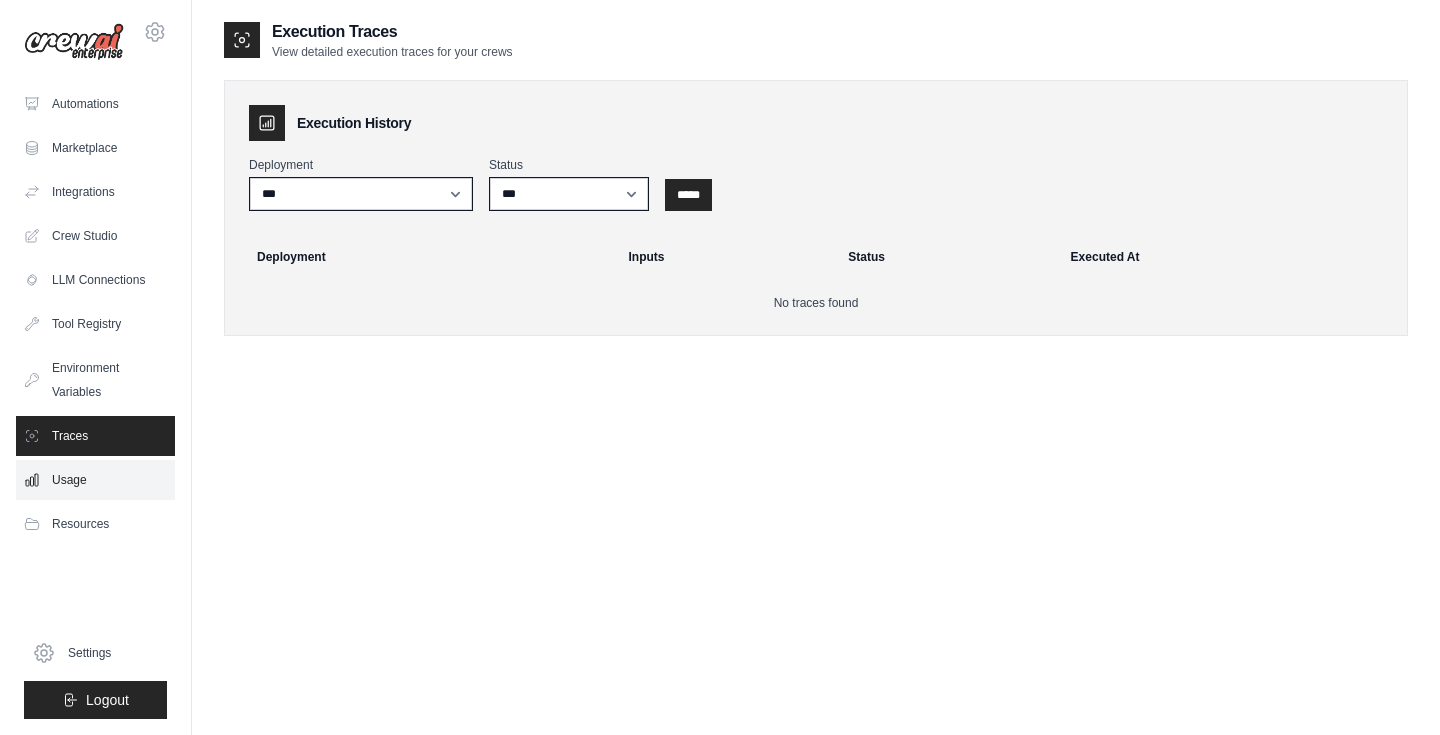 click on "Usage" at bounding box center [95, 480] 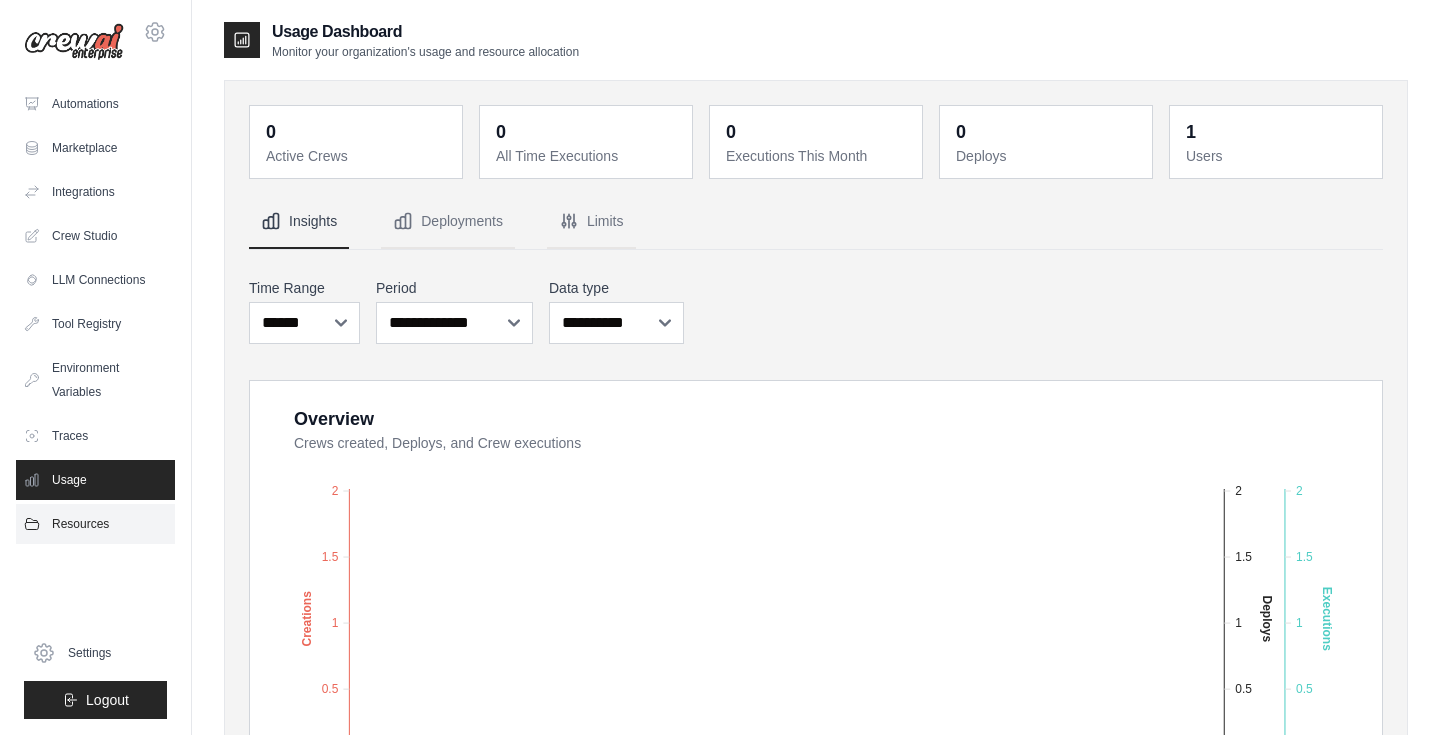 click on "Resources" at bounding box center [95, 524] 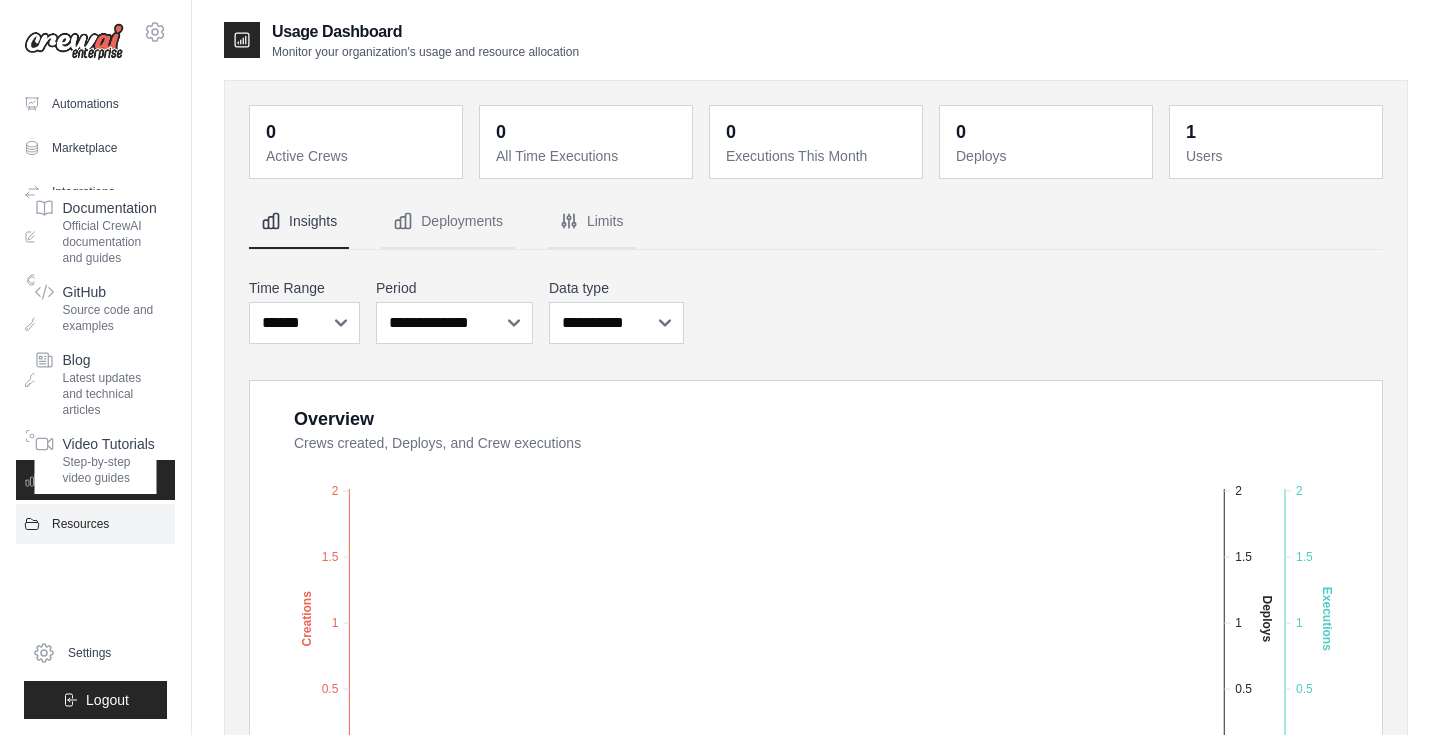 click on "Resources" at bounding box center (95, 524) 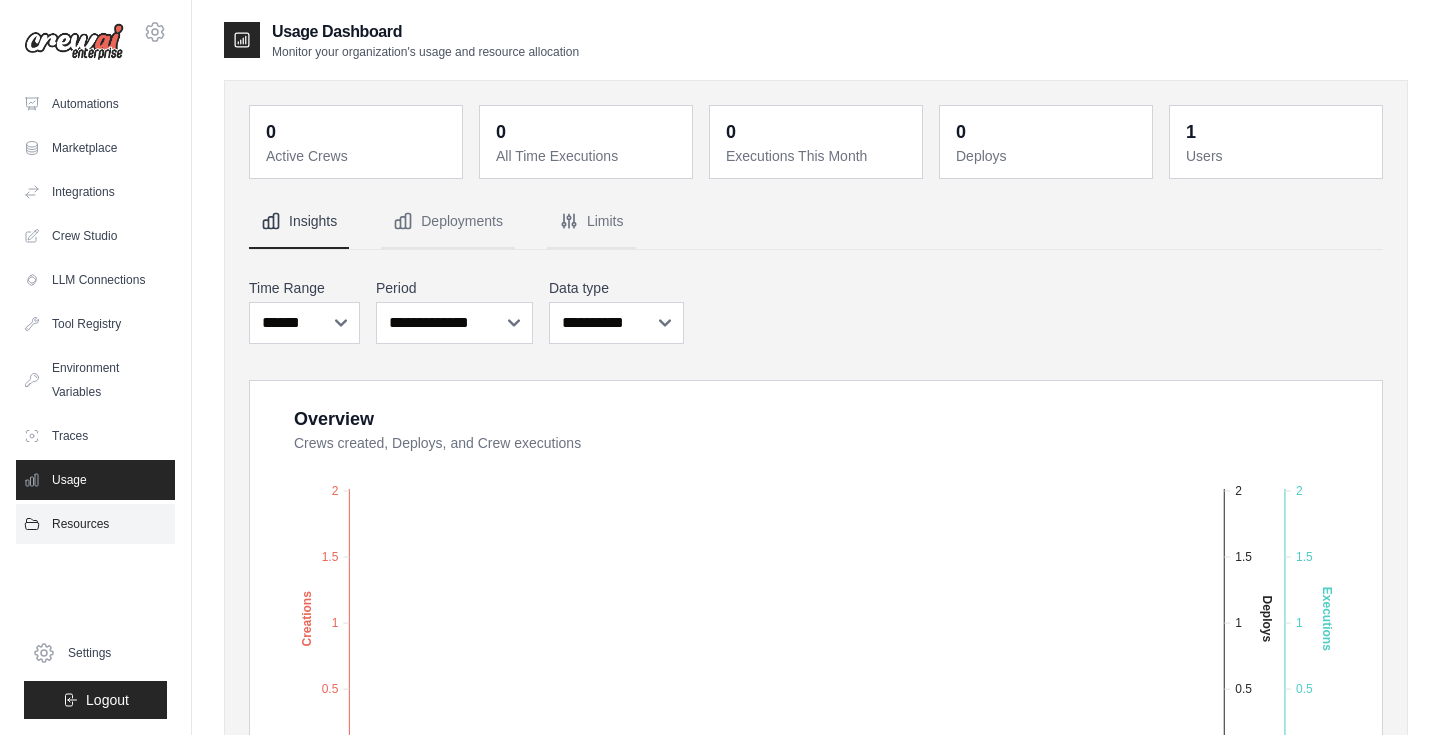 click on "Resources" at bounding box center [95, 524] 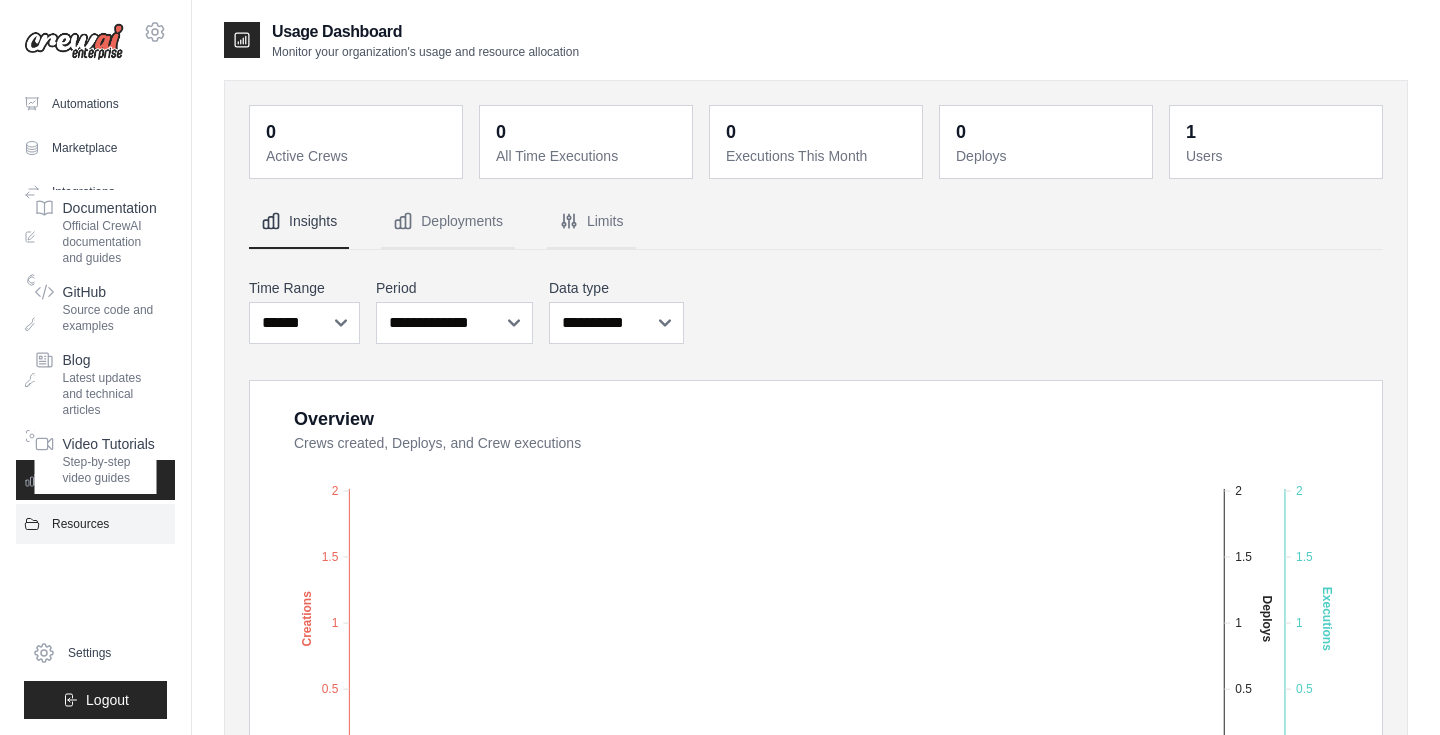 click on "Resources" at bounding box center [95, 524] 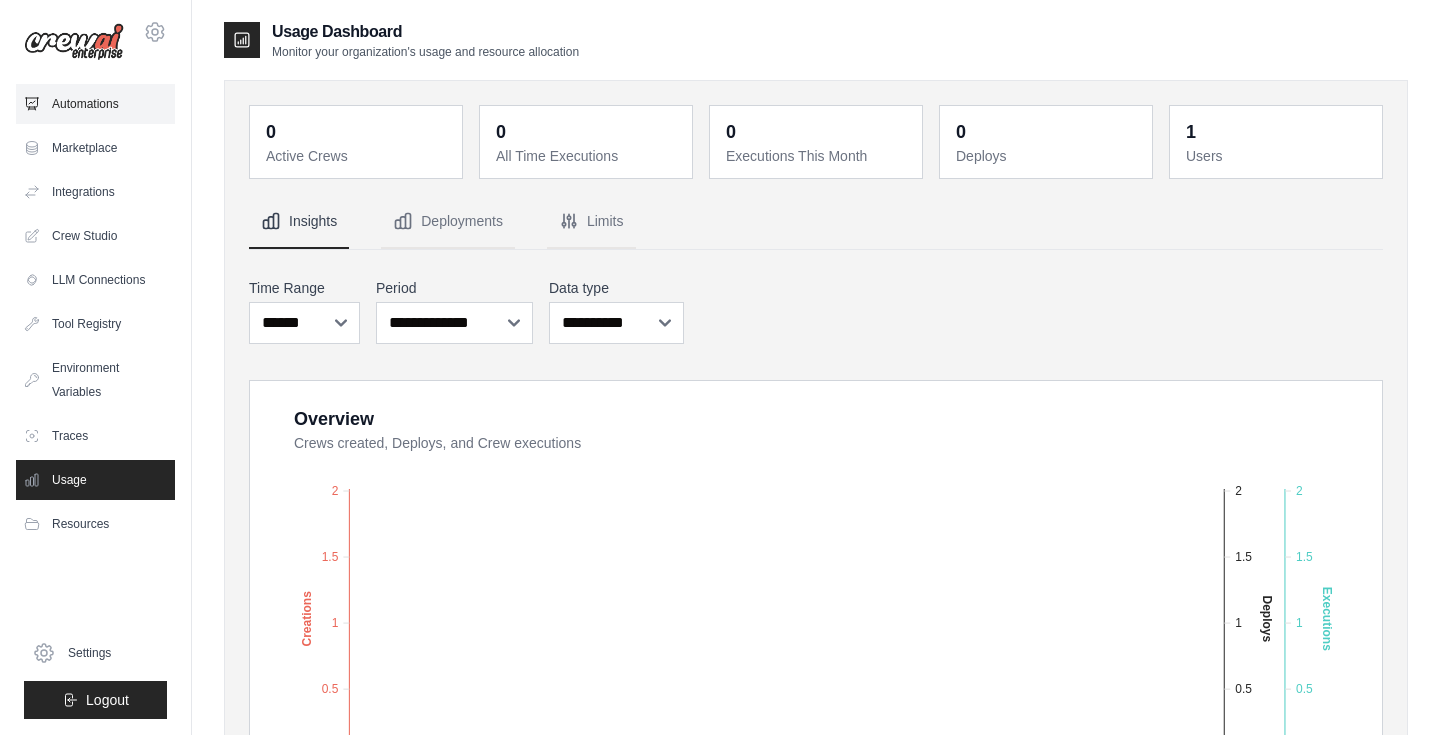 click on "Automations" at bounding box center [95, 104] 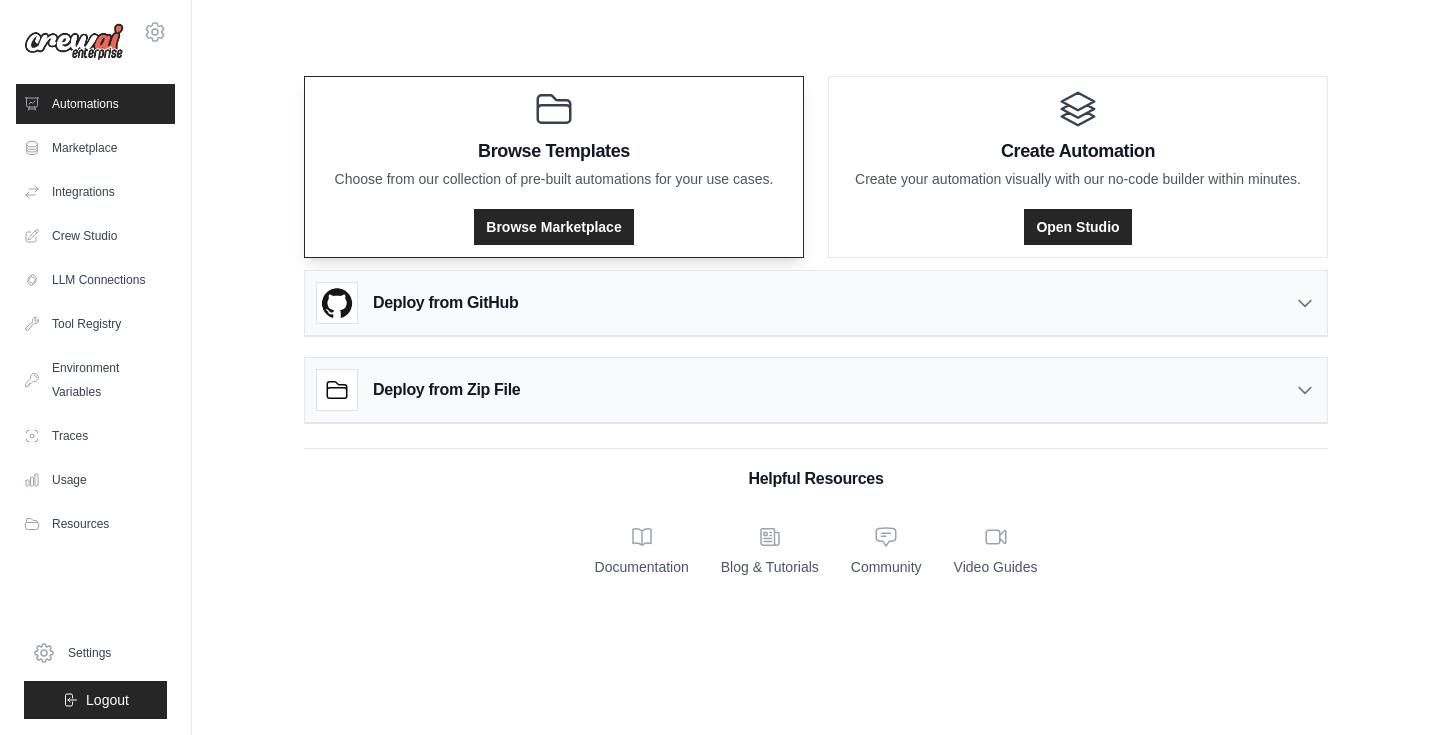click 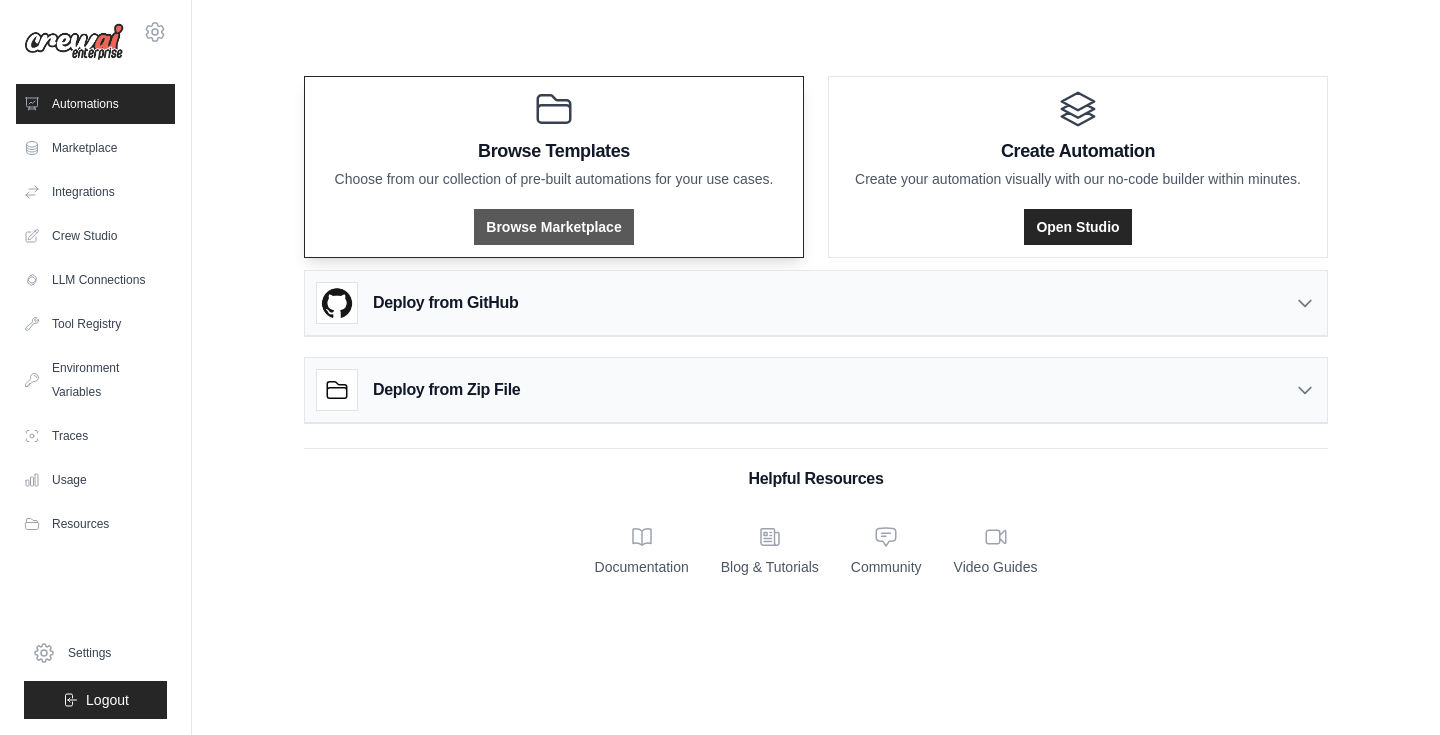 click on "Browse Marketplace" at bounding box center (553, 227) 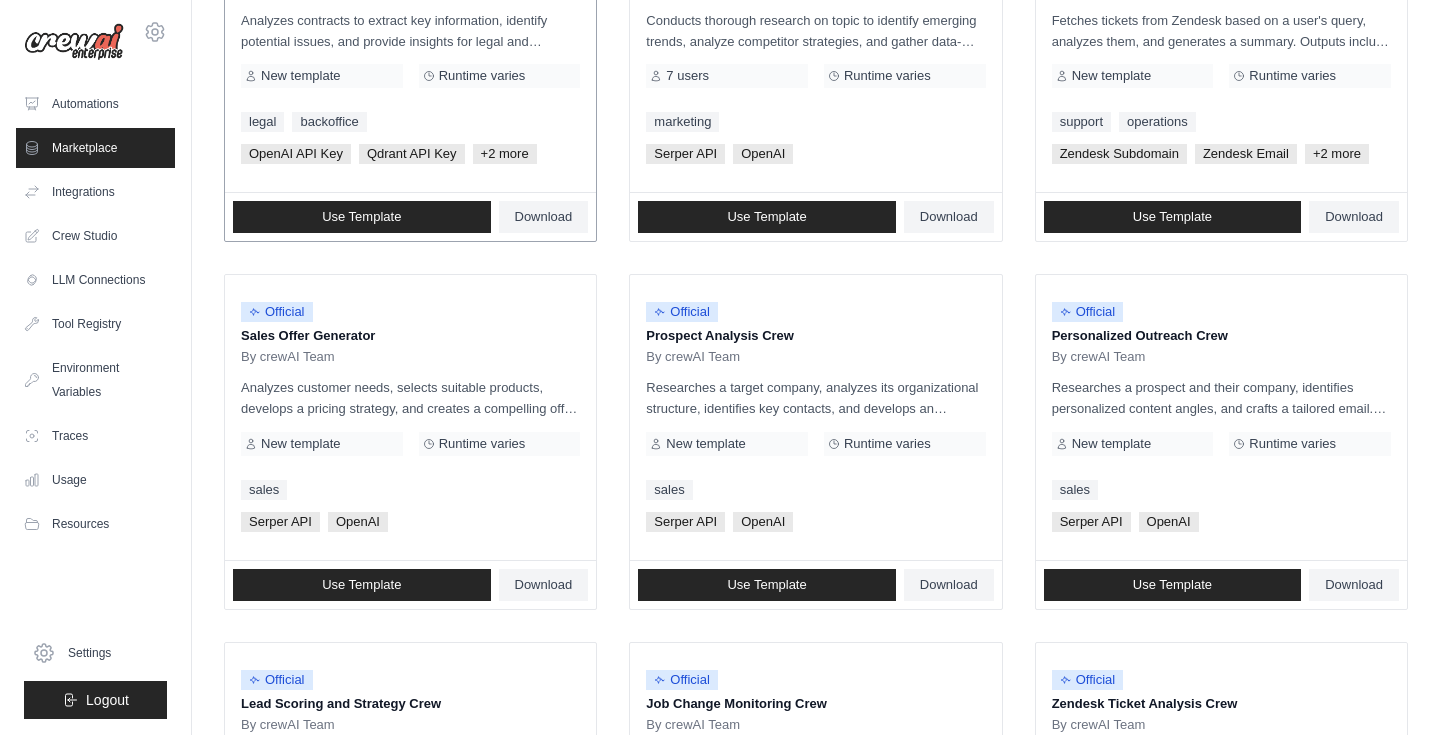scroll, scrollTop: 387, scrollLeft: 0, axis: vertical 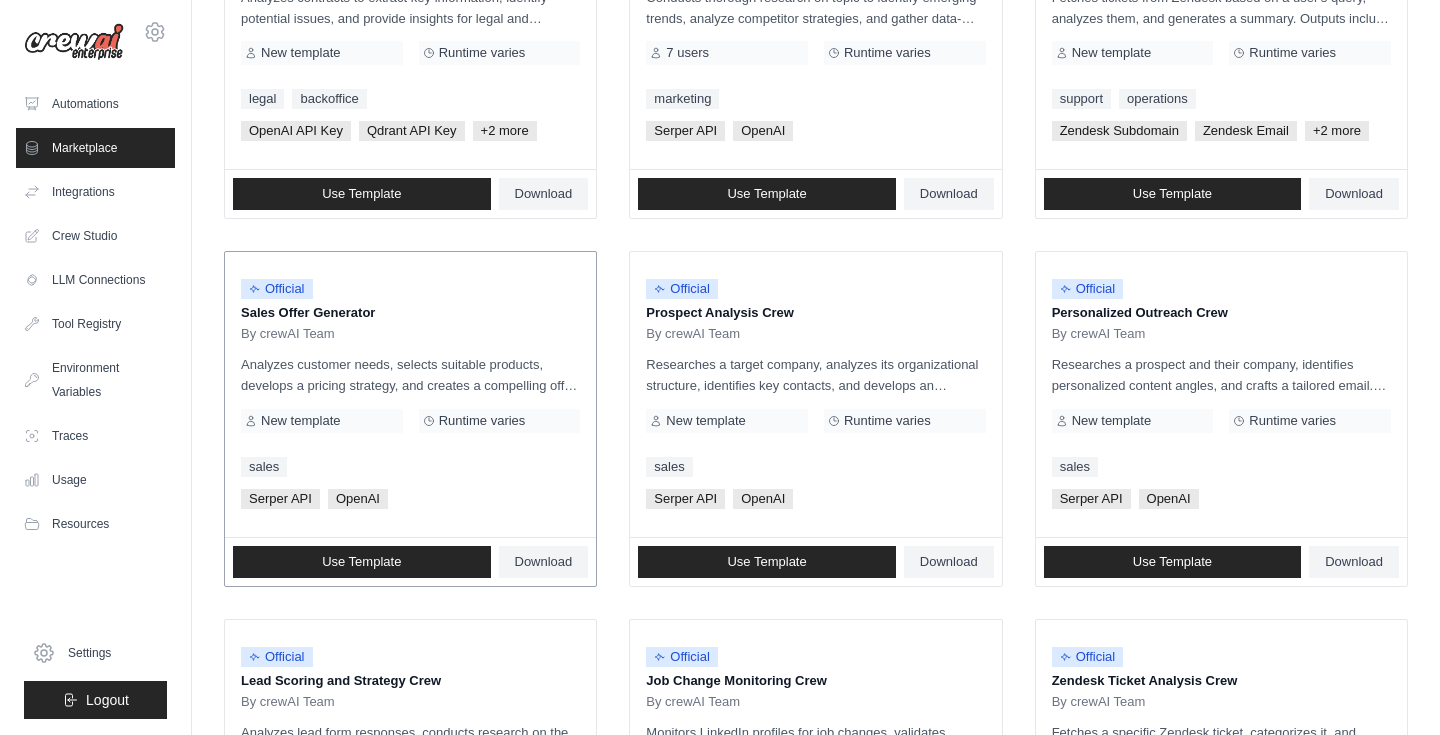 click on "Sales Offer Generator" at bounding box center [410, 313] 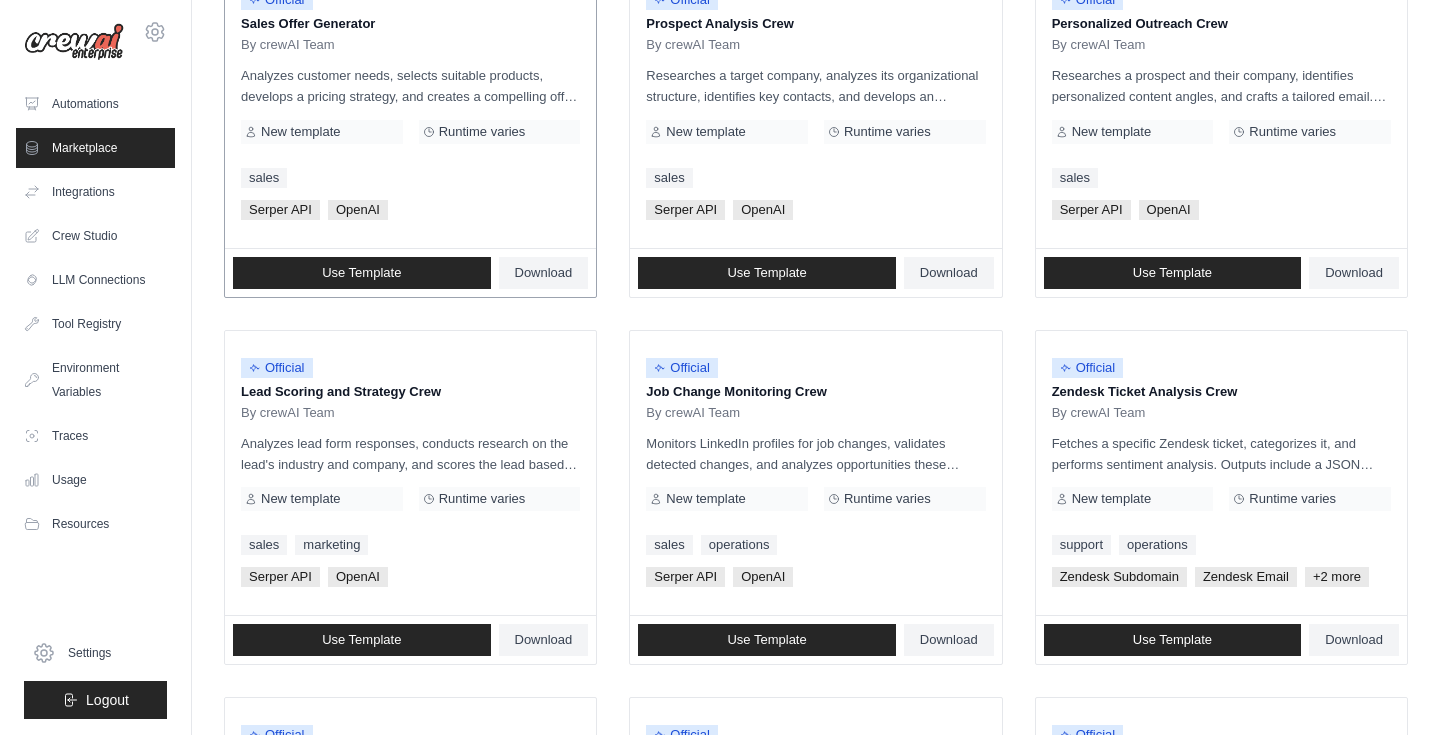 scroll, scrollTop: 696, scrollLeft: 0, axis: vertical 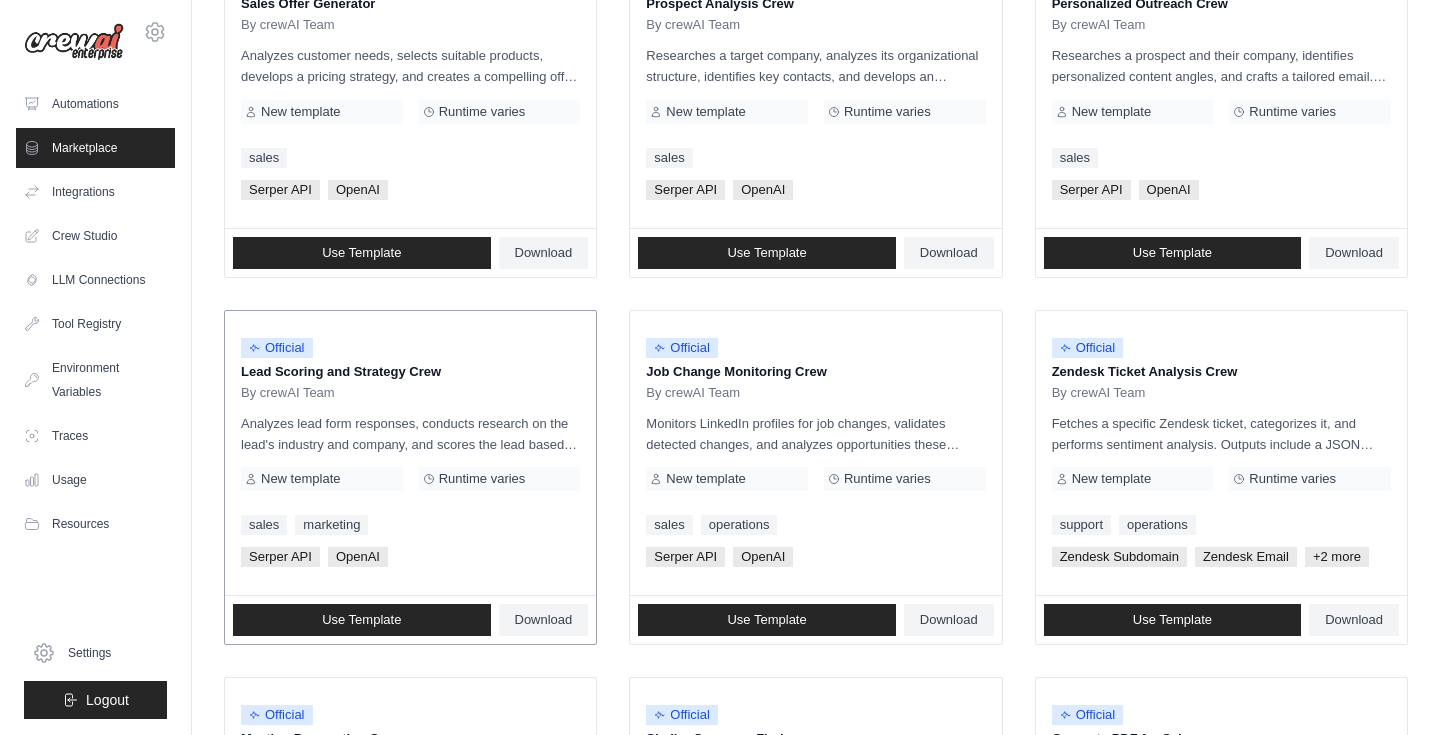click on "New template" at bounding box center (322, 479) 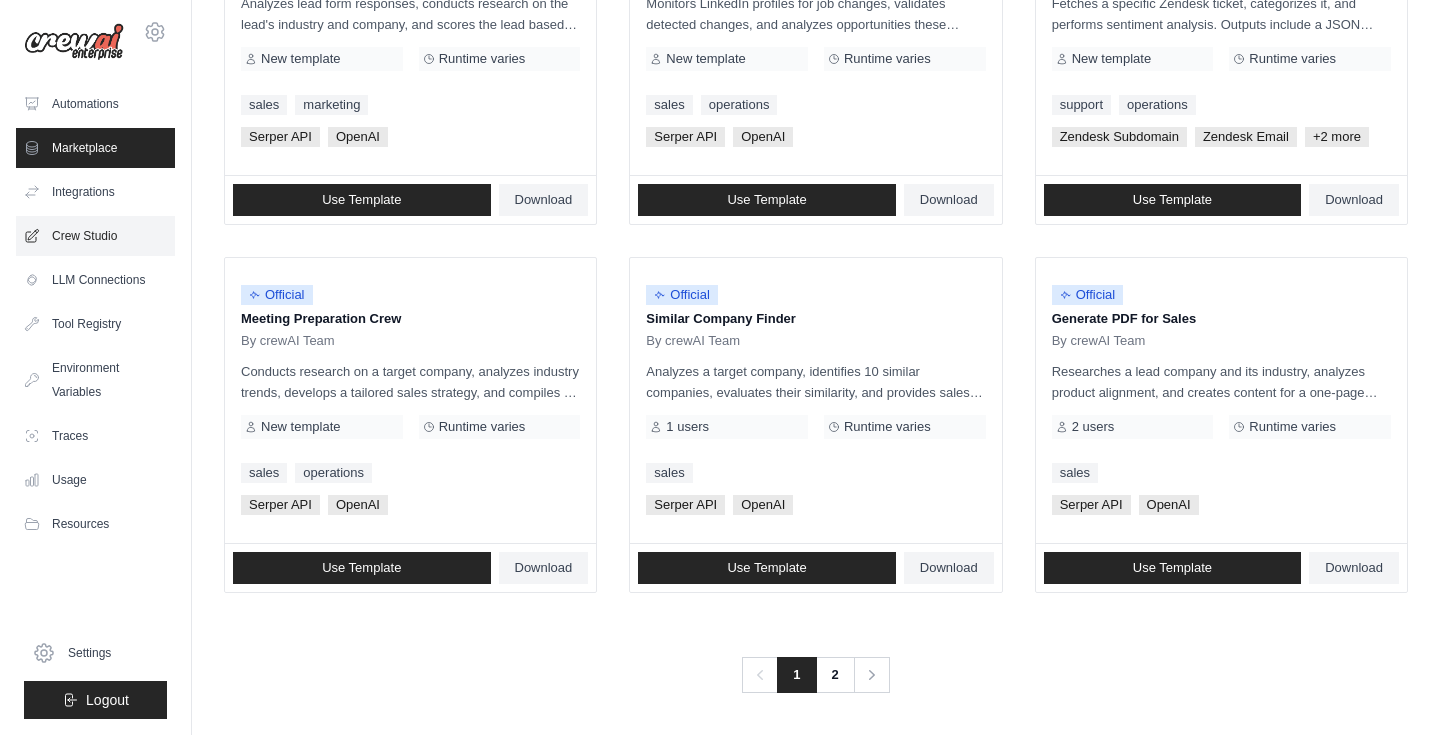 scroll, scrollTop: 1115, scrollLeft: 0, axis: vertical 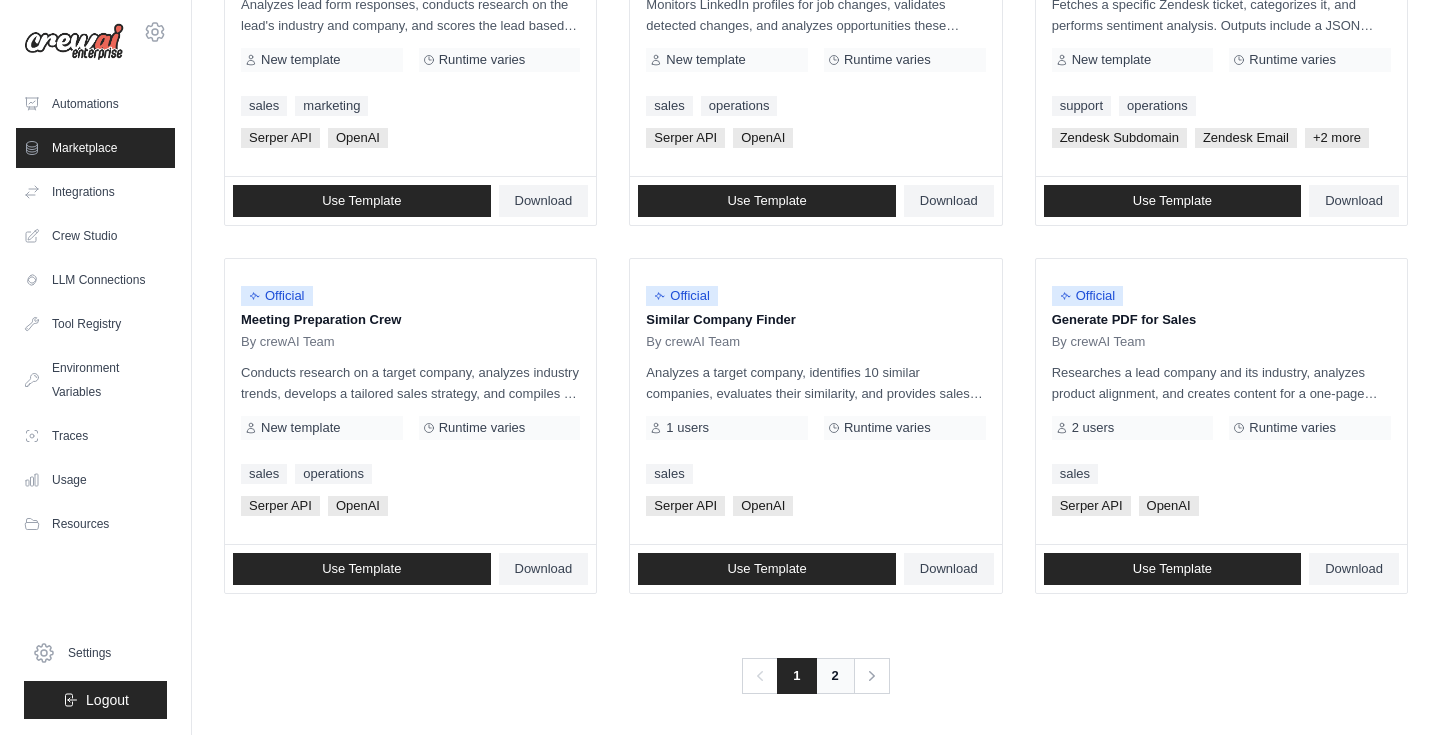 click on "2" at bounding box center (835, 676) 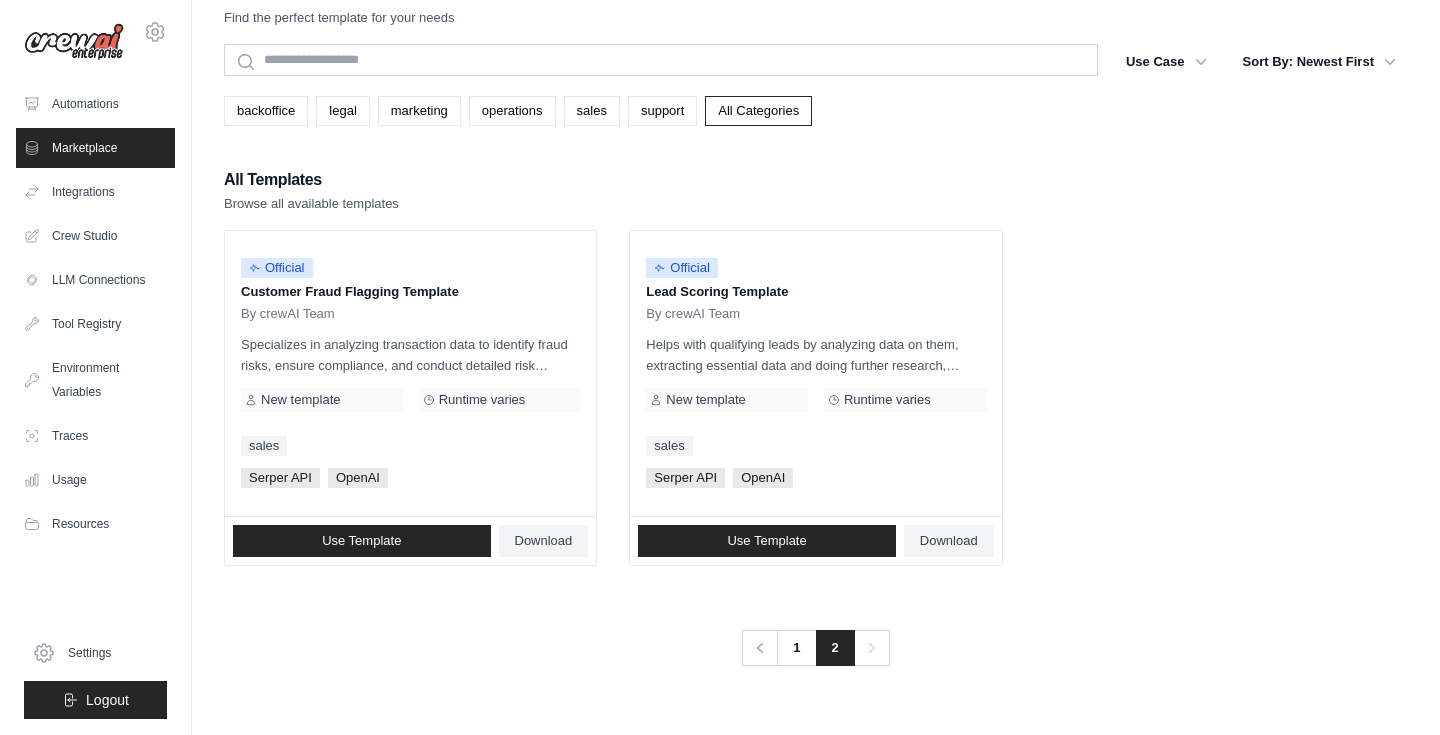 scroll, scrollTop: 0, scrollLeft: 0, axis: both 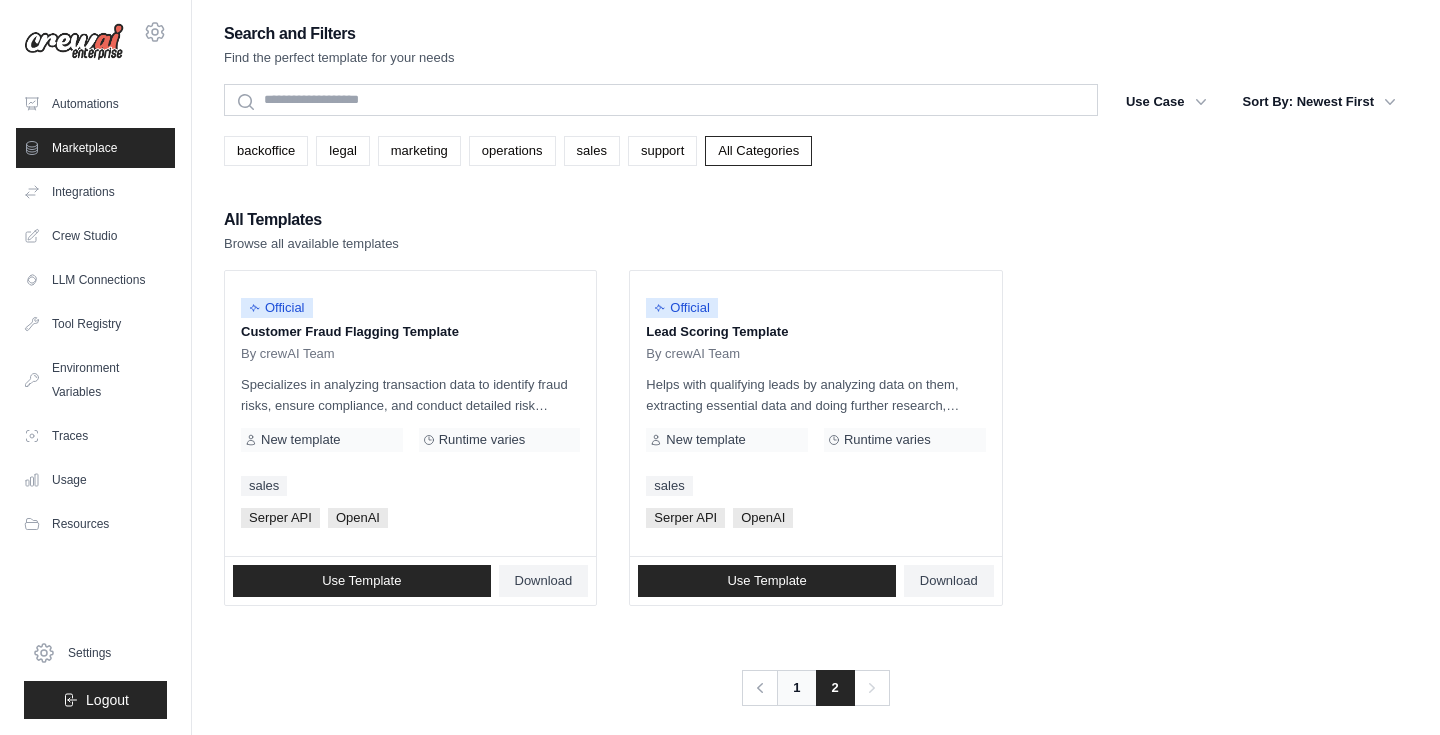 click on "1" at bounding box center [796, 688] 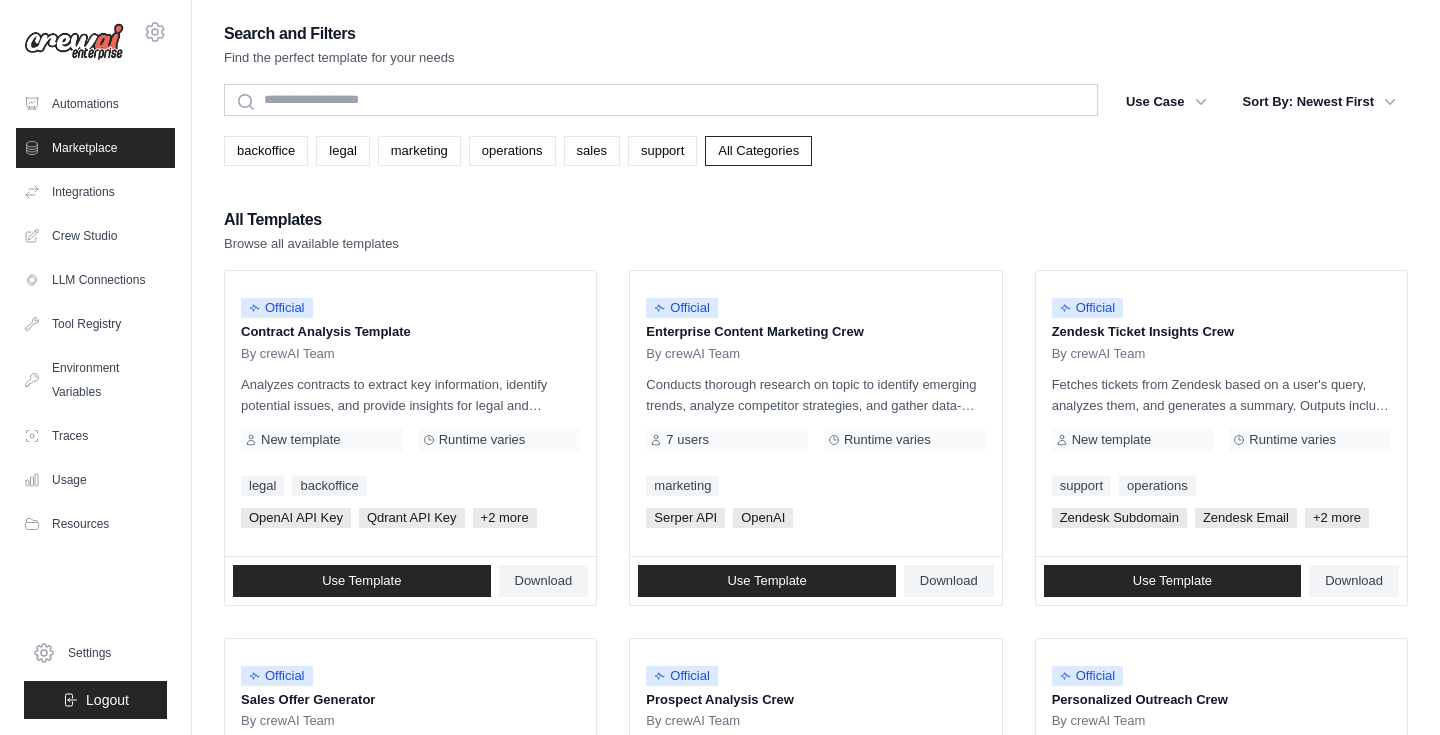 click on "Official
Contract Analysis Template
By
crewAI Team
Analyzes contracts to extract key information, identify potential issues, and provide insights for legal and business decisions using a qdrant vector database.
New template
Runtime varies
legal
backoffice
OpenAI API Key
Qdrant API Key
+2 more" at bounding box center (816, 989) 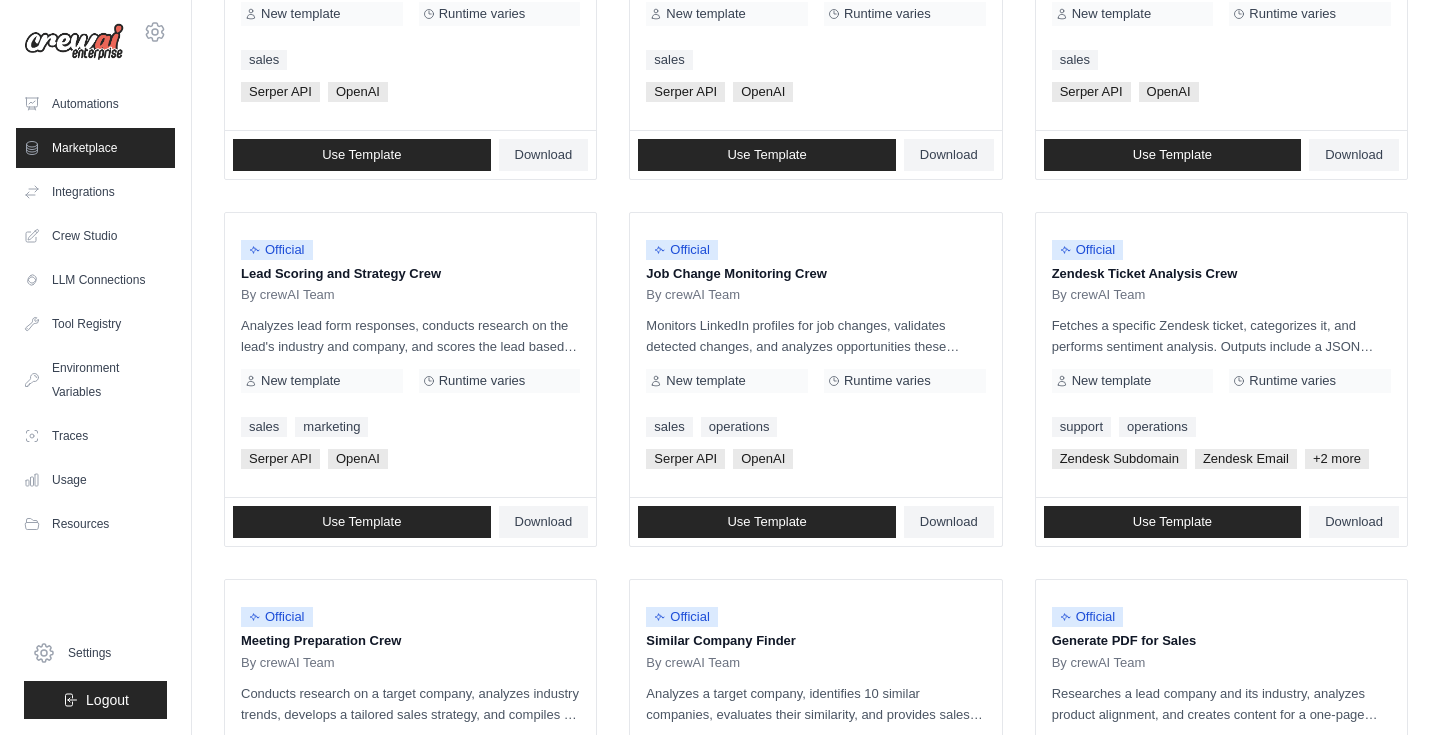 scroll, scrollTop: 825, scrollLeft: 0, axis: vertical 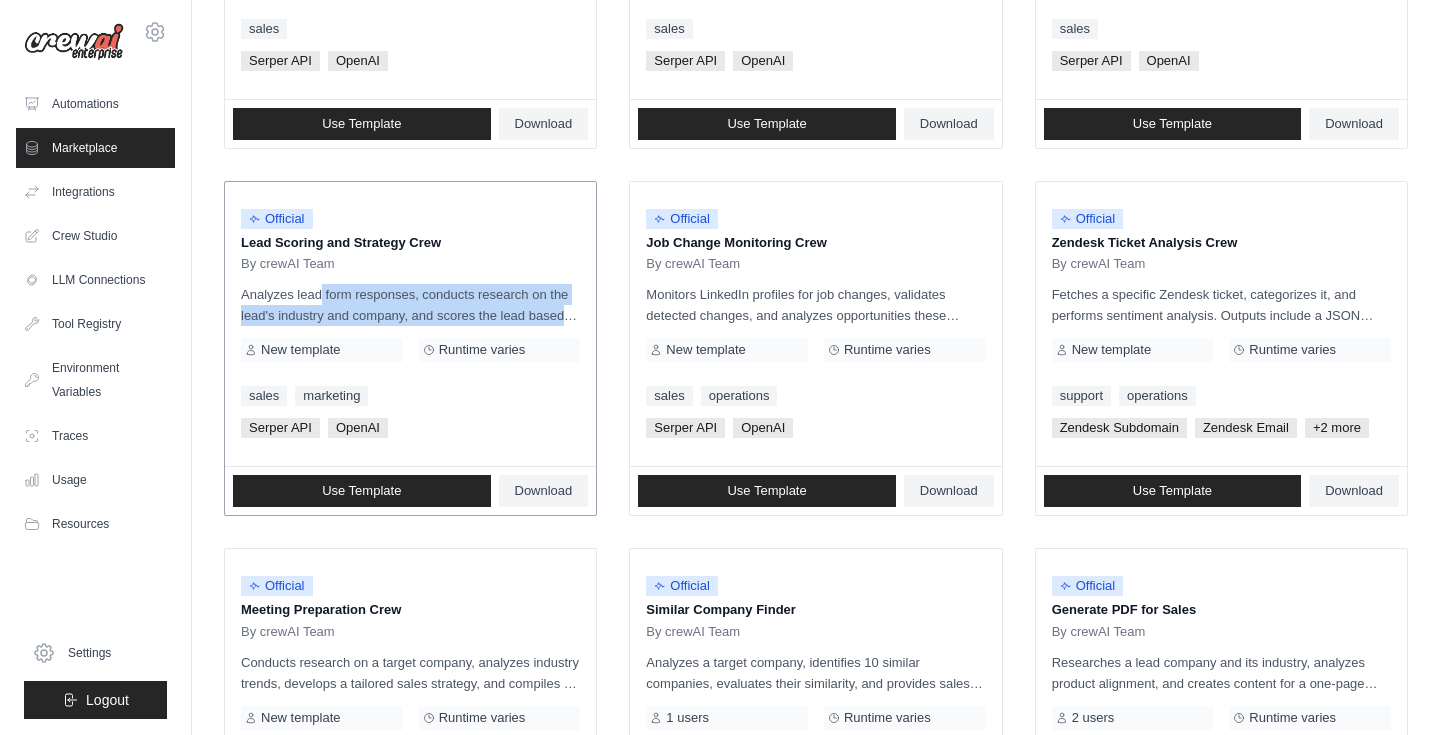 drag, startPoint x: 267, startPoint y: 289, endPoint x: 595, endPoint y: 313, distance: 328.87686 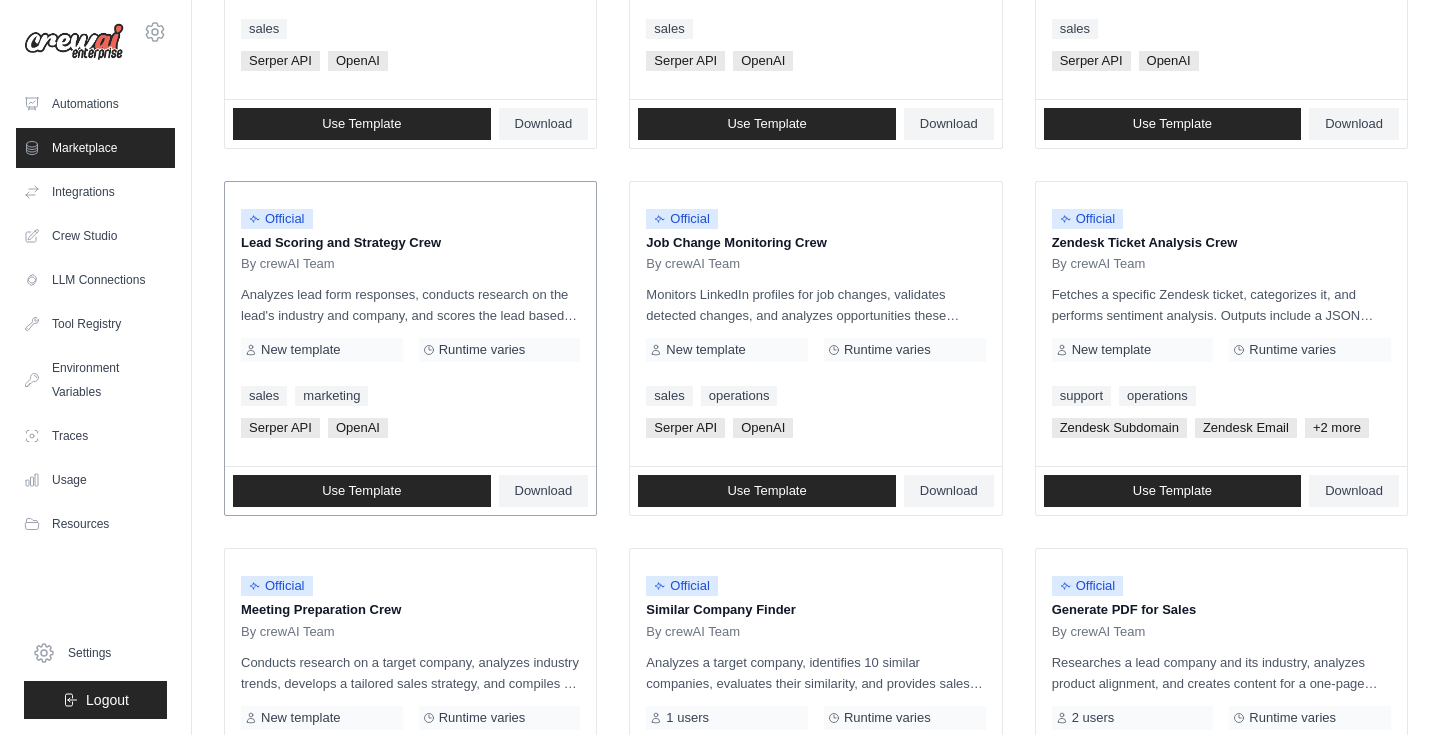 click on "Official
Lead Scoring and Strategy Crew
By
crewAI Team
Analyzes lead form responses, conducts research on the lead's industry and company, and scores the lead based on relevance and fit. Outputs include key insights from the form, a concise research report, a lead score, and a tailored strategy, including talking points and engagement ideas to effectively pitch the product.
New template
Runtime varies
sales
marketing
Serper API" at bounding box center [410, 324] 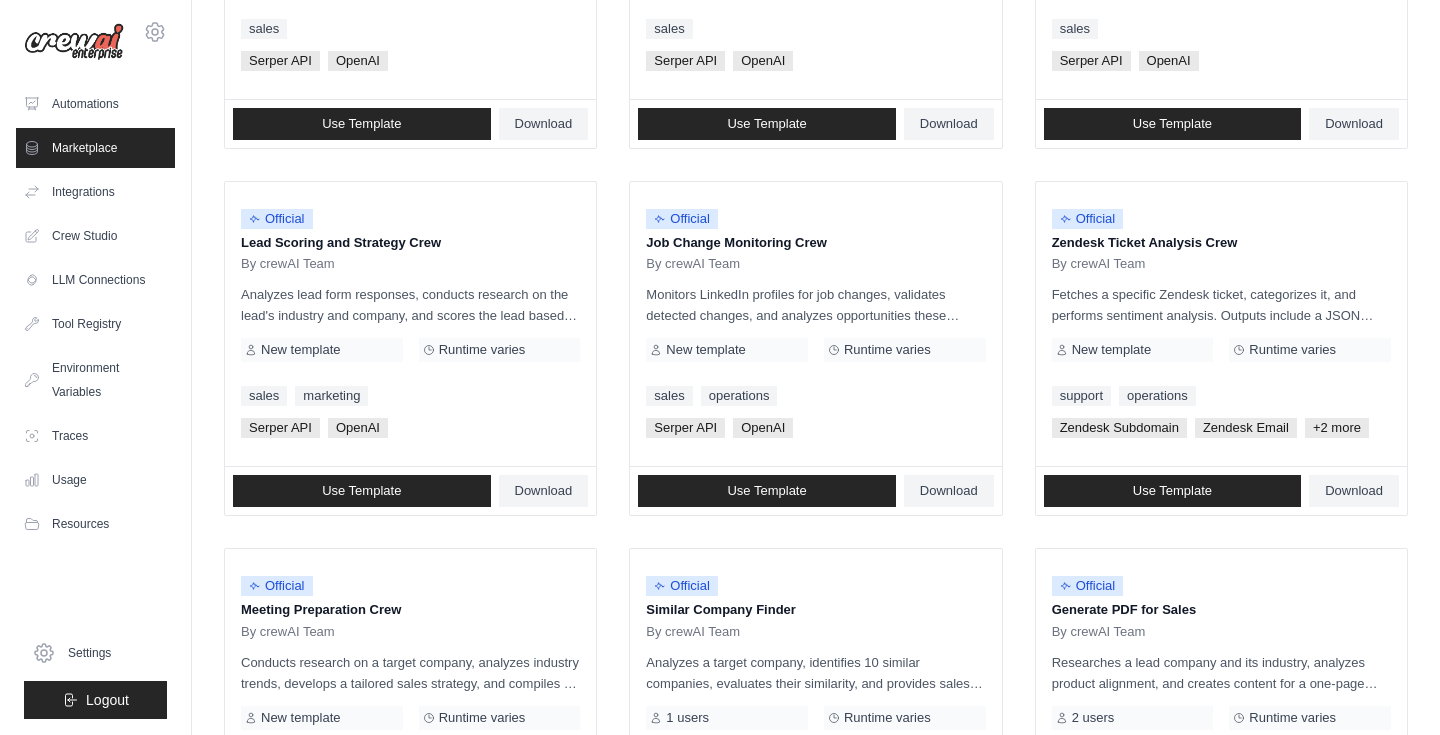 click on "Official
Contract Analysis Template
By
crewAI Team
Analyzes contracts to extract key information, identify potential issues, and provide insights for legal and business decisions using a qdrant vector database.
New template
Runtime varies
legal
backoffice
OpenAI API Key
Qdrant API Key
+2 more" at bounding box center (816, 164) 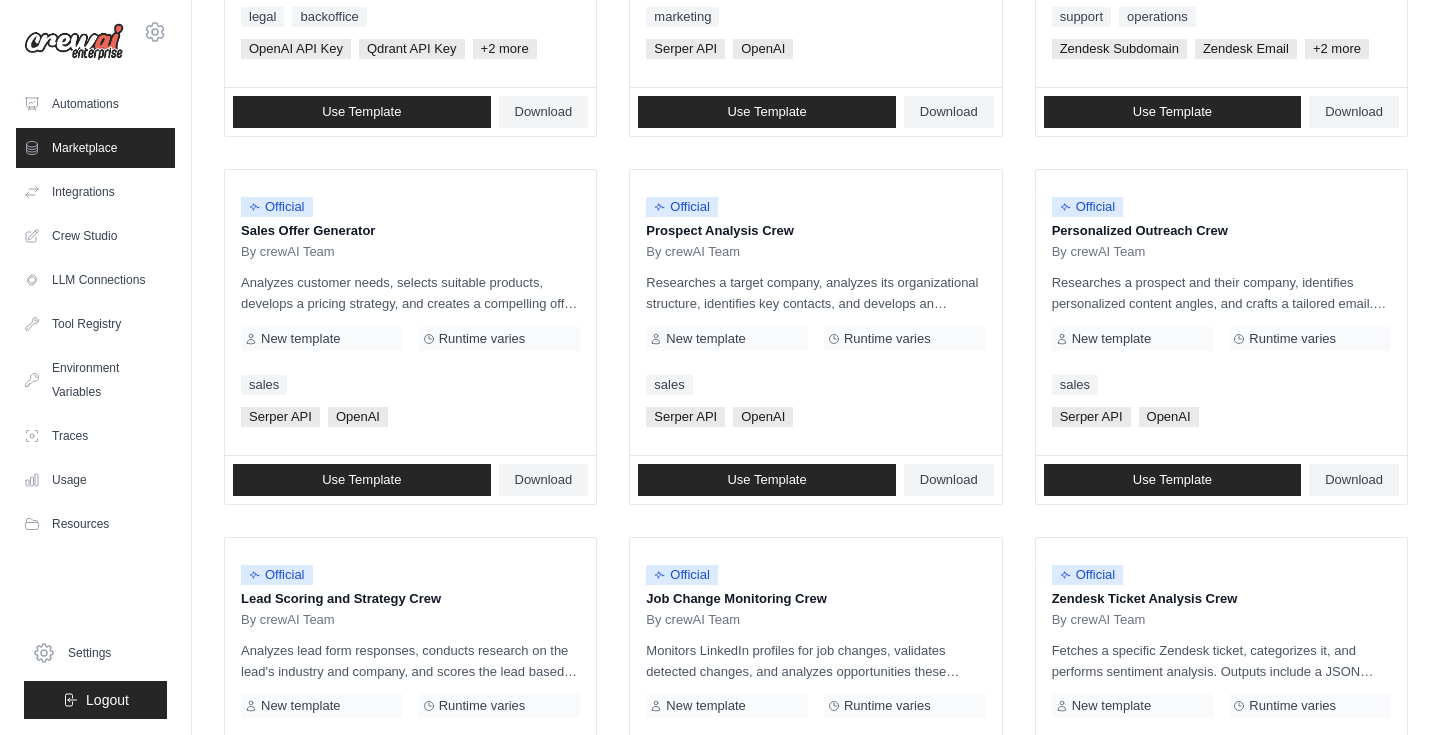 scroll, scrollTop: 488, scrollLeft: 0, axis: vertical 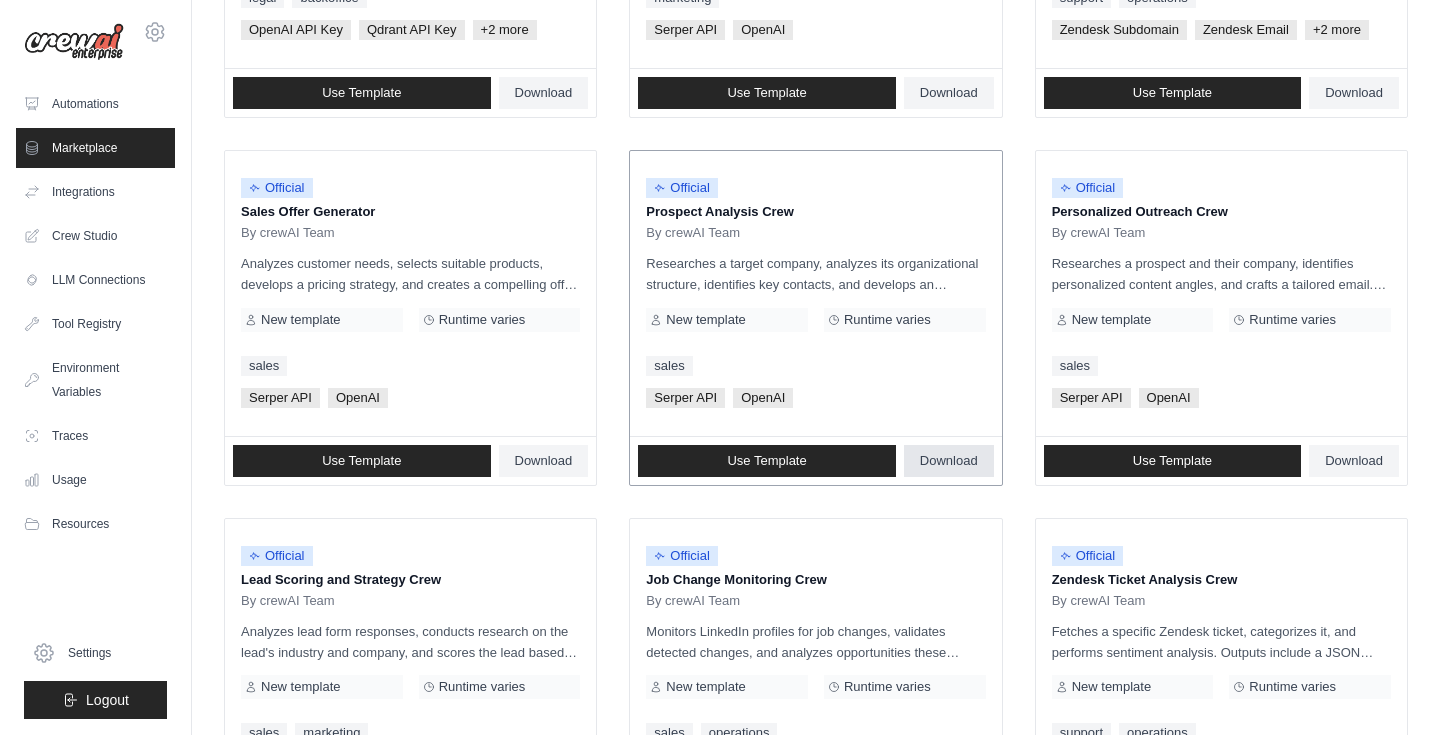 click on "Download" at bounding box center (949, 461) 